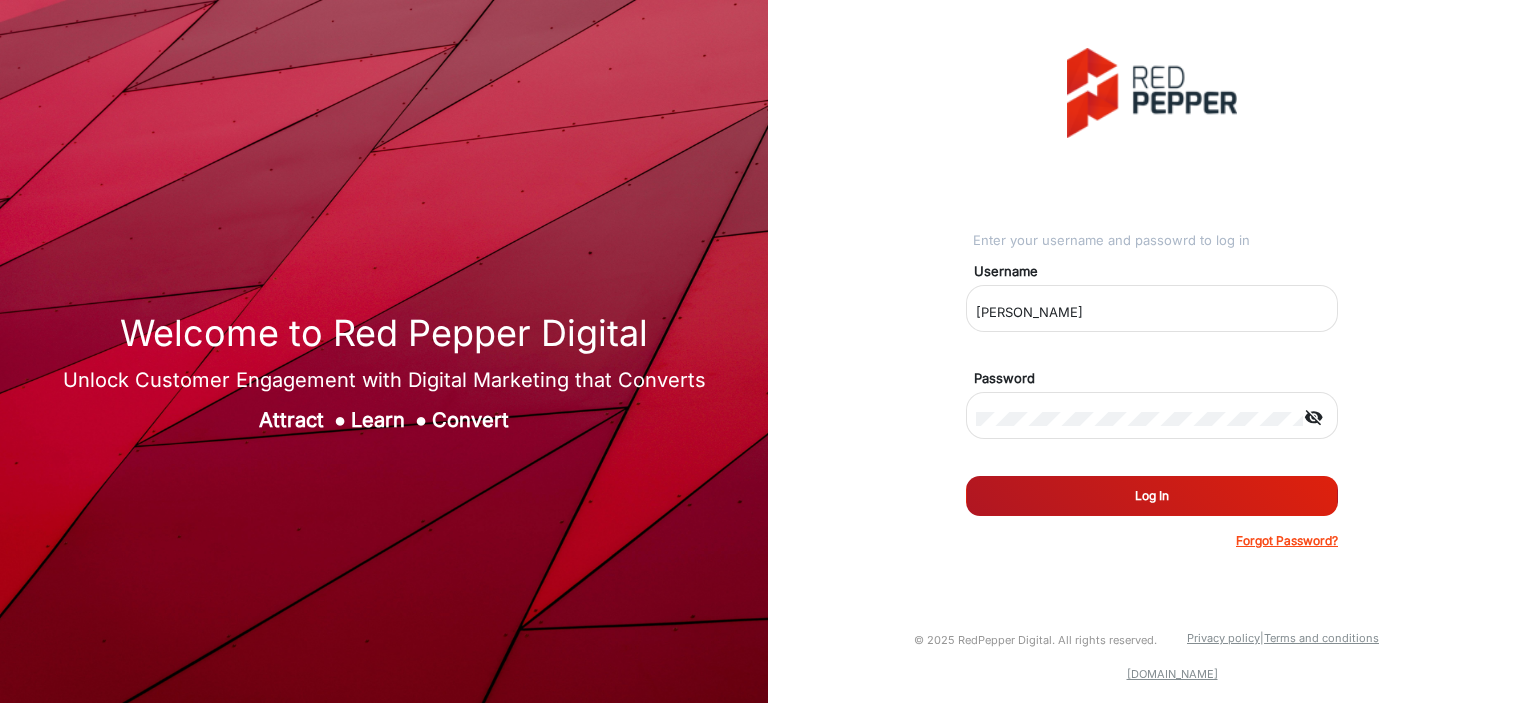 scroll, scrollTop: 0, scrollLeft: 0, axis: both 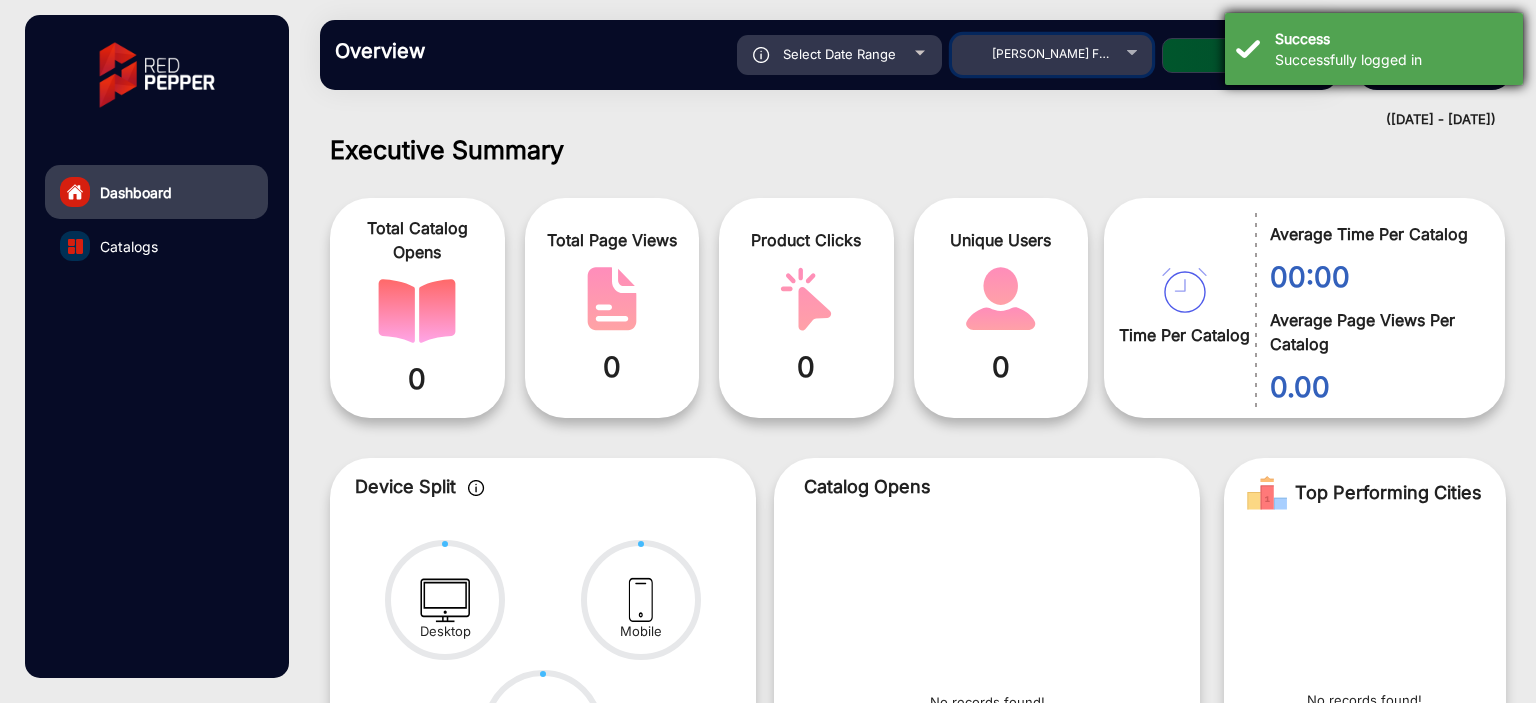 click on "[PERSON_NAME] Fairacre Farms" at bounding box center [1085, 53] 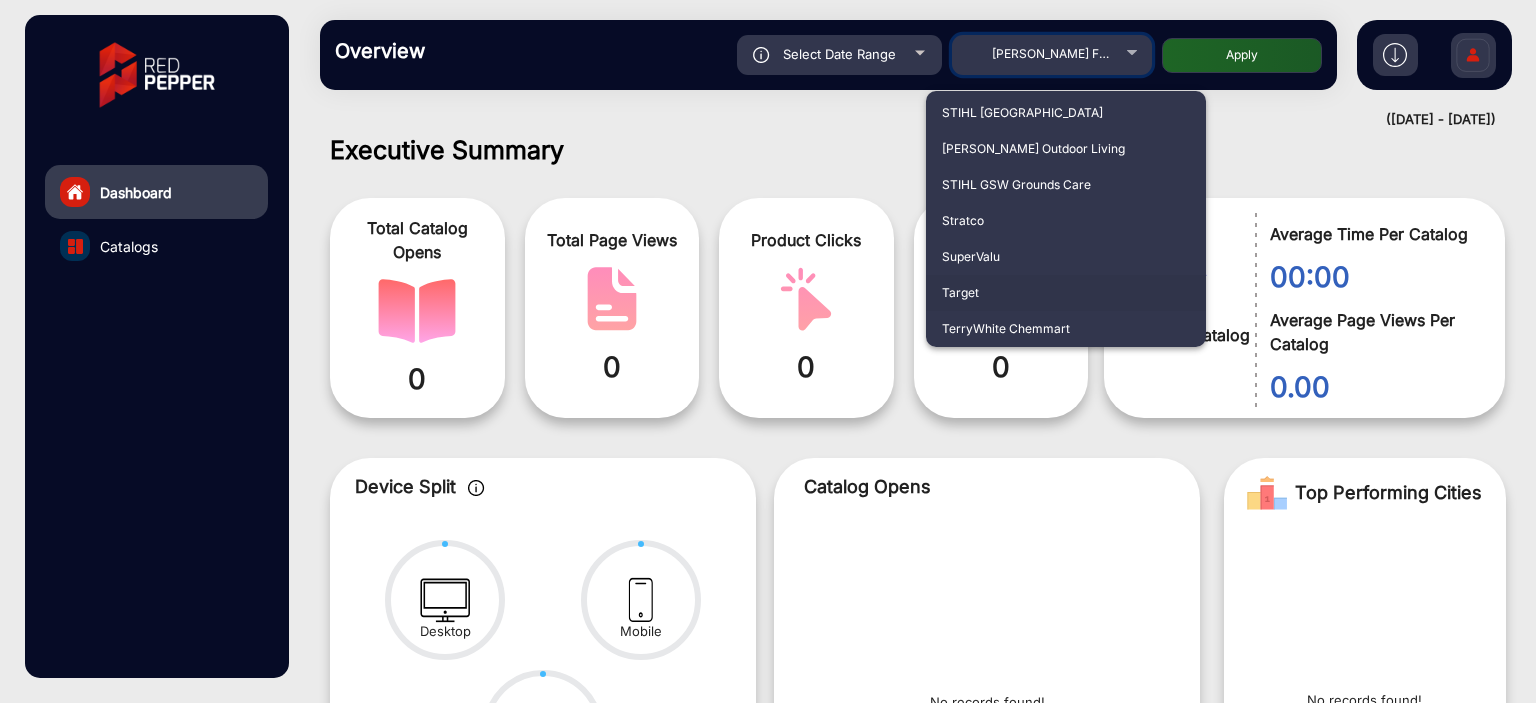 scroll, scrollTop: 4704, scrollLeft: 0, axis: vertical 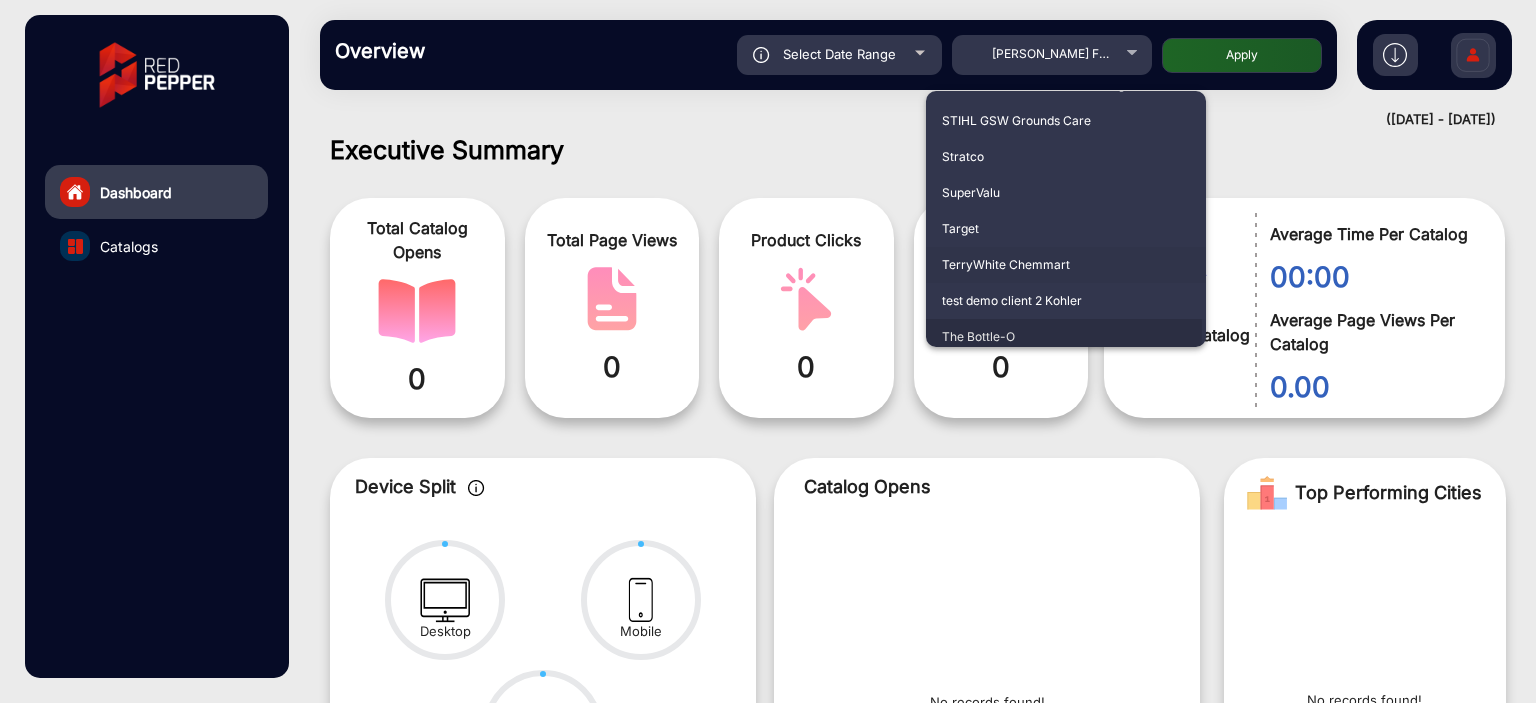 click on "The Bottle-O" at bounding box center [1066, 337] 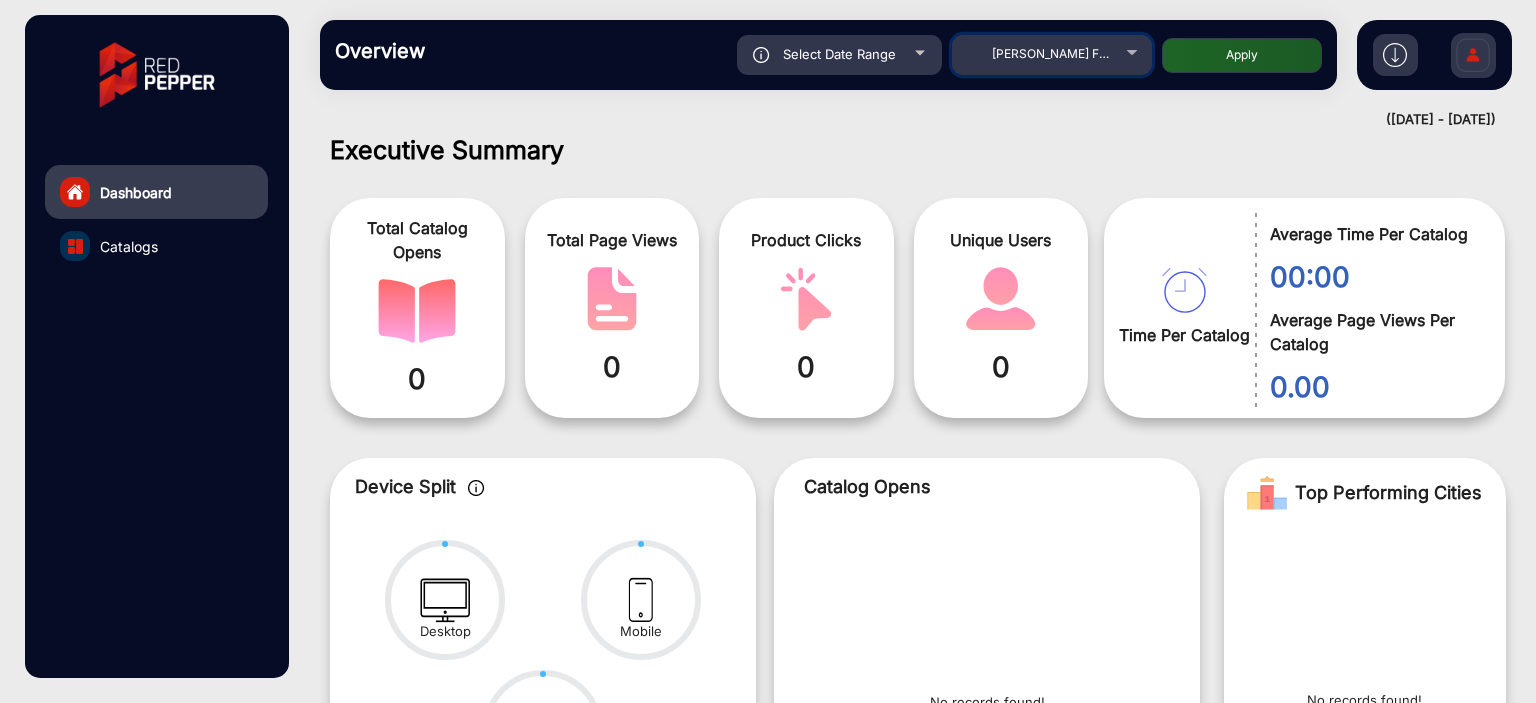 scroll, scrollTop: 4712, scrollLeft: 0, axis: vertical 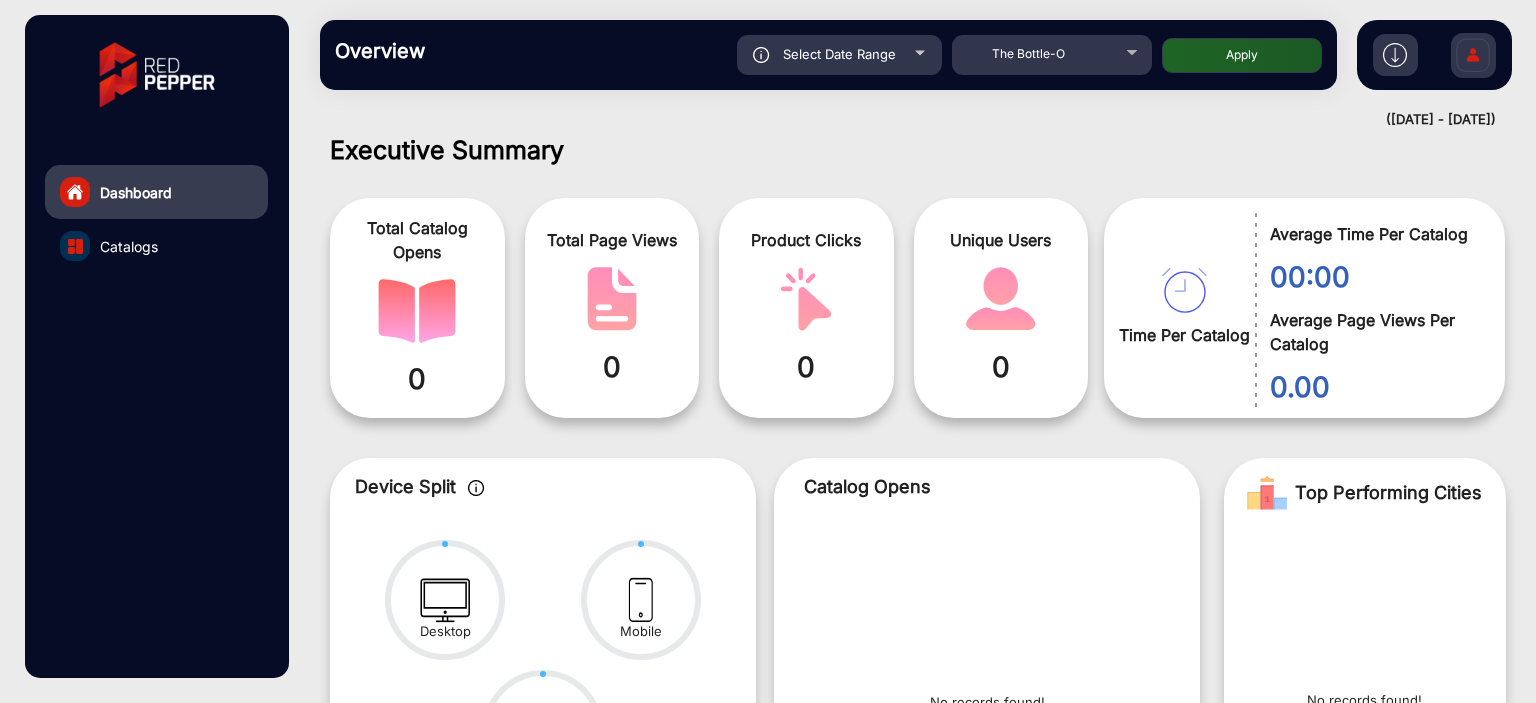 click on "Select Date Range [DATE] - [DATE] Choose date The Bottle-O Apply" 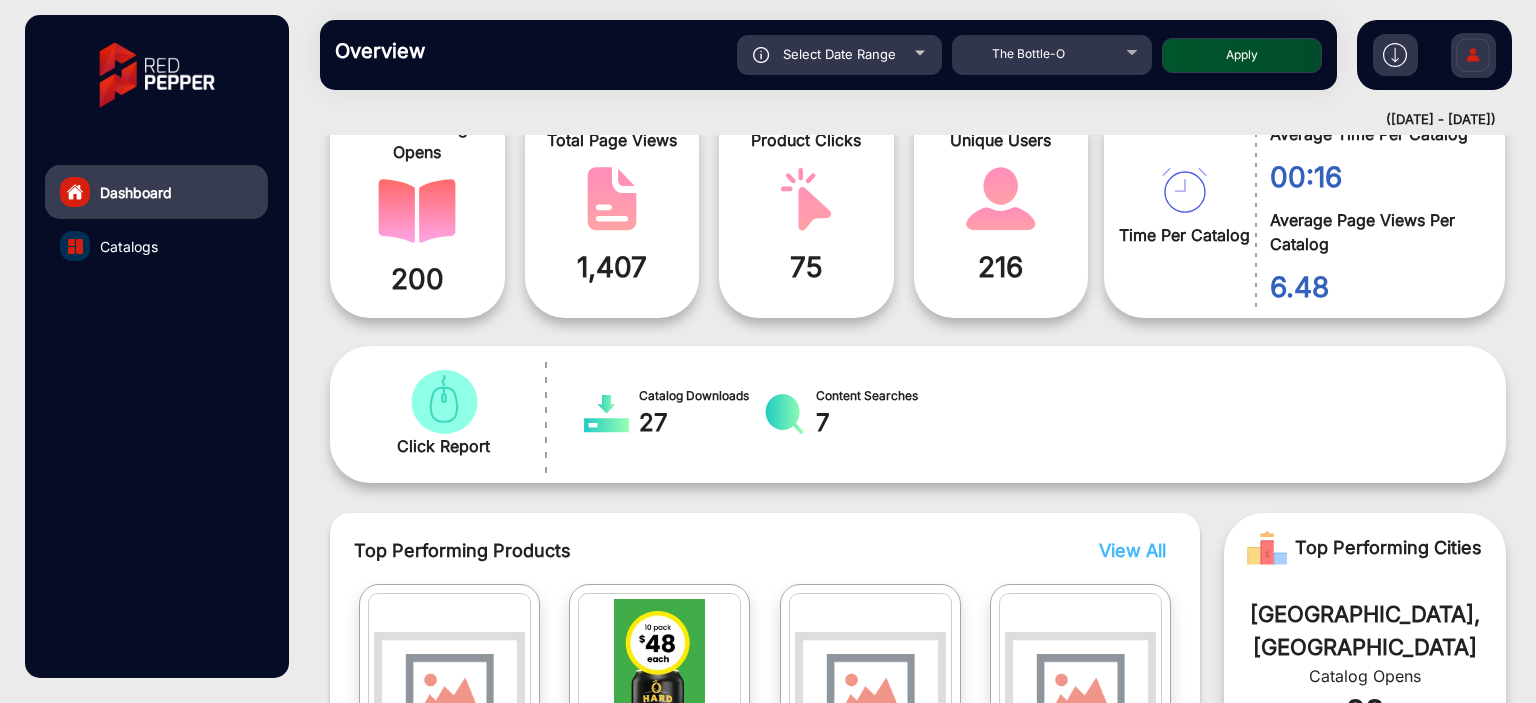 scroll, scrollTop: 117, scrollLeft: 0, axis: vertical 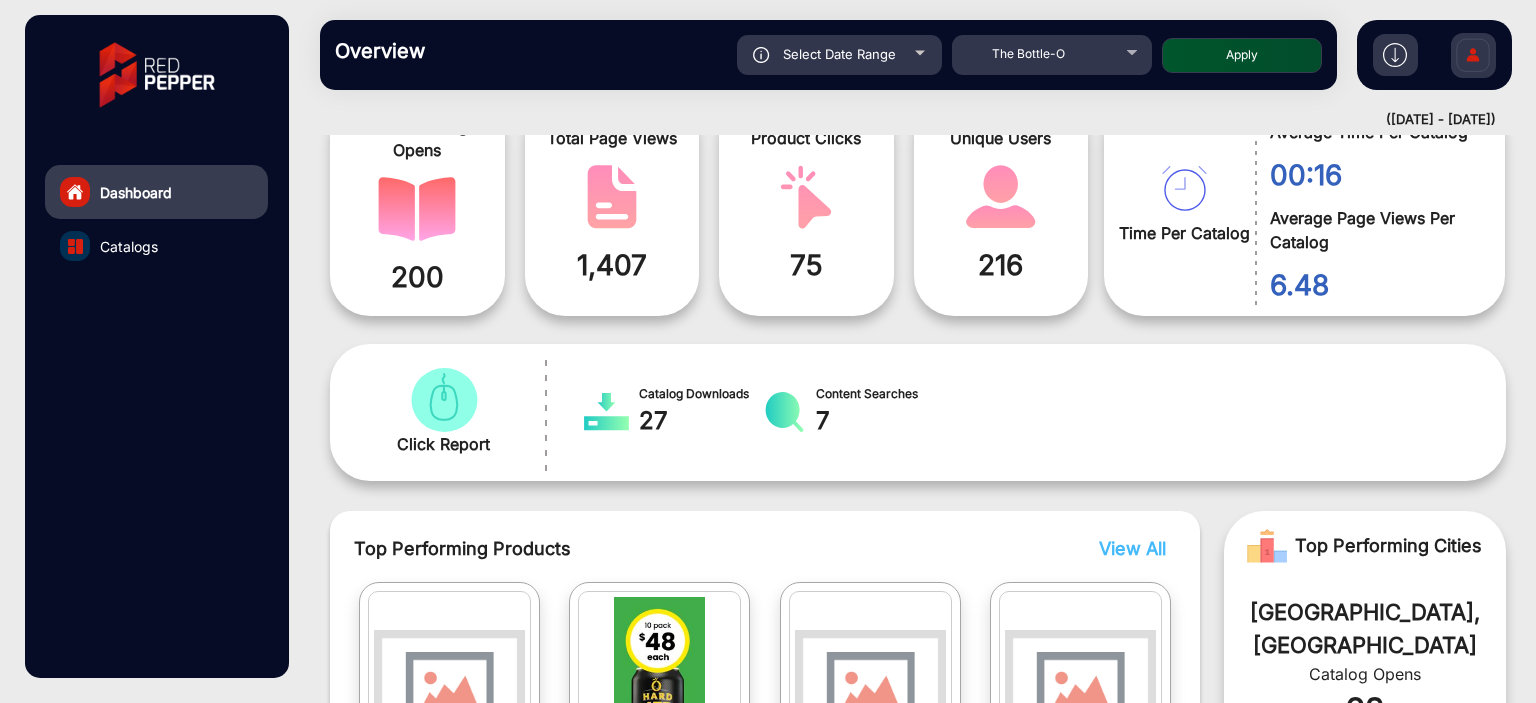 click on "Select Date Range" 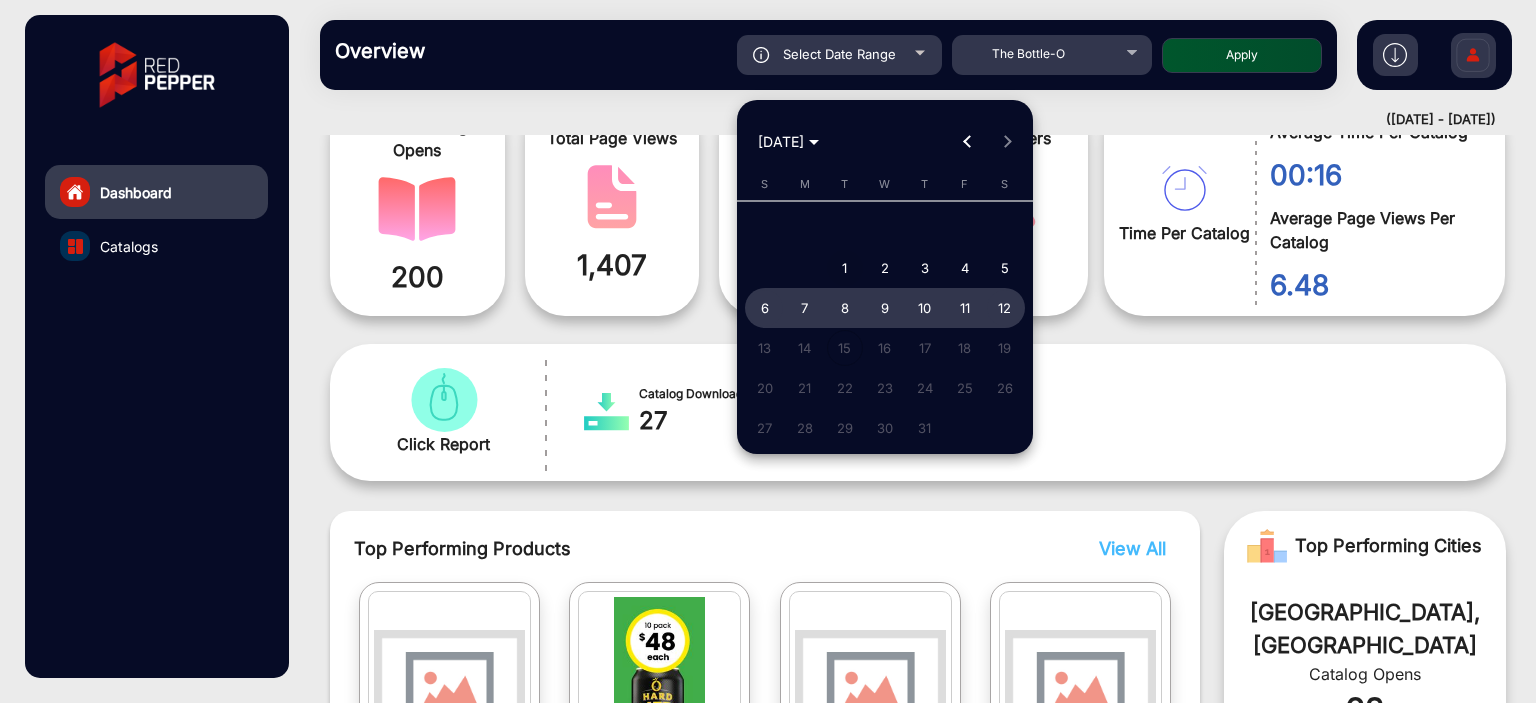 click on "1" at bounding box center (845, 268) 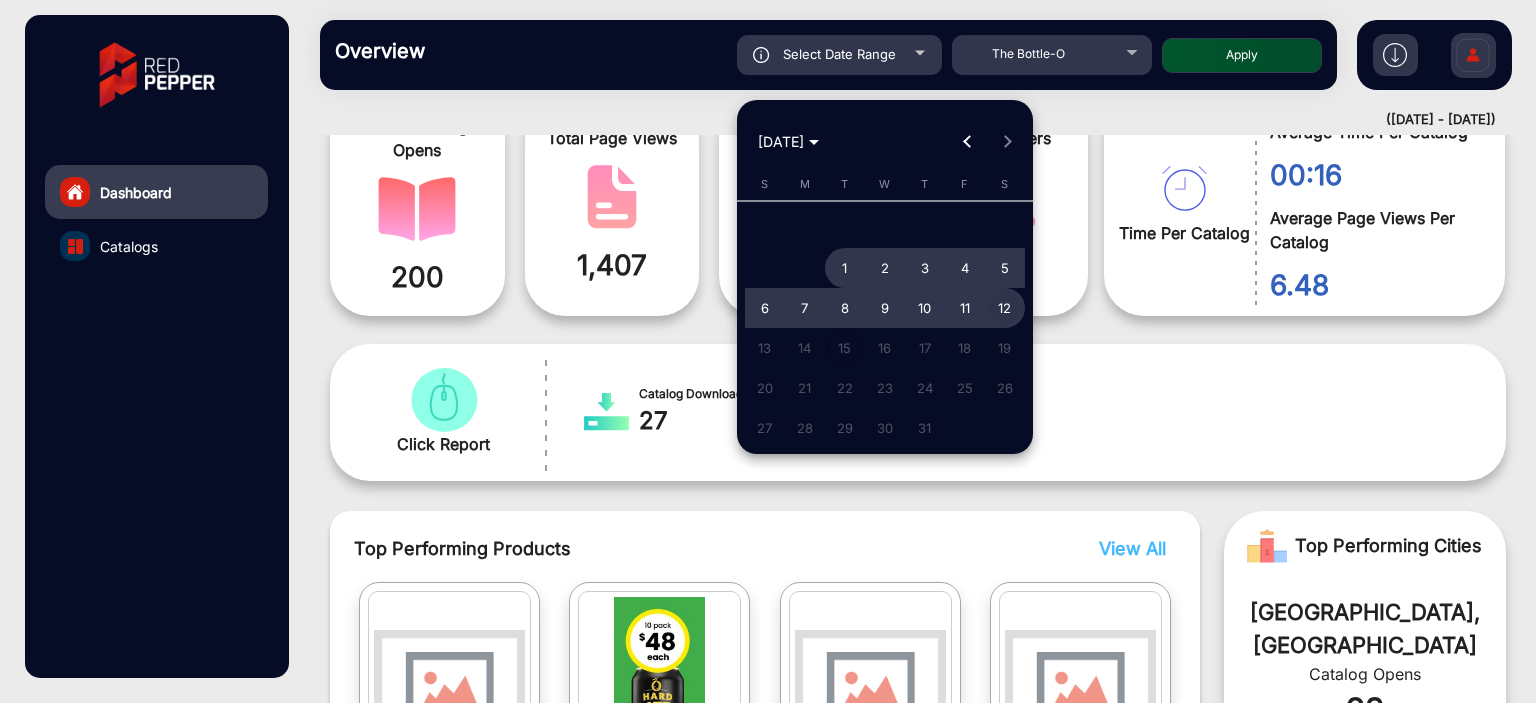 click on "12" at bounding box center [1005, 308] 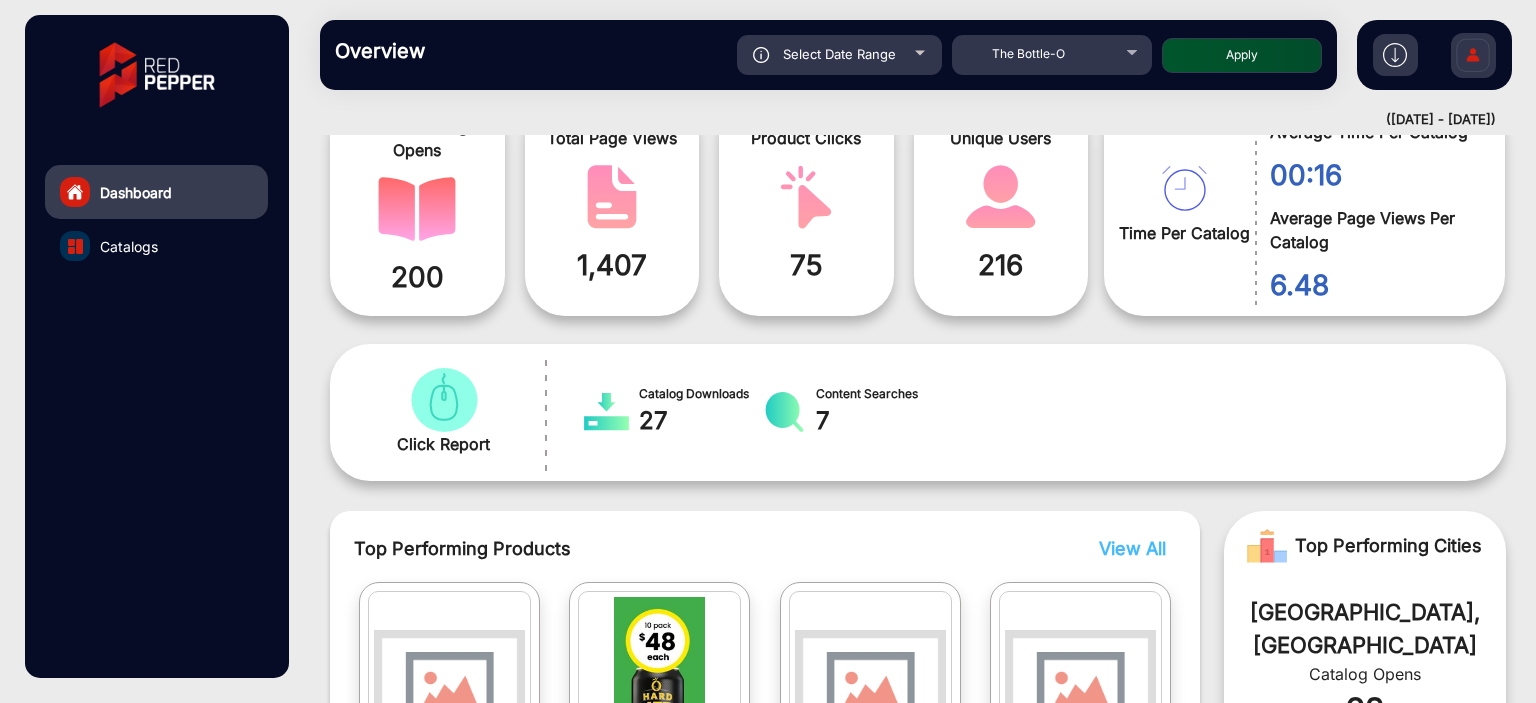 click on "Apply" 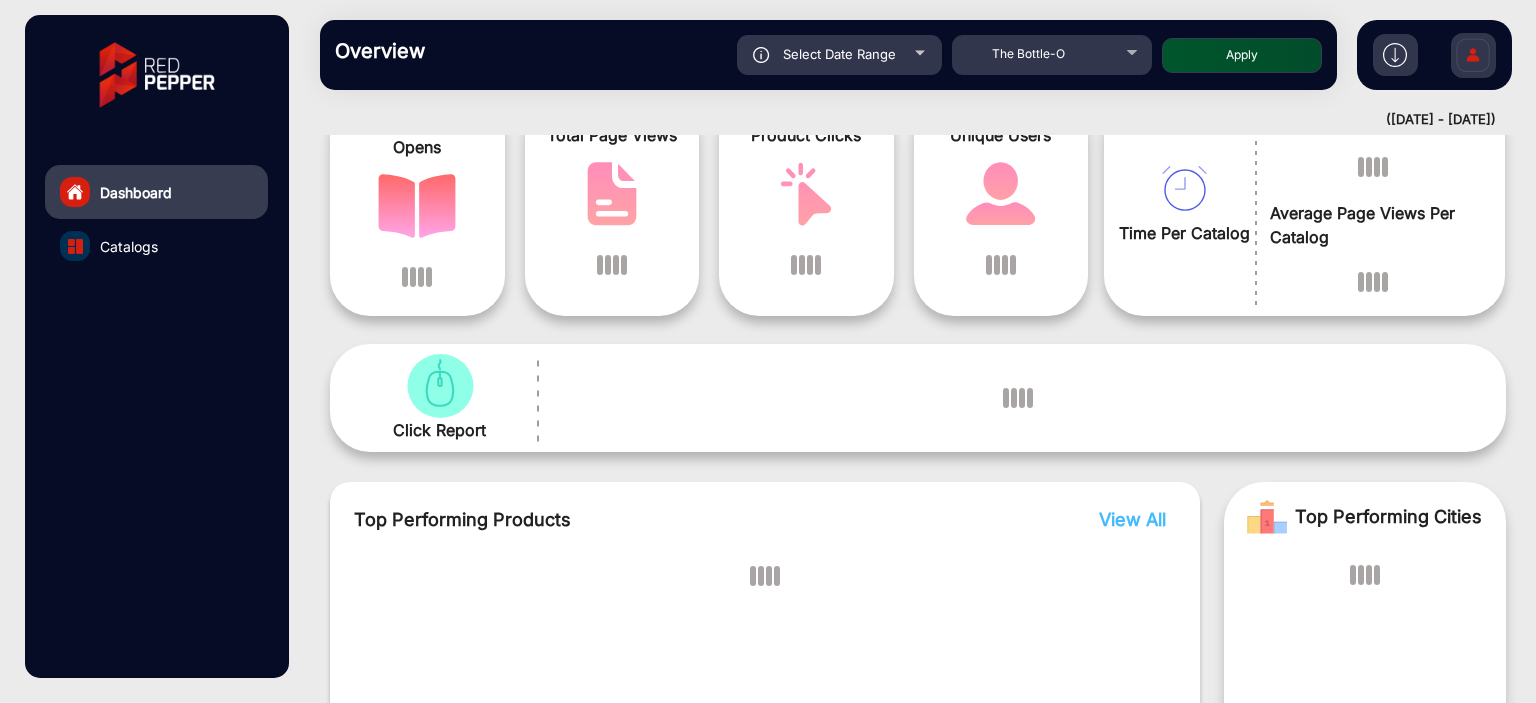 scroll, scrollTop: 15, scrollLeft: 0, axis: vertical 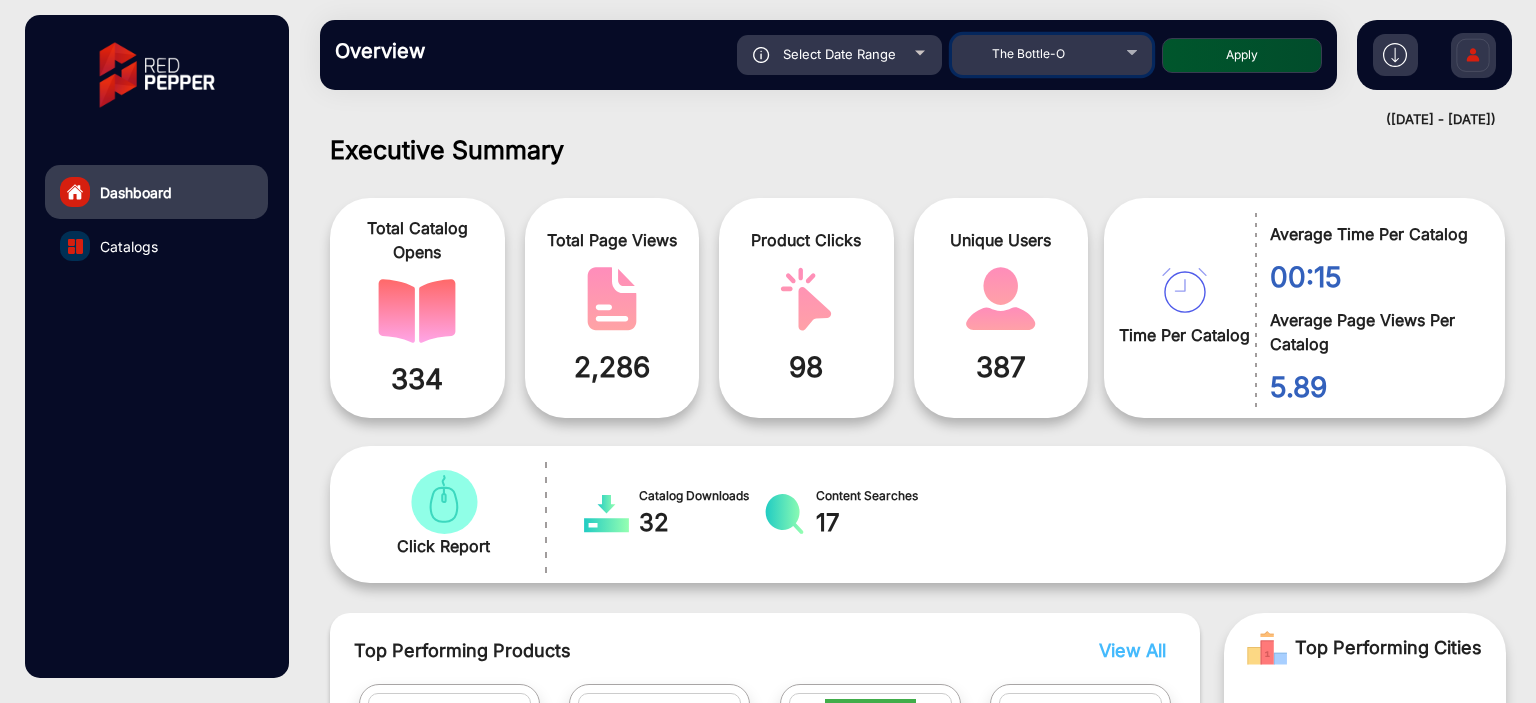 click on "The Bottle-O" at bounding box center [1052, 52] 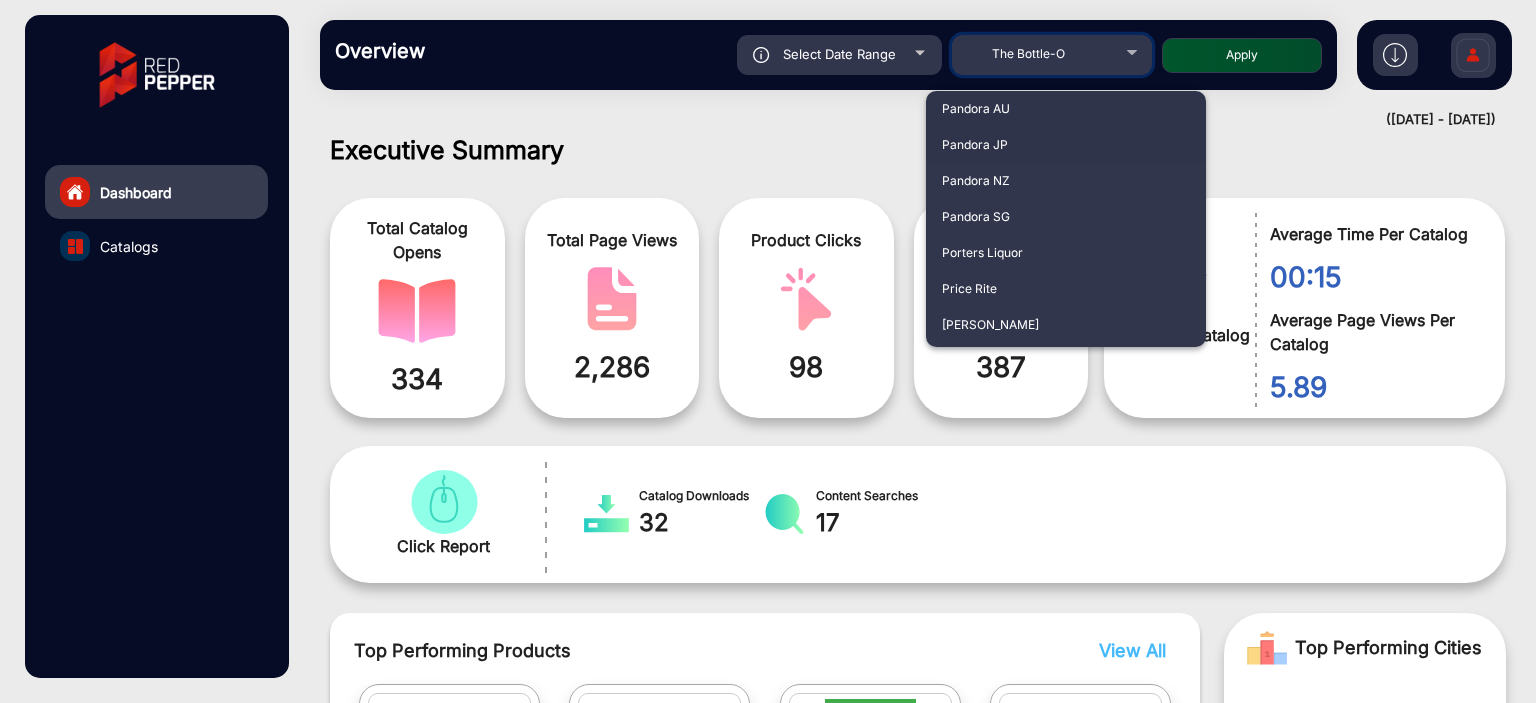 scroll, scrollTop: 3708, scrollLeft: 0, axis: vertical 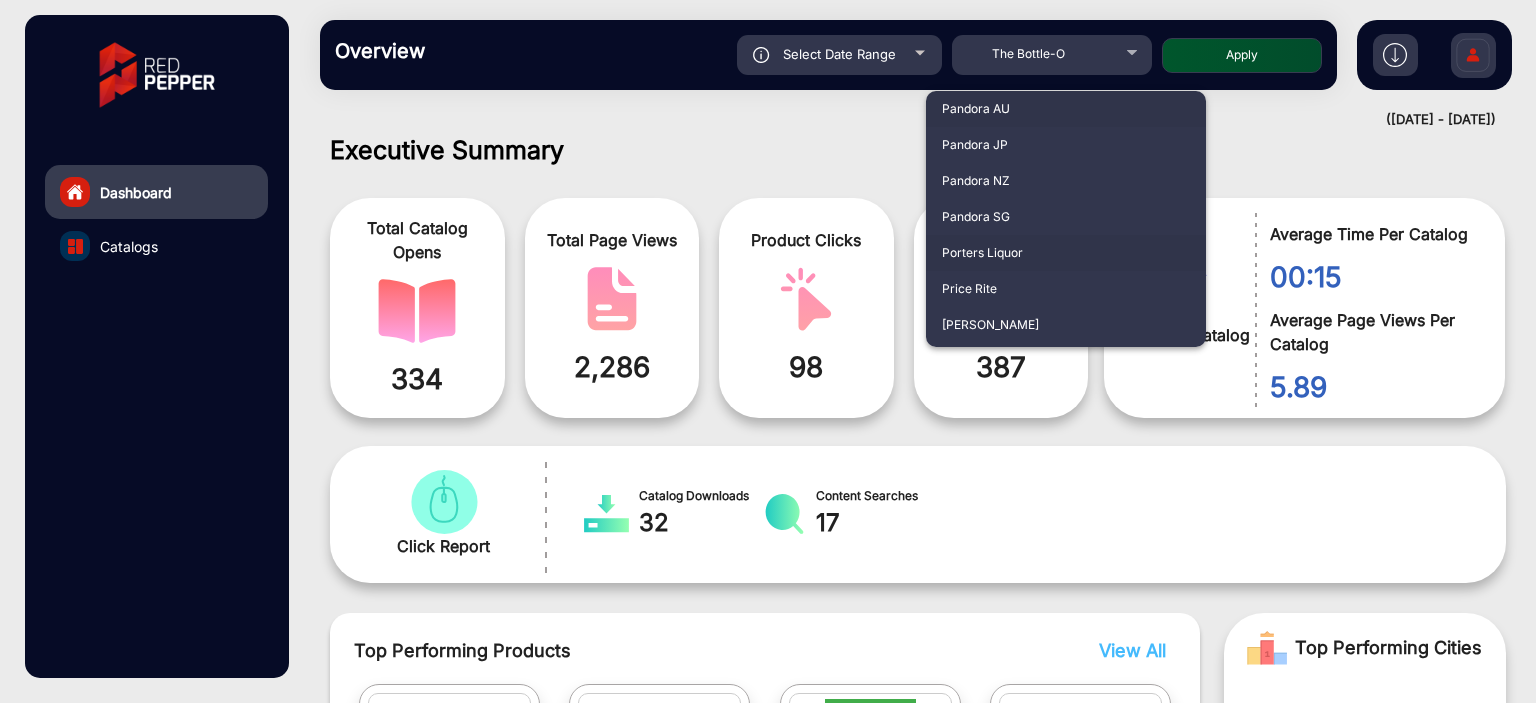 click on "Porters Liquor" at bounding box center [1066, 253] 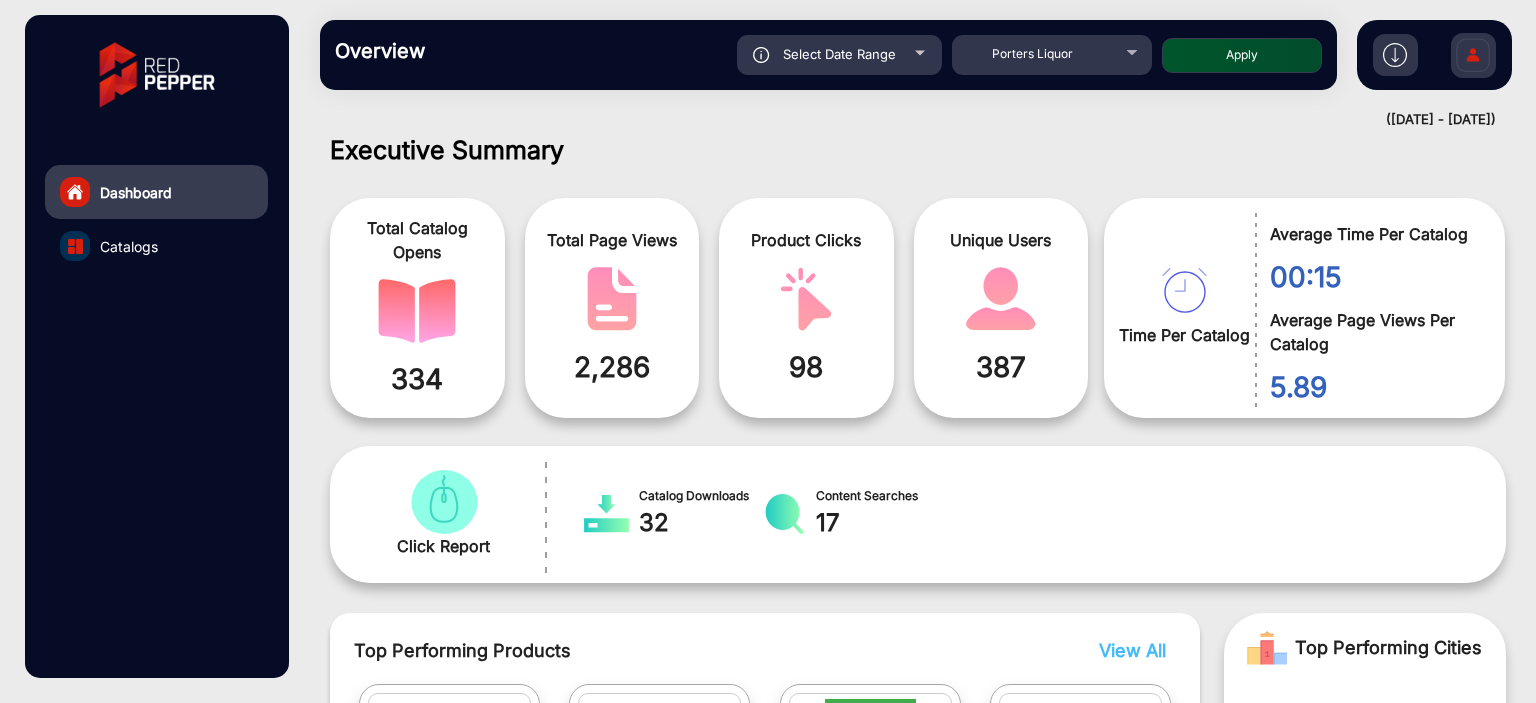 click on "Apply" 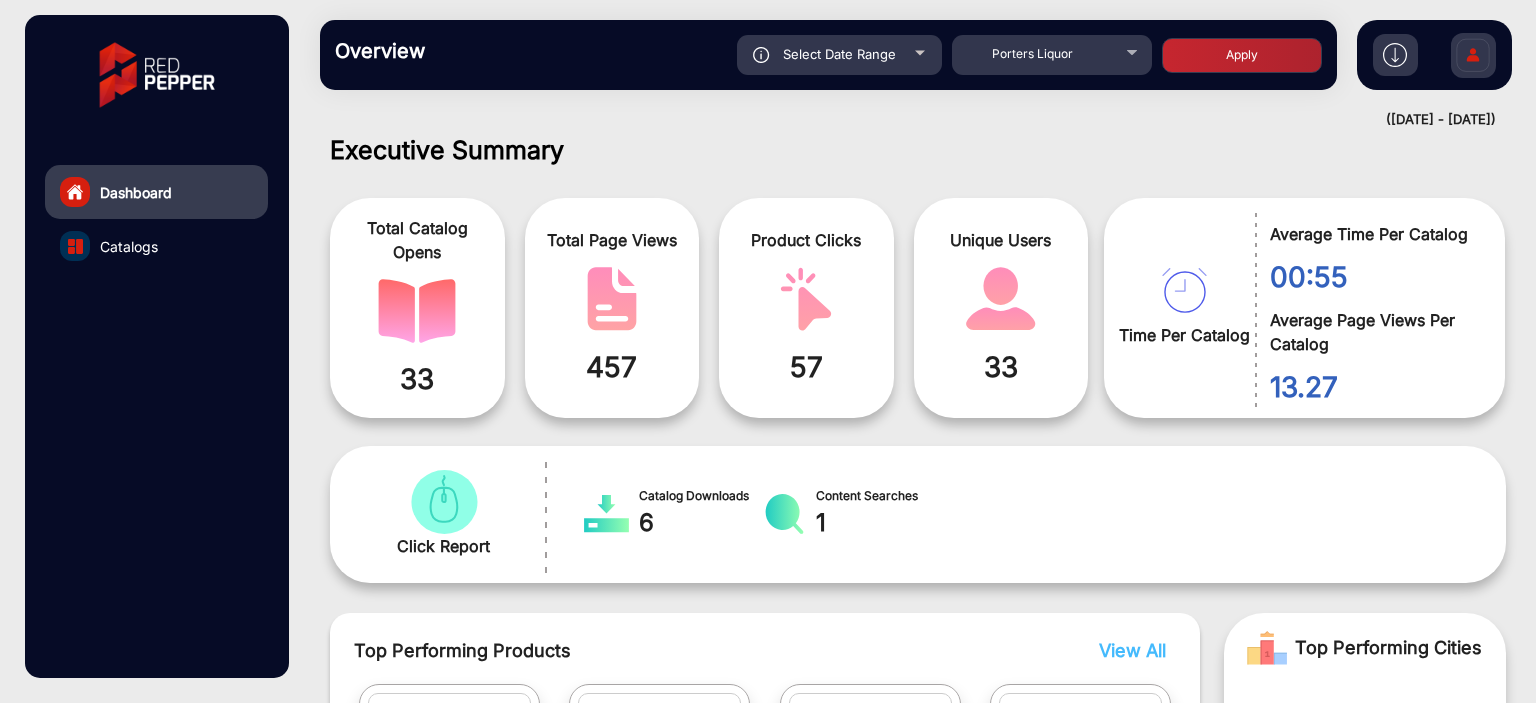scroll, scrollTop: 318, scrollLeft: 0, axis: vertical 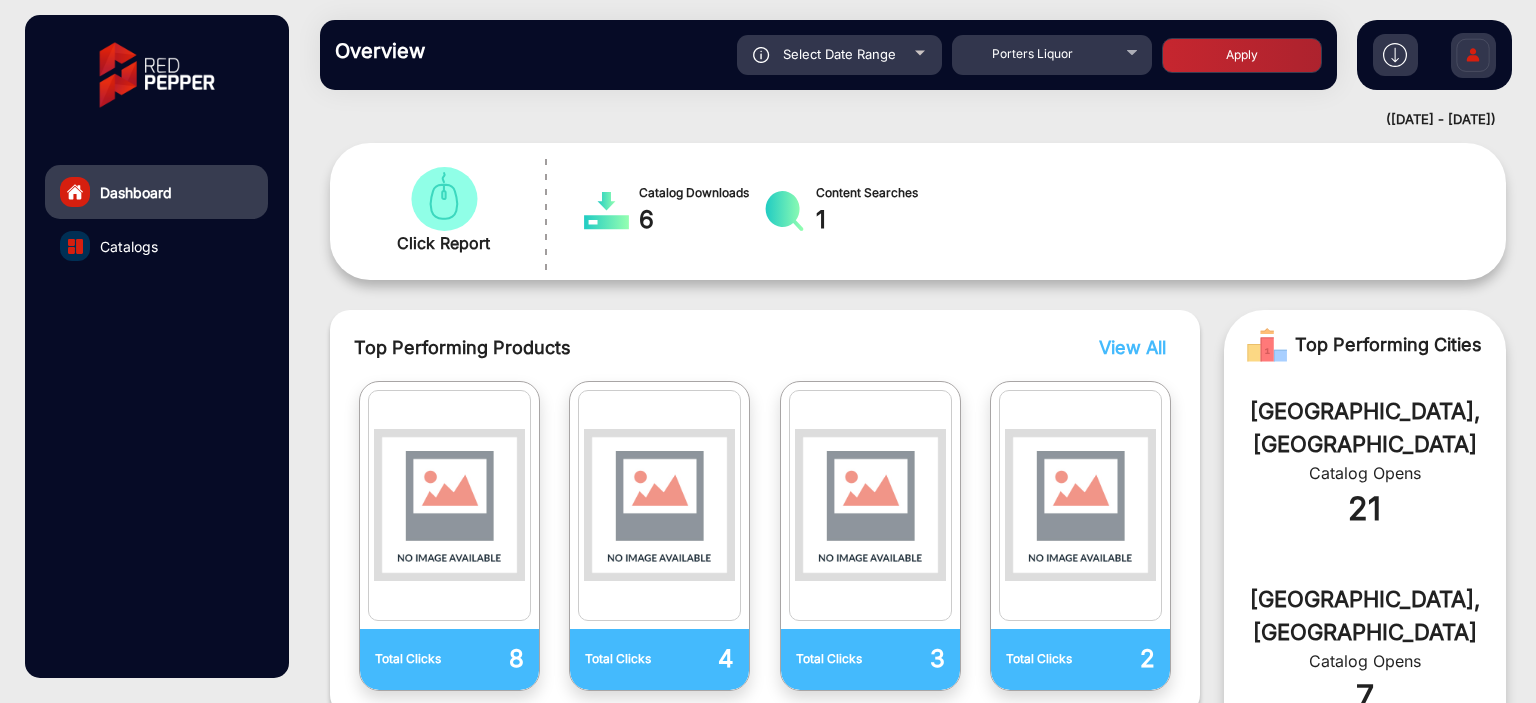 click on "Select Date Range" 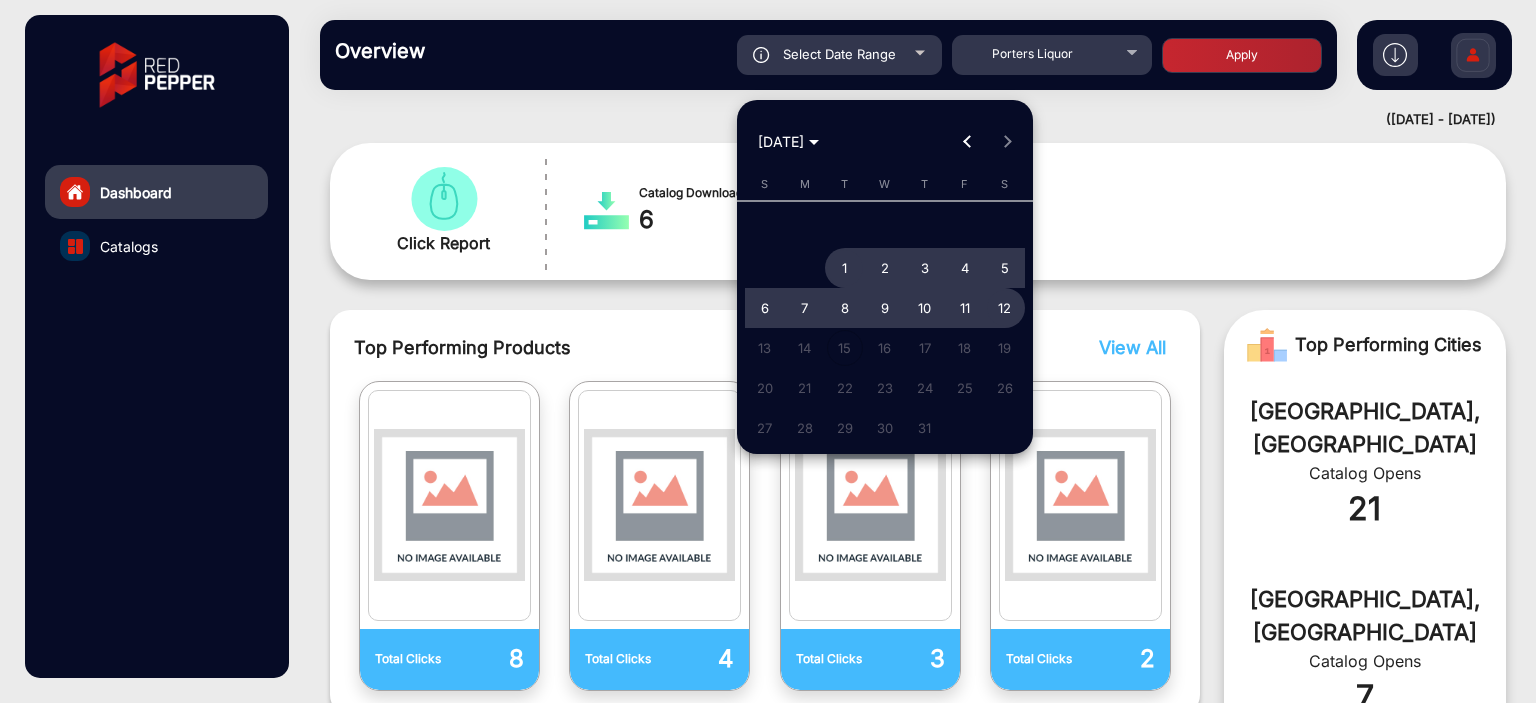 click on "1" at bounding box center (845, 268) 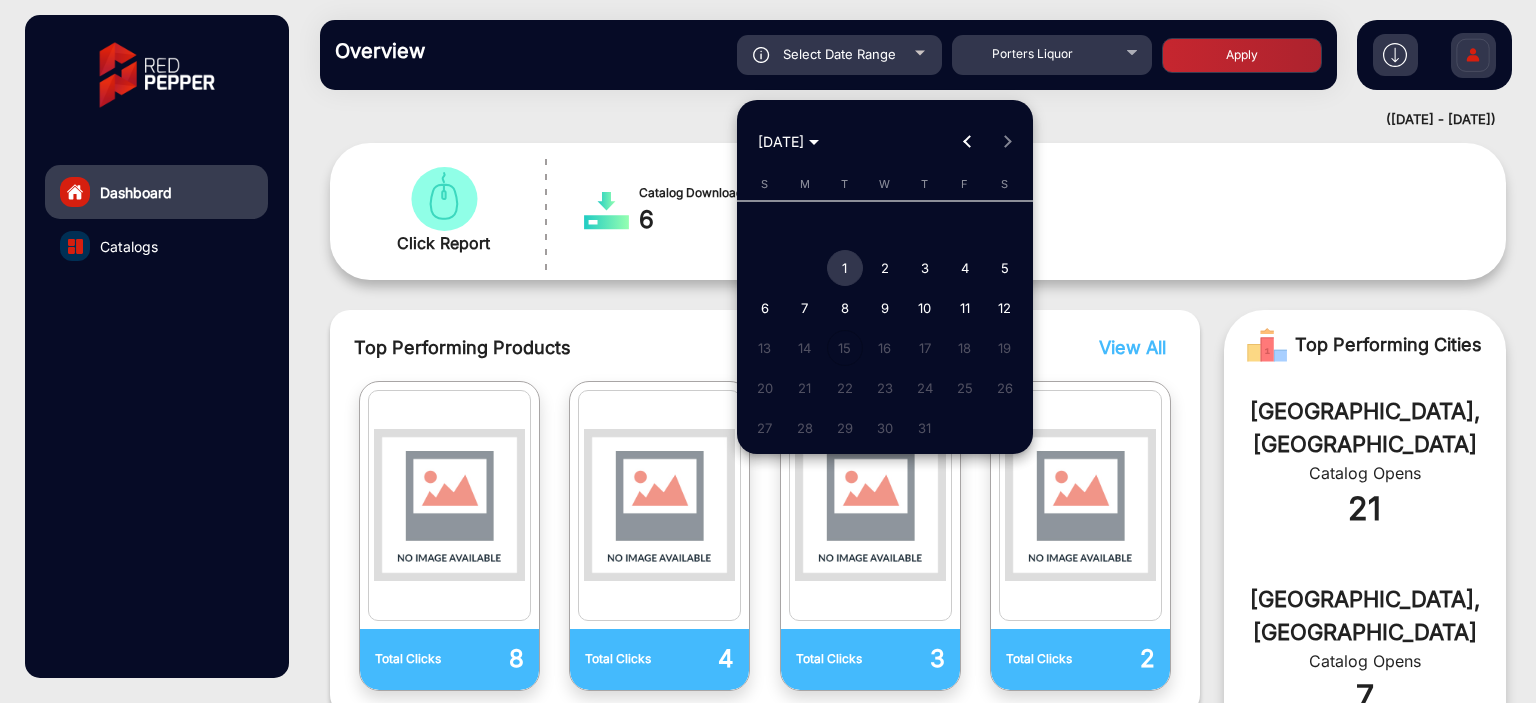 click on "1" at bounding box center (845, 268) 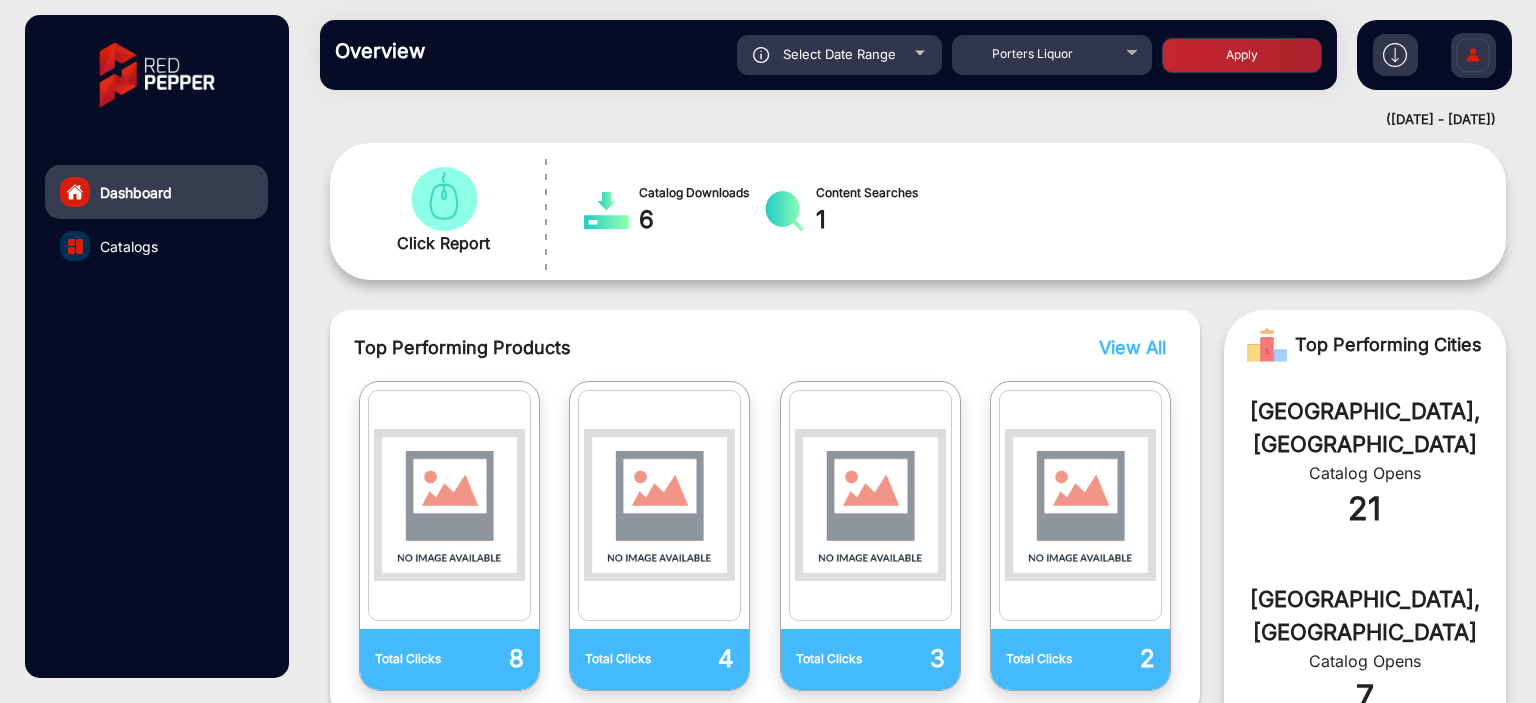 click on "Apply" 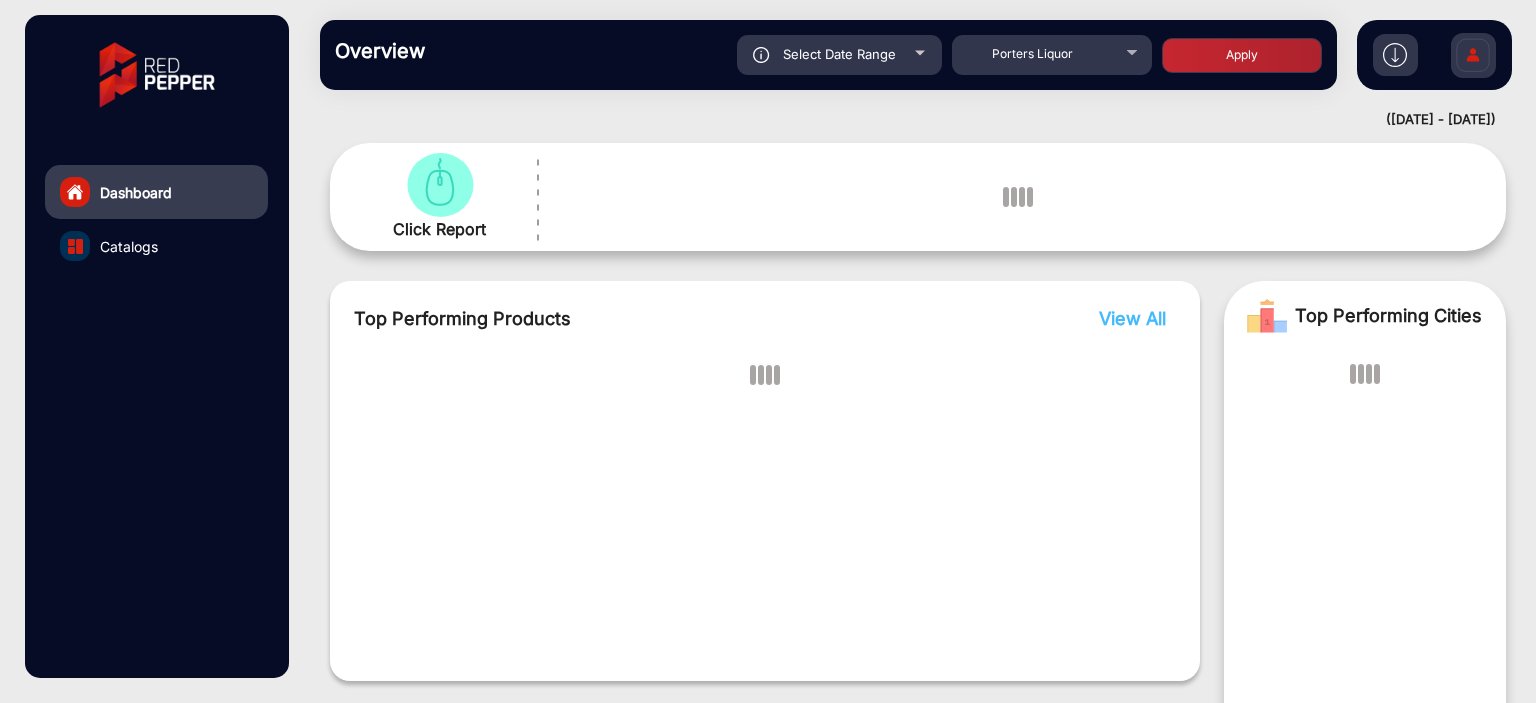 scroll, scrollTop: 15, scrollLeft: 0, axis: vertical 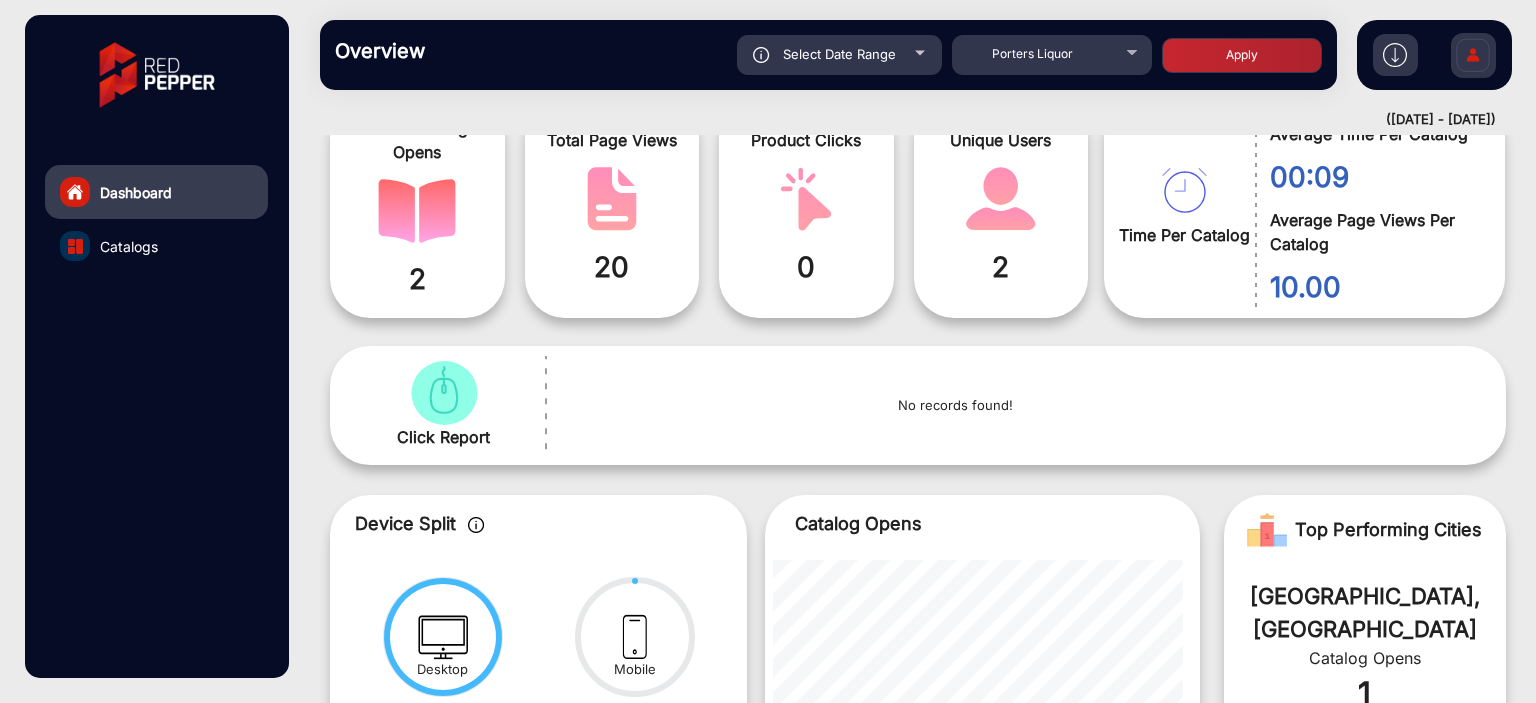 click on "Select Date Range" 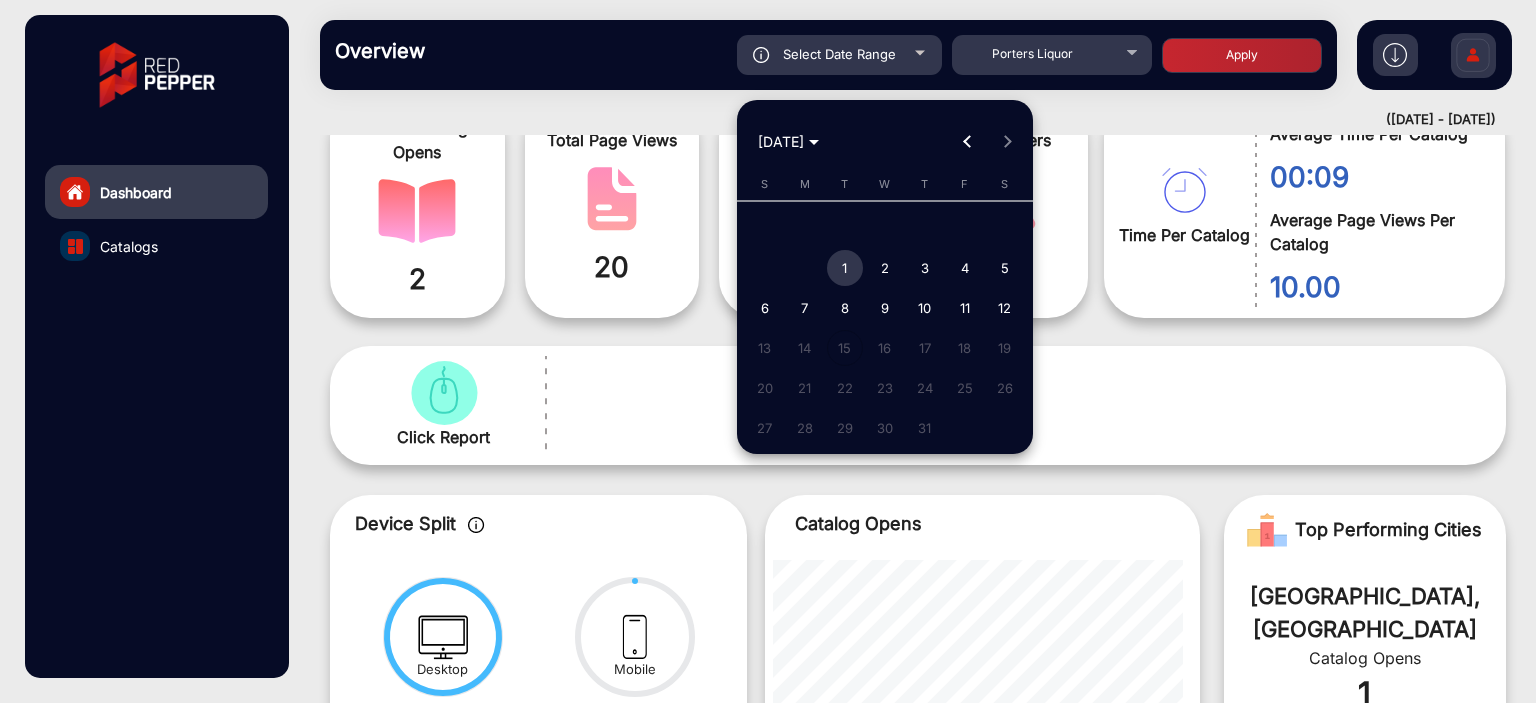 click at bounding box center (967, 142) 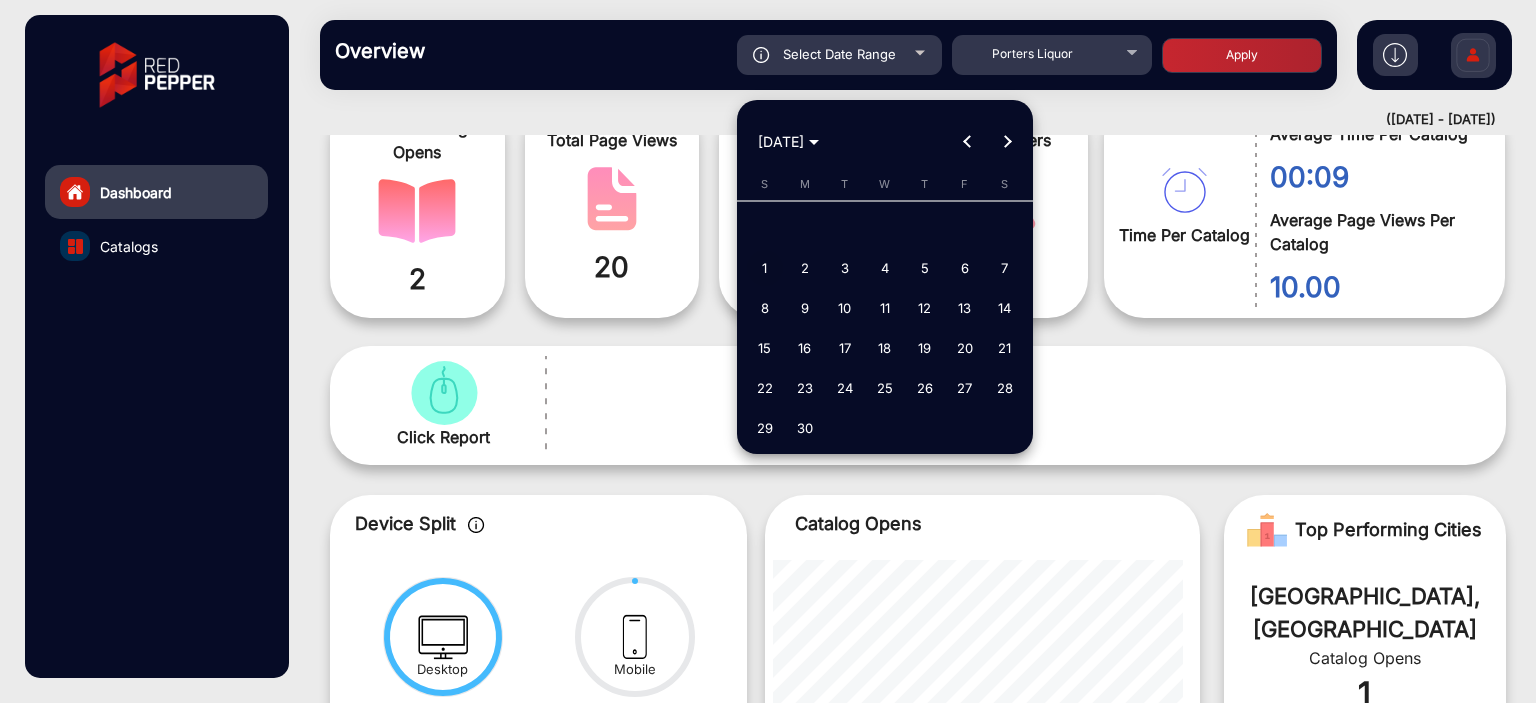 click on "1" at bounding box center (765, 268) 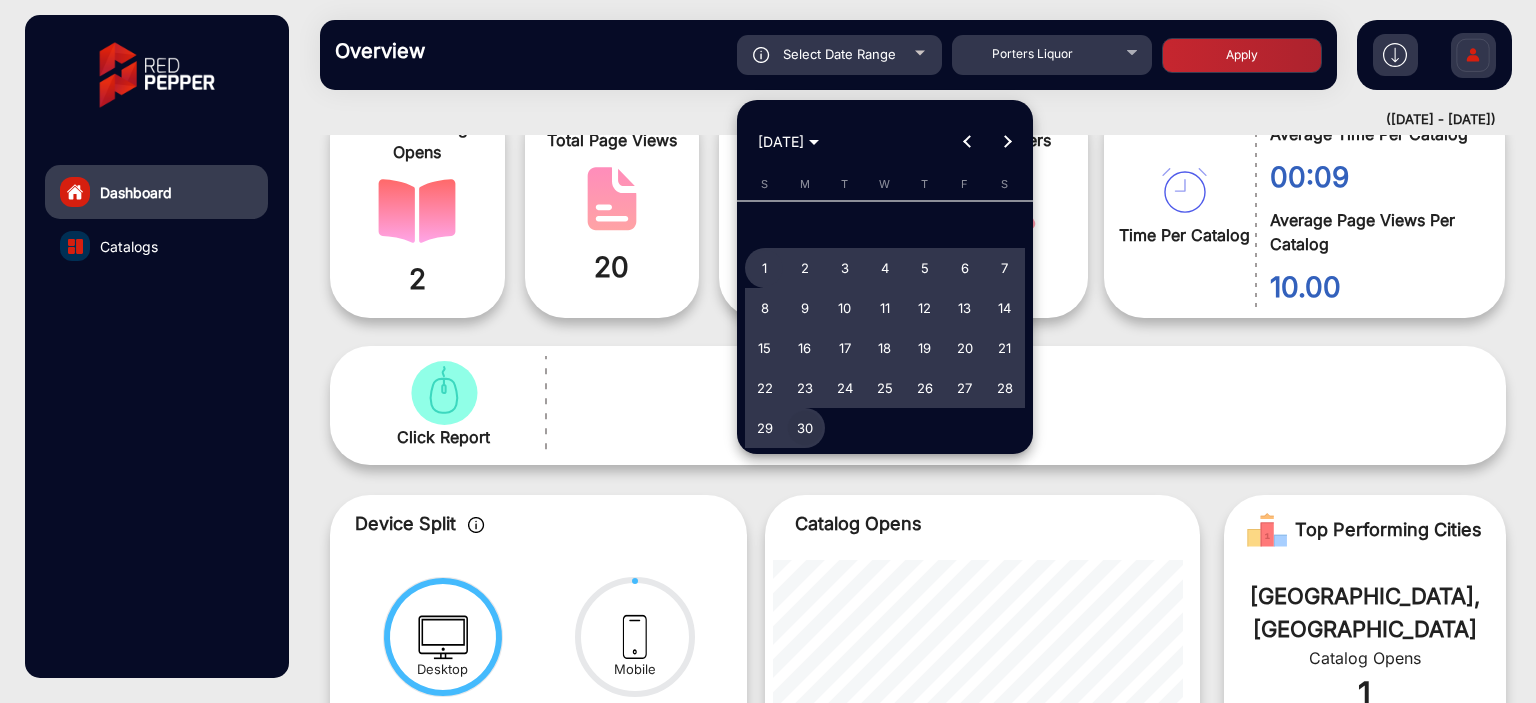 click on "30" at bounding box center (805, 428) 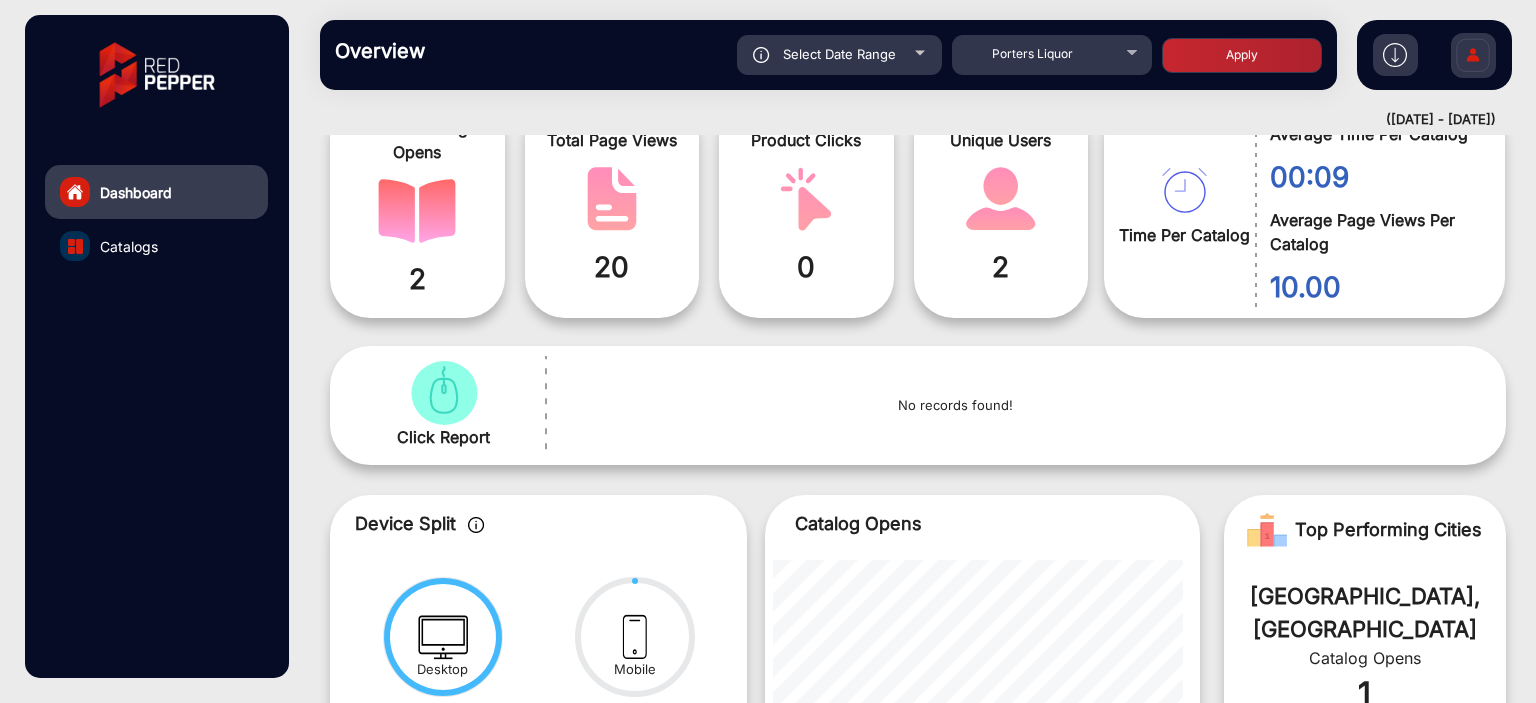 click on "Apply" 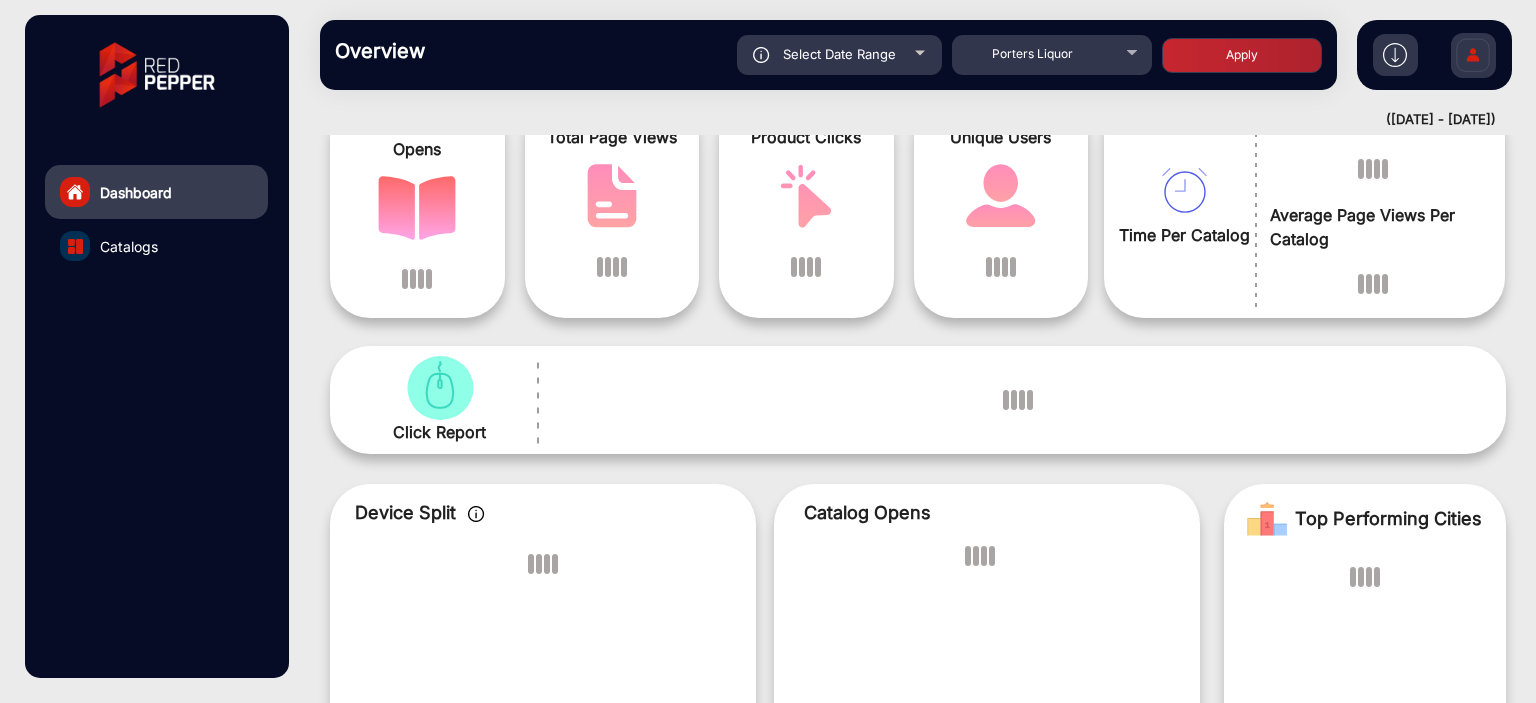 scroll, scrollTop: 15, scrollLeft: 0, axis: vertical 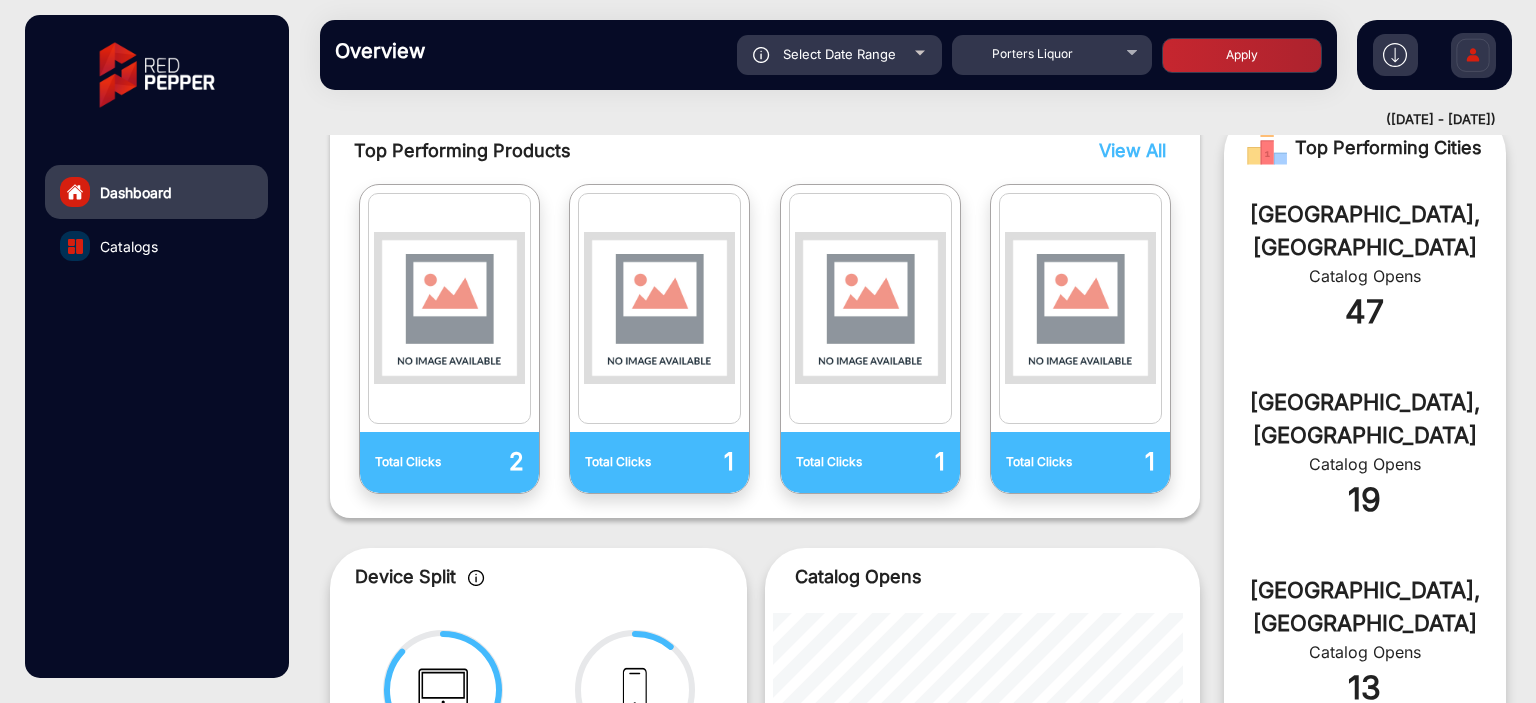 click on "Select Date Range" 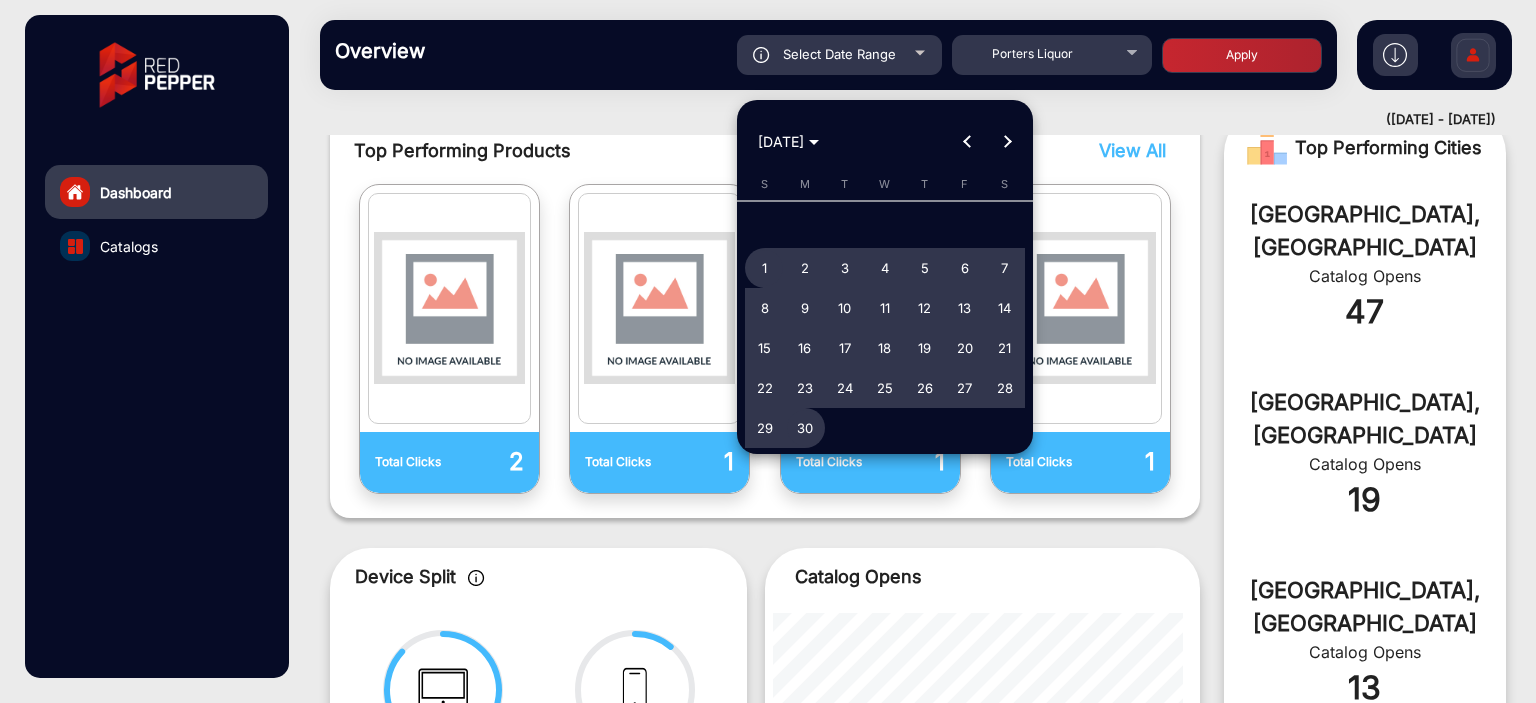 click at bounding box center [967, 142] 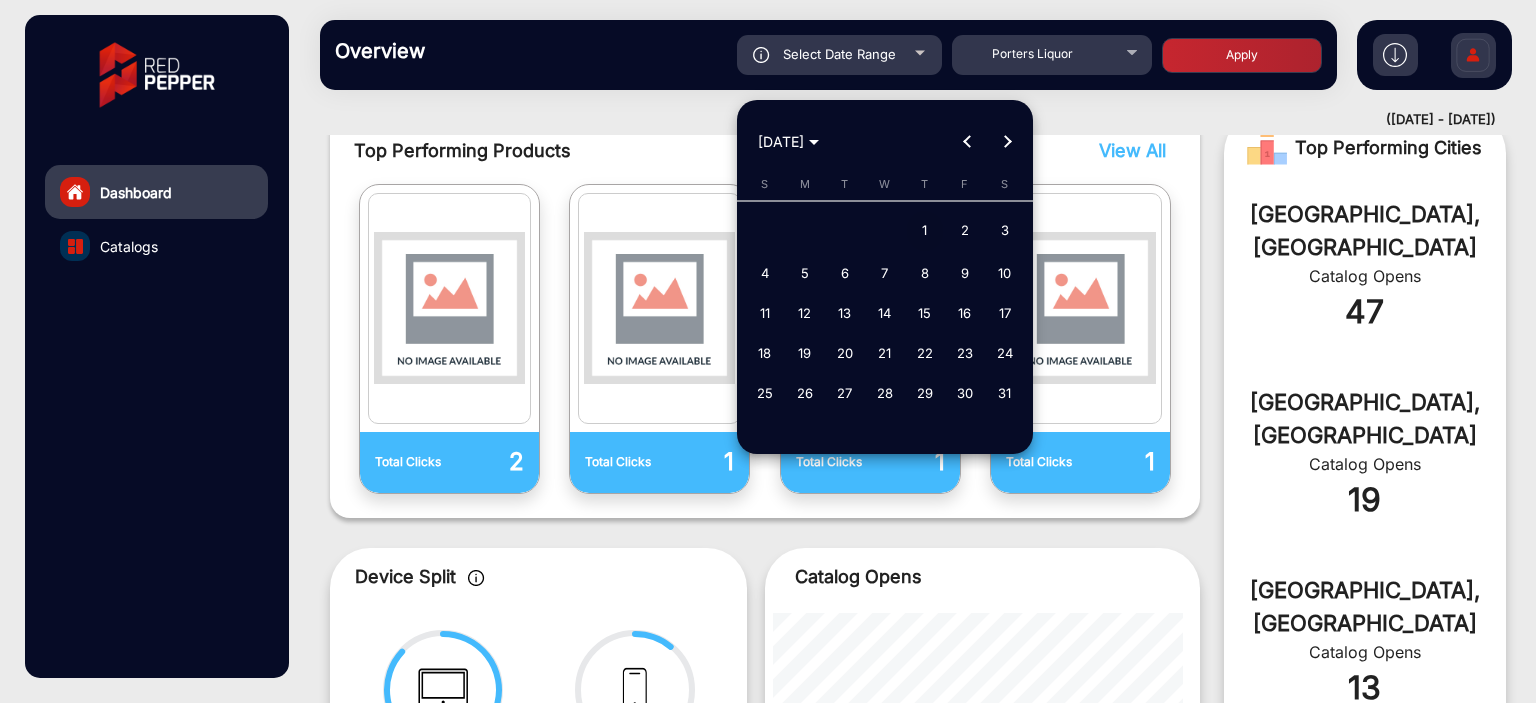 click on "1" at bounding box center (925, 231) 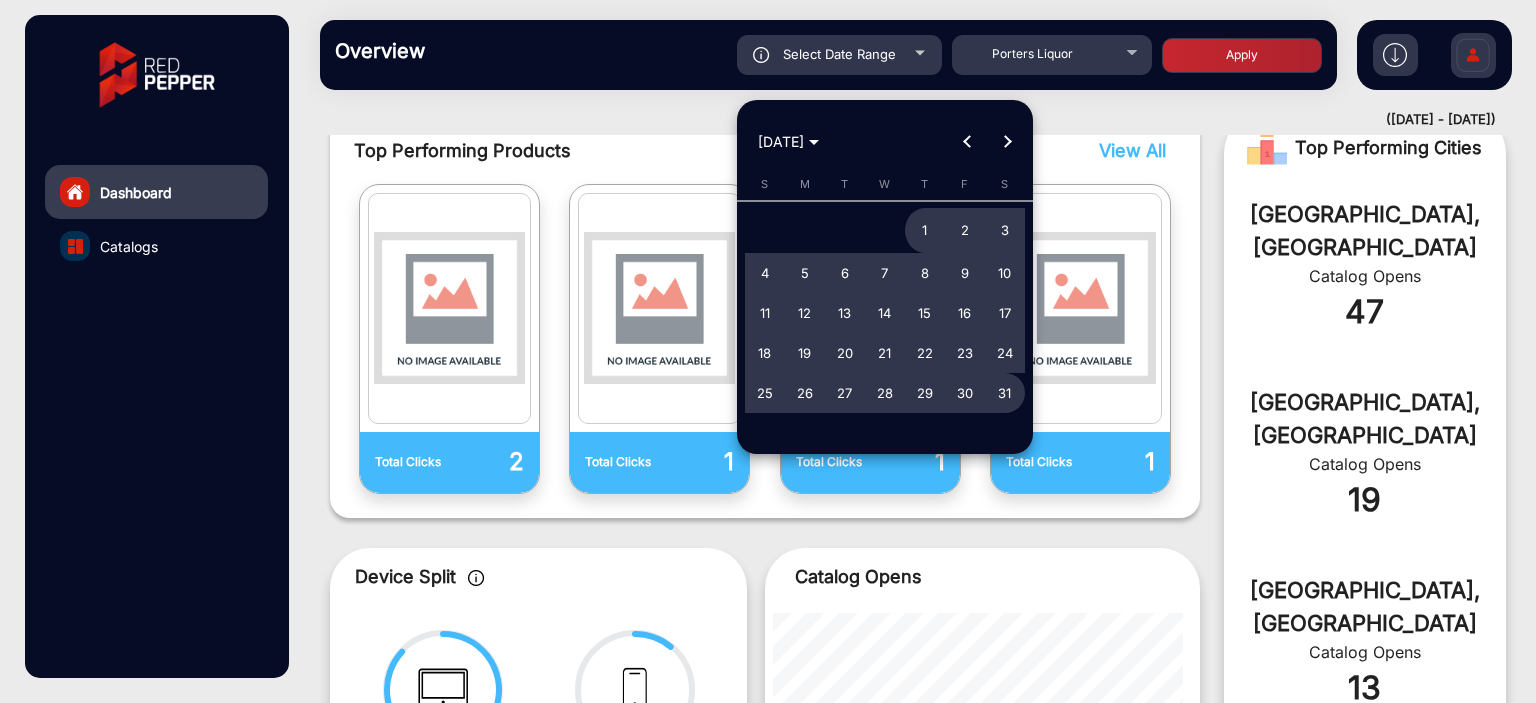 click on "S M T W T F S  [DATE]   2   3   4   5   6   7   8   9   10   11   12   13   14   15   16   17   18   19   20   21   22   23   24   25   26   27   28   29   30   31" at bounding box center [885, 295] 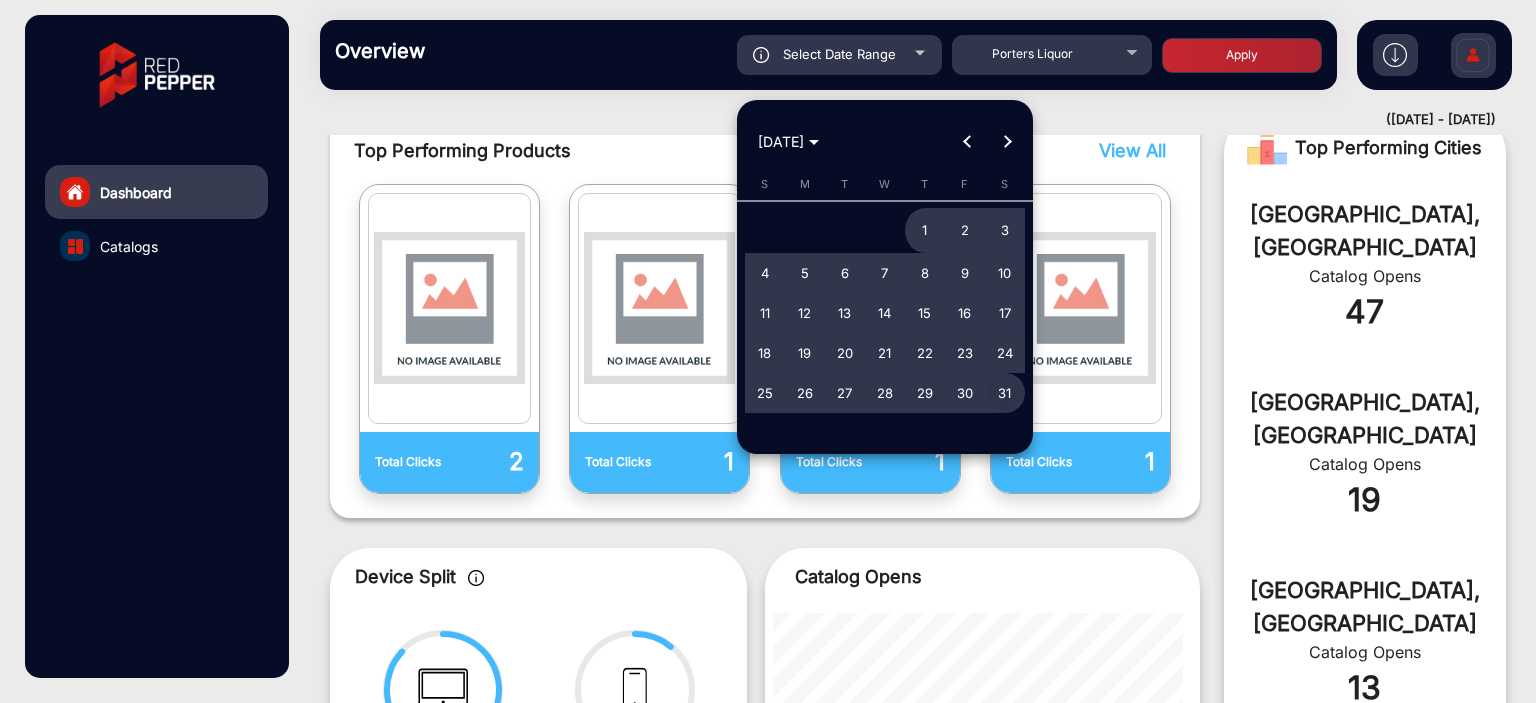 click on "31" at bounding box center (1005, 393) 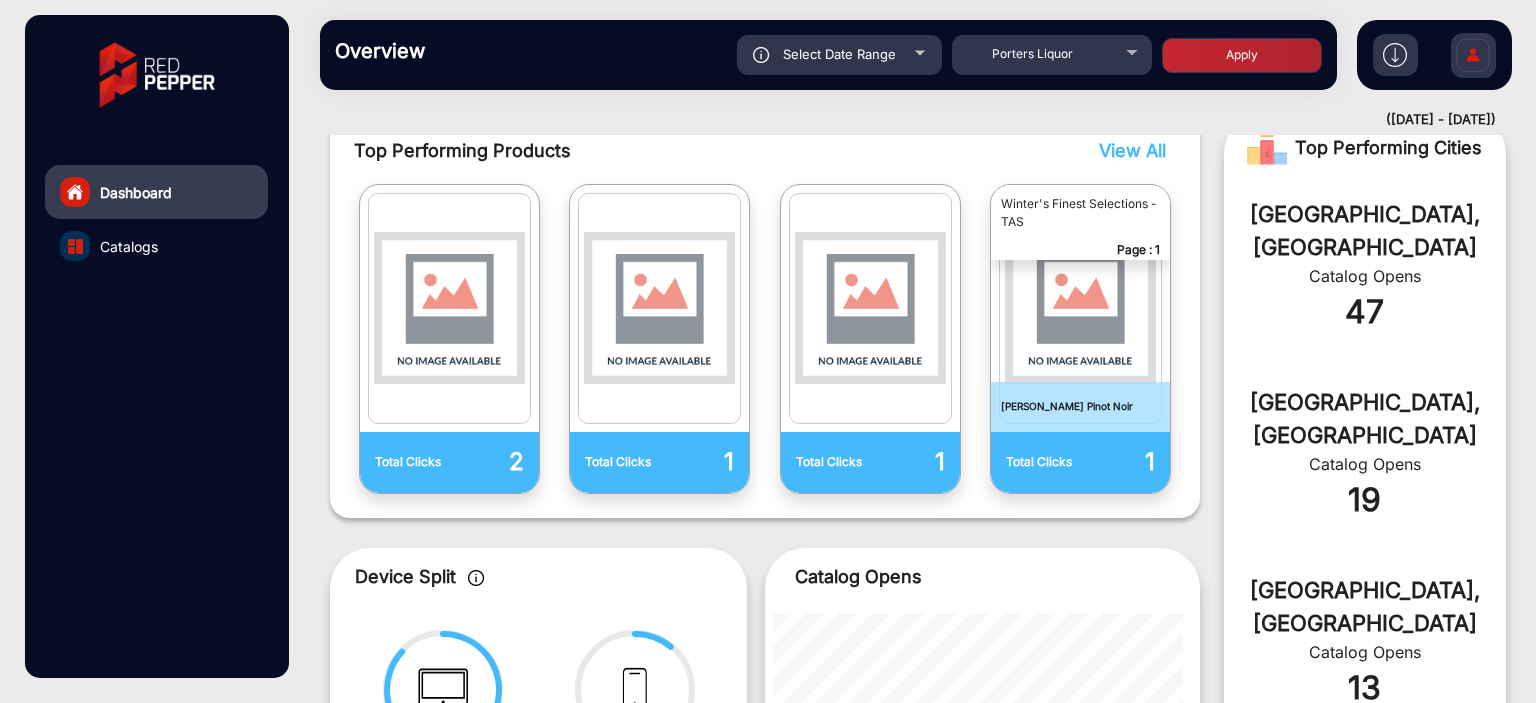 click on "Apply" 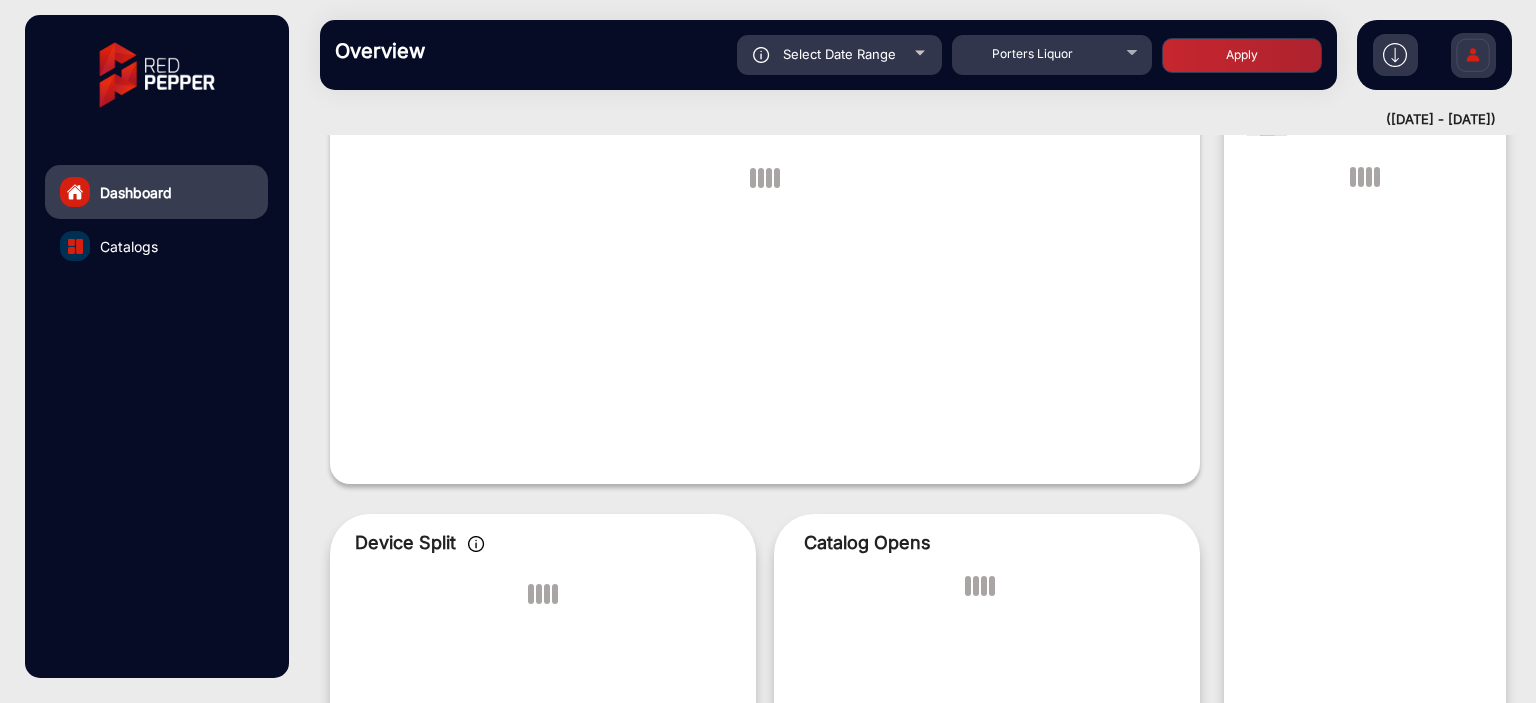 scroll, scrollTop: 15, scrollLeft: 0, axis: vertical 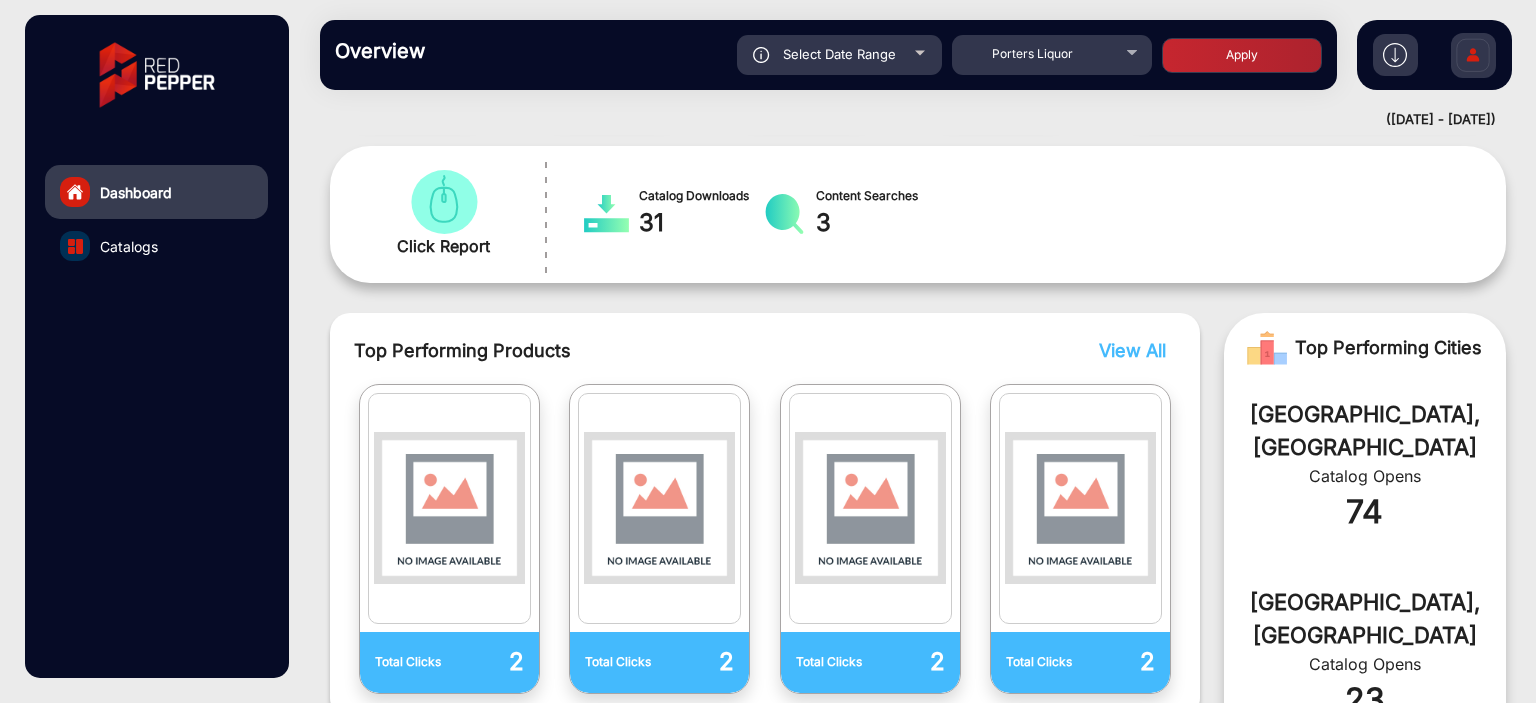 click on "Select Date Range" 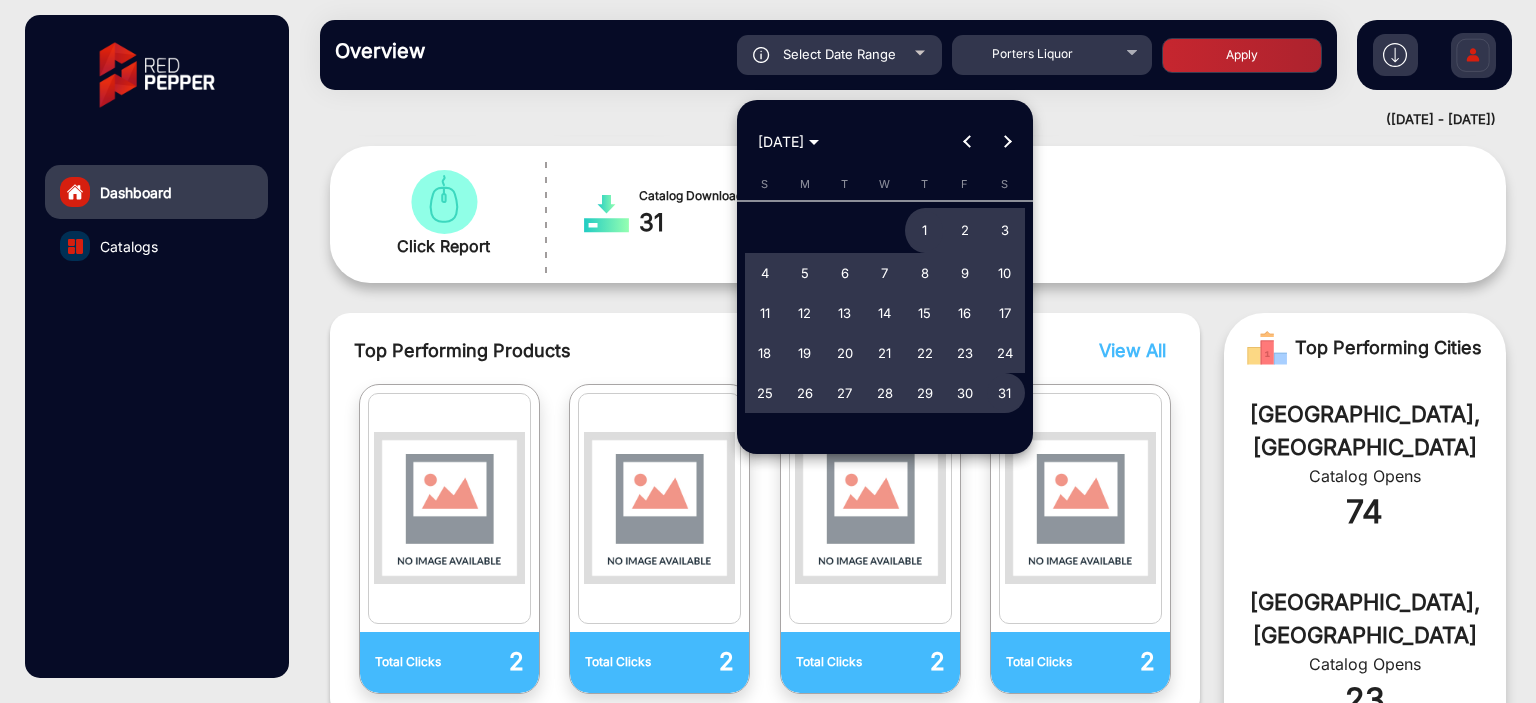 click at bounding box center [967, 142] 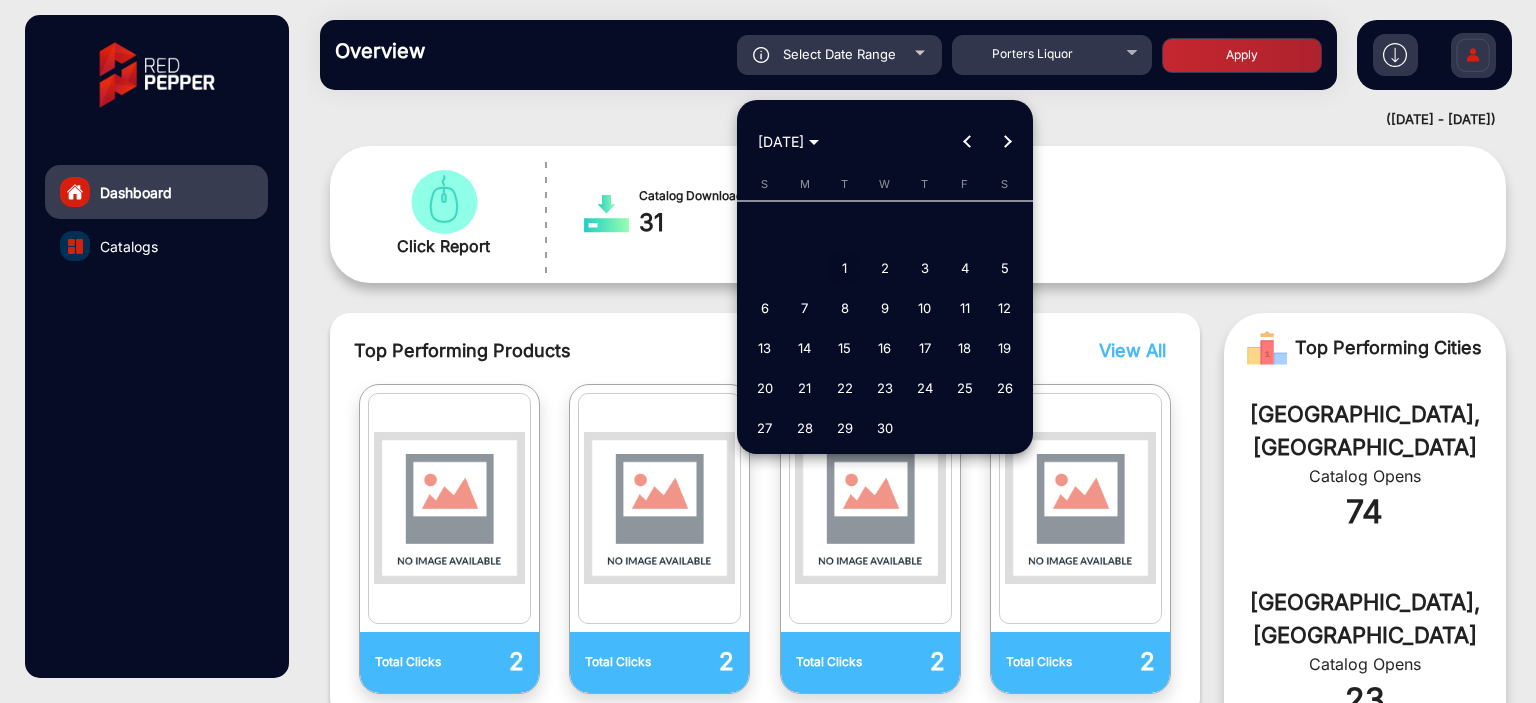 click on "1" at bounding box center (845, 268) 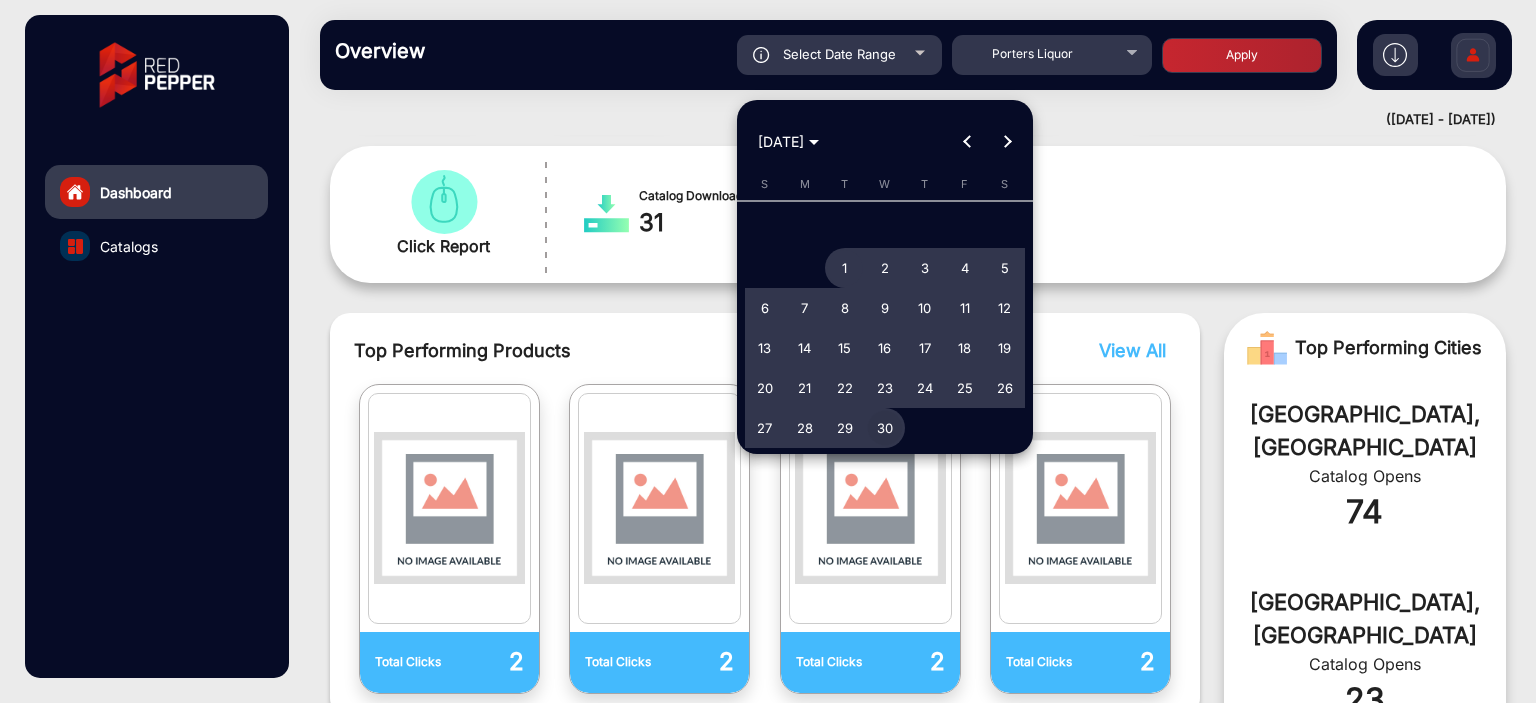 click on "30" at bounding box center (885, 428) 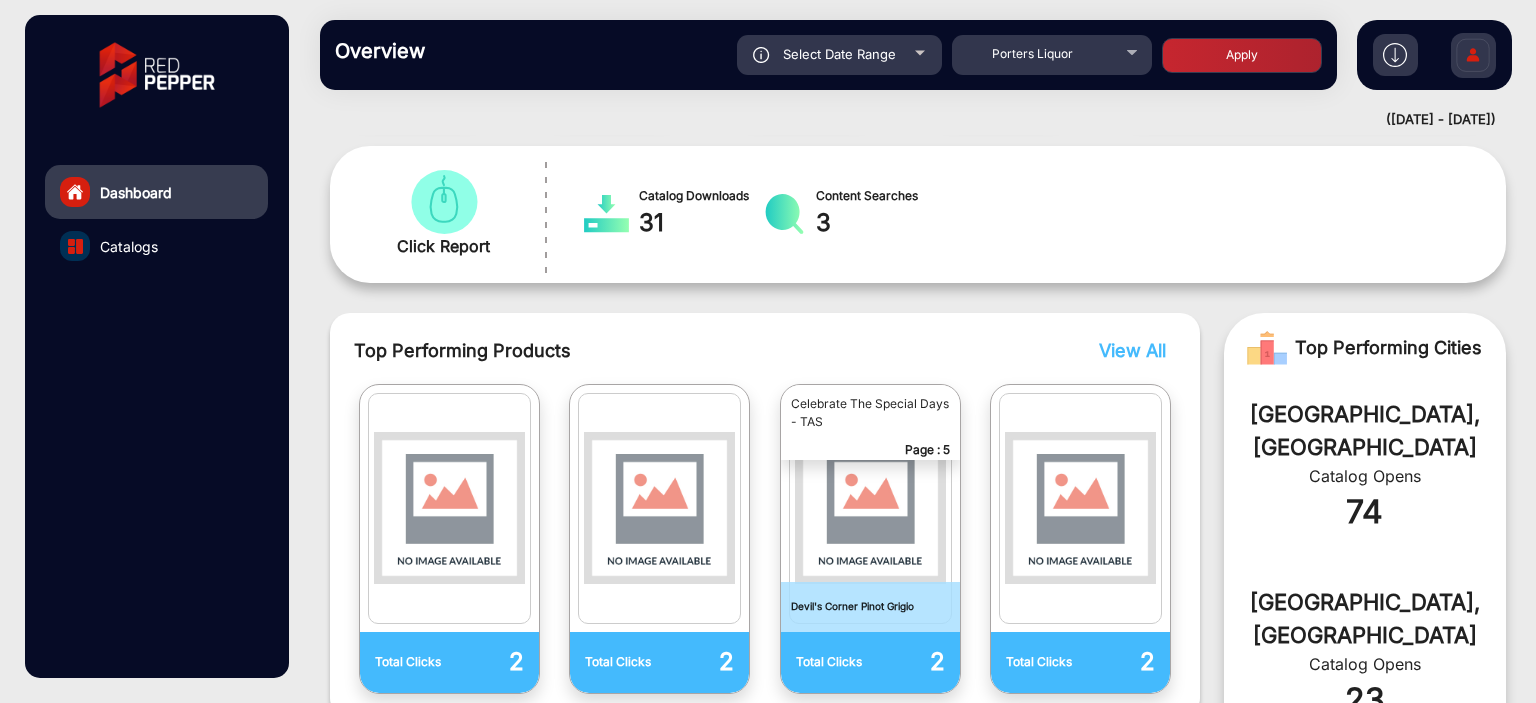 click on "Apply" 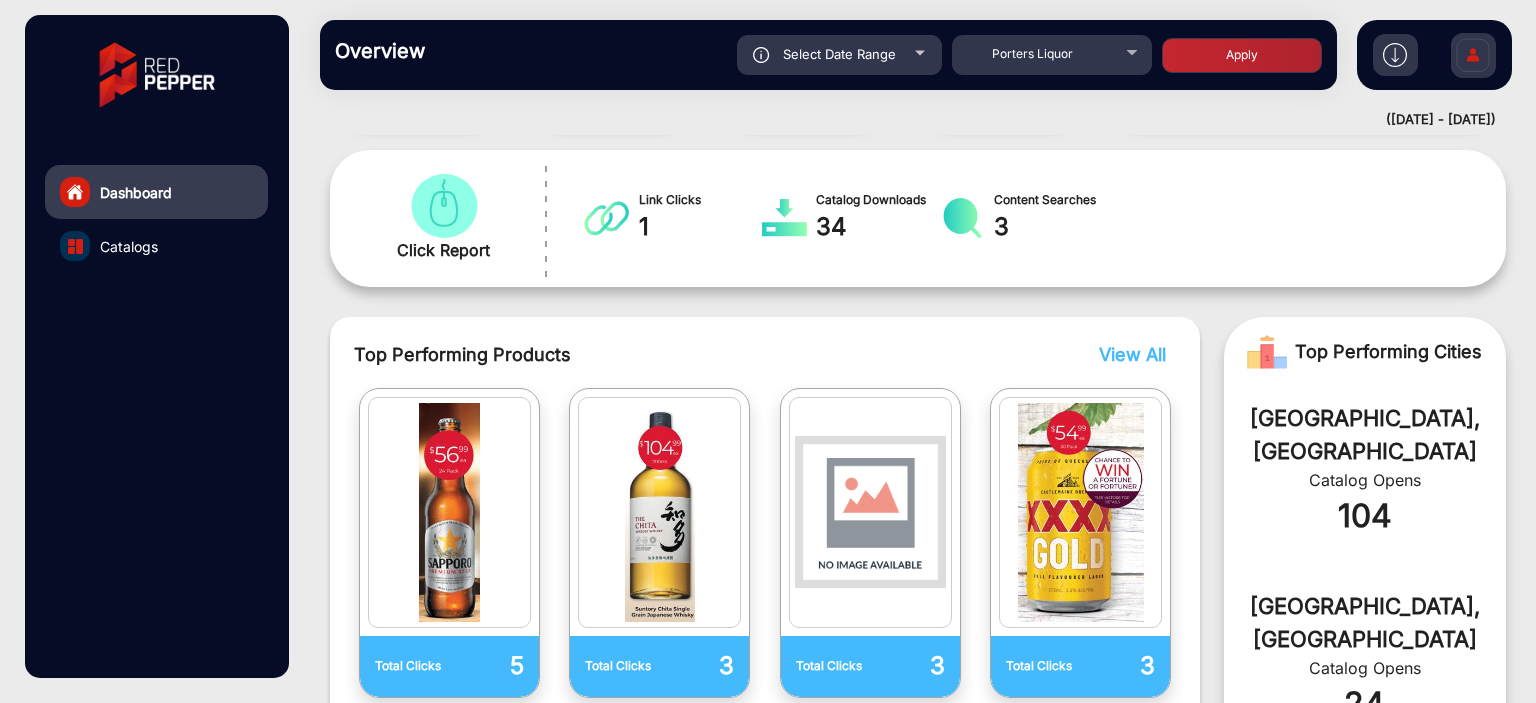 scroll, scrollTop: 318, scrollLeft: 0, axis: vertical 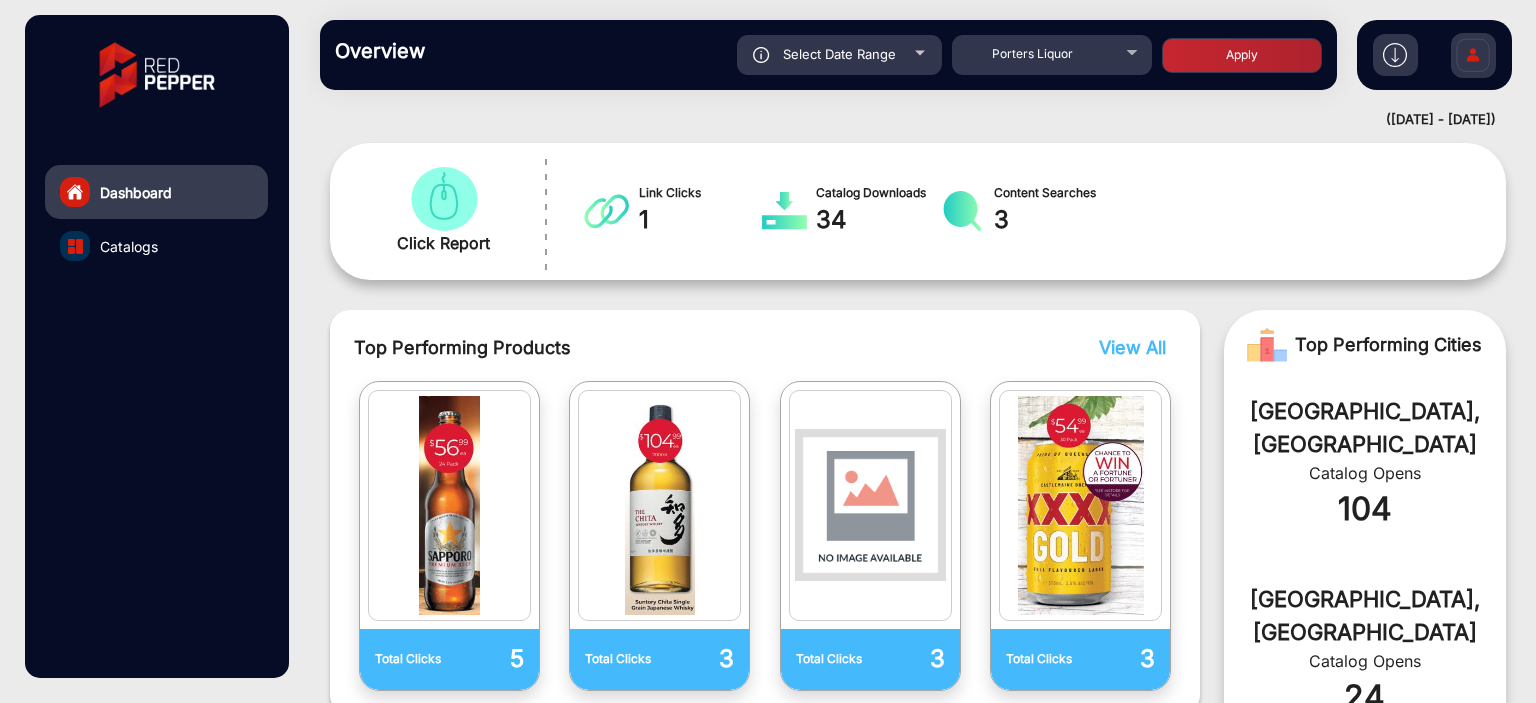 click on "Select Date Range" 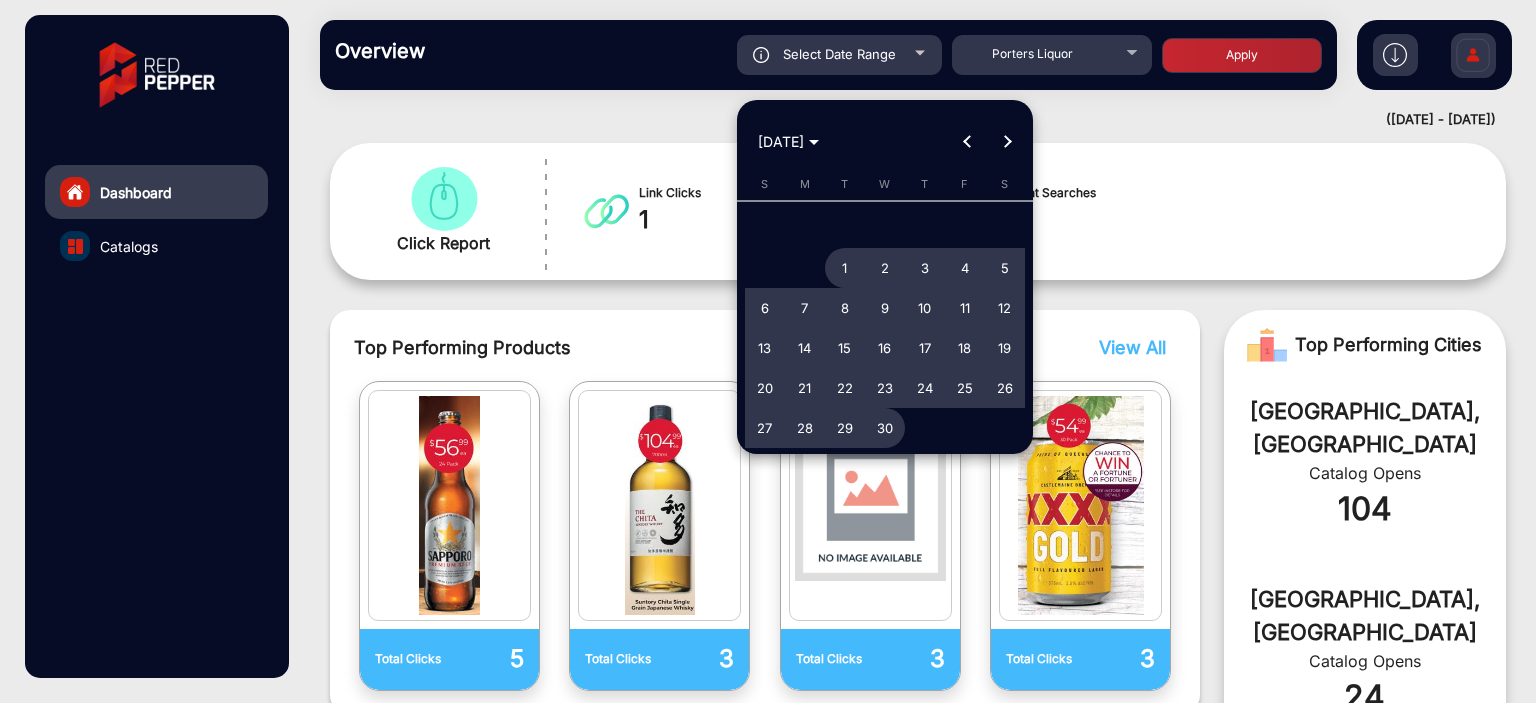 click at bounding box center [967, 142] 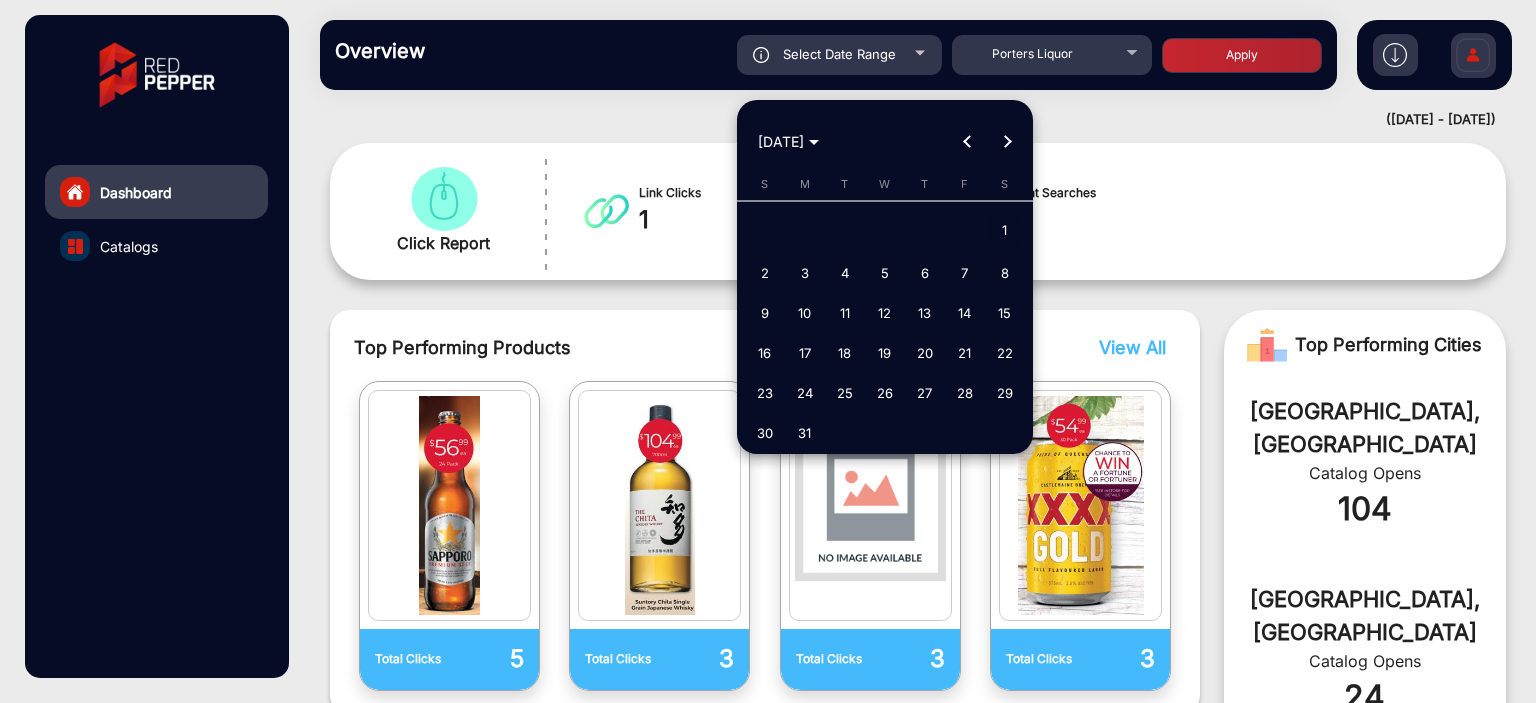 click on "1" at bounding box center [1005, 231] 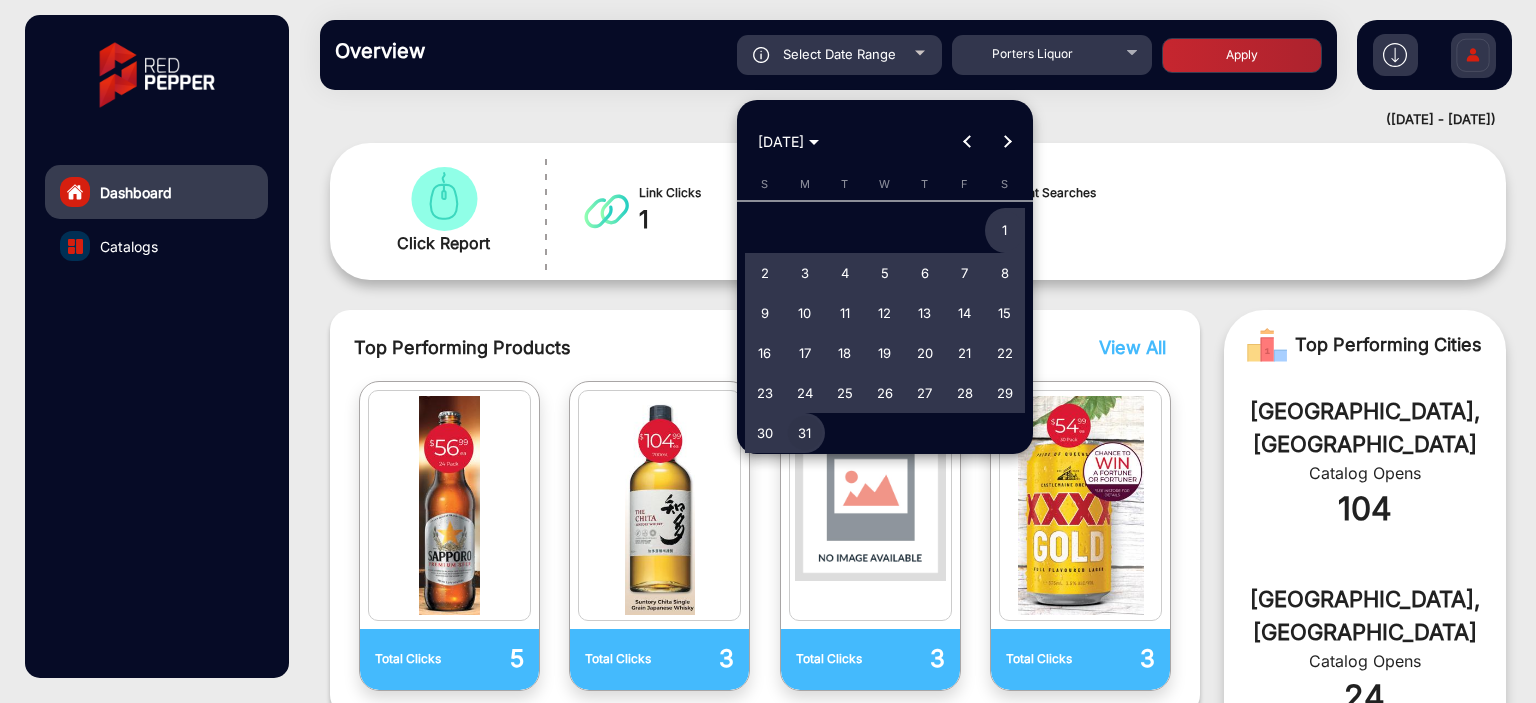 click on "31" at bounding box center (805, 433) 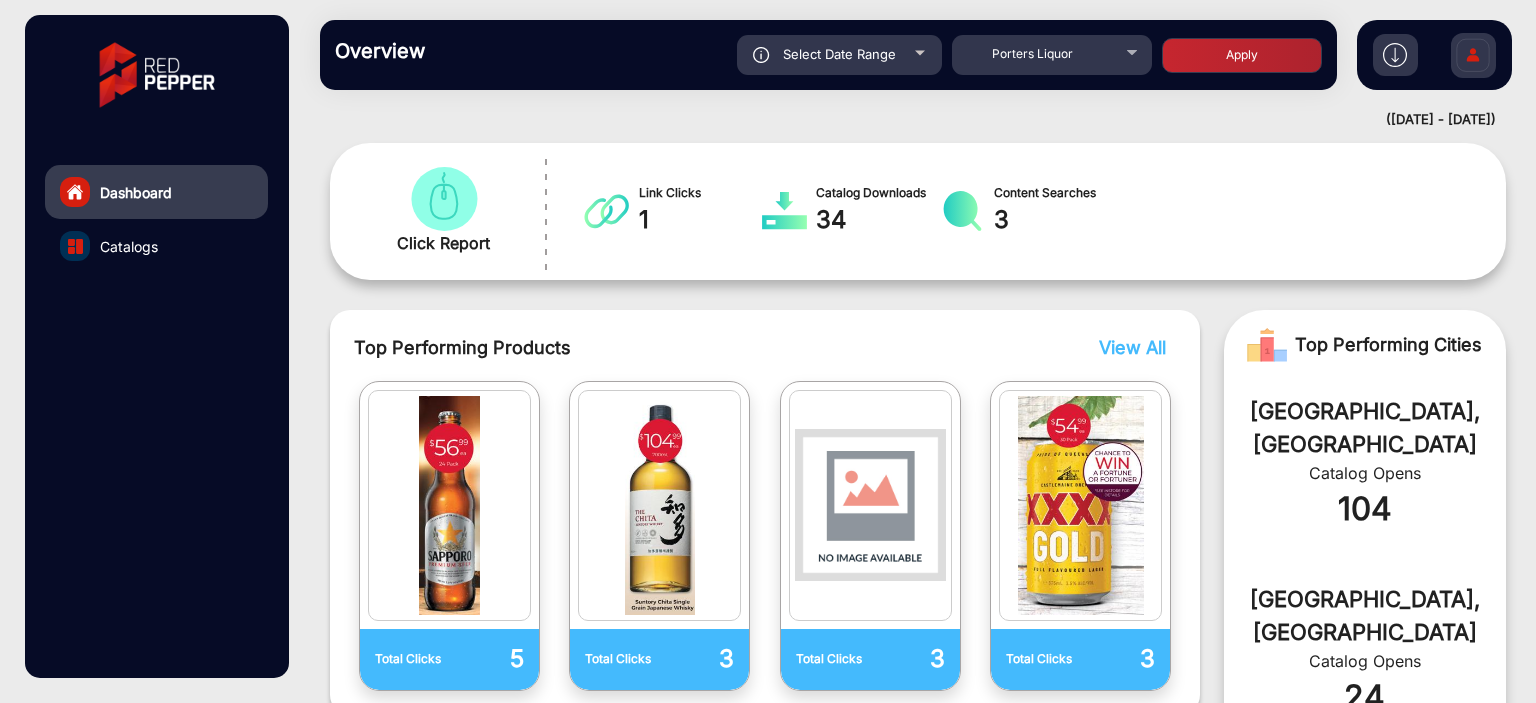 click on "Apply" 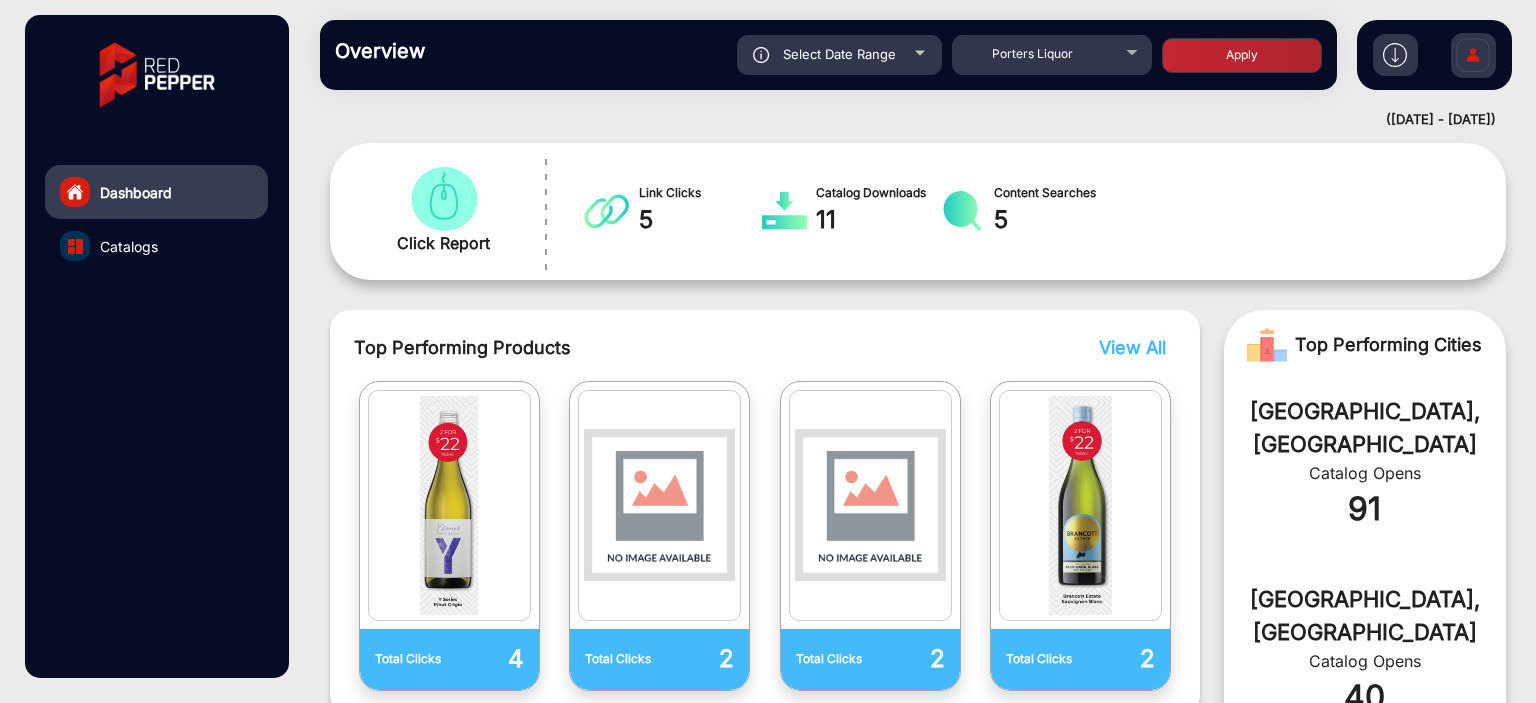 click on "Select Date Range" 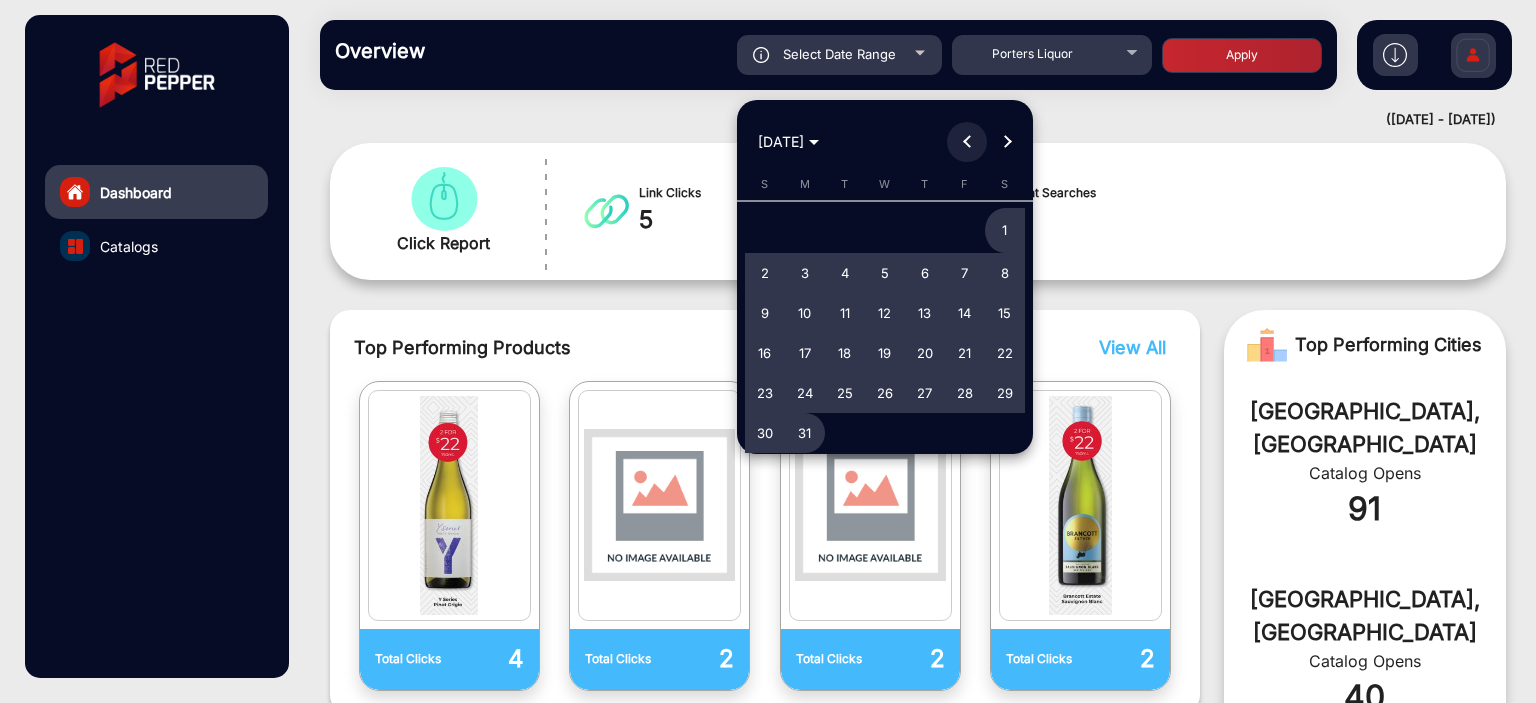 click at bounding box center [967, 142] 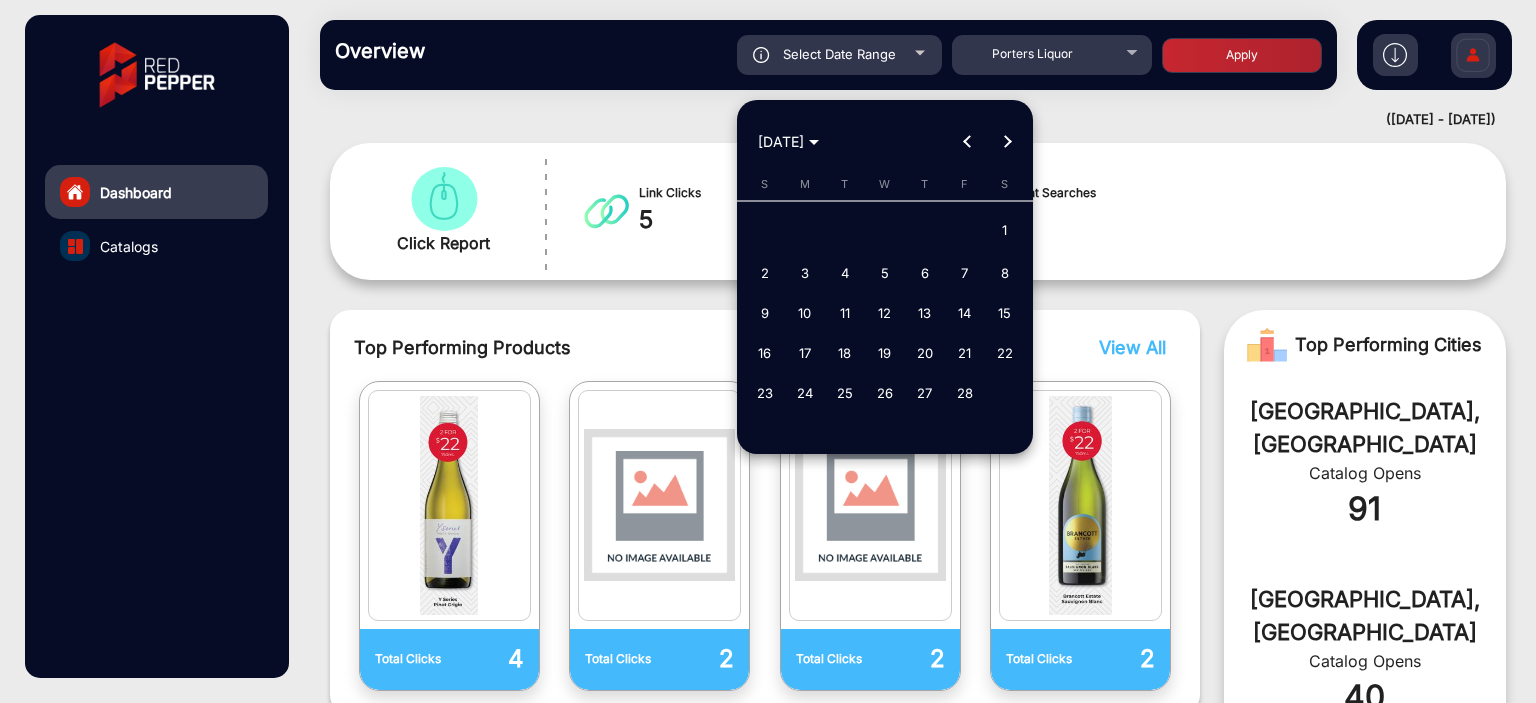 click at bounding box center [967, 142] 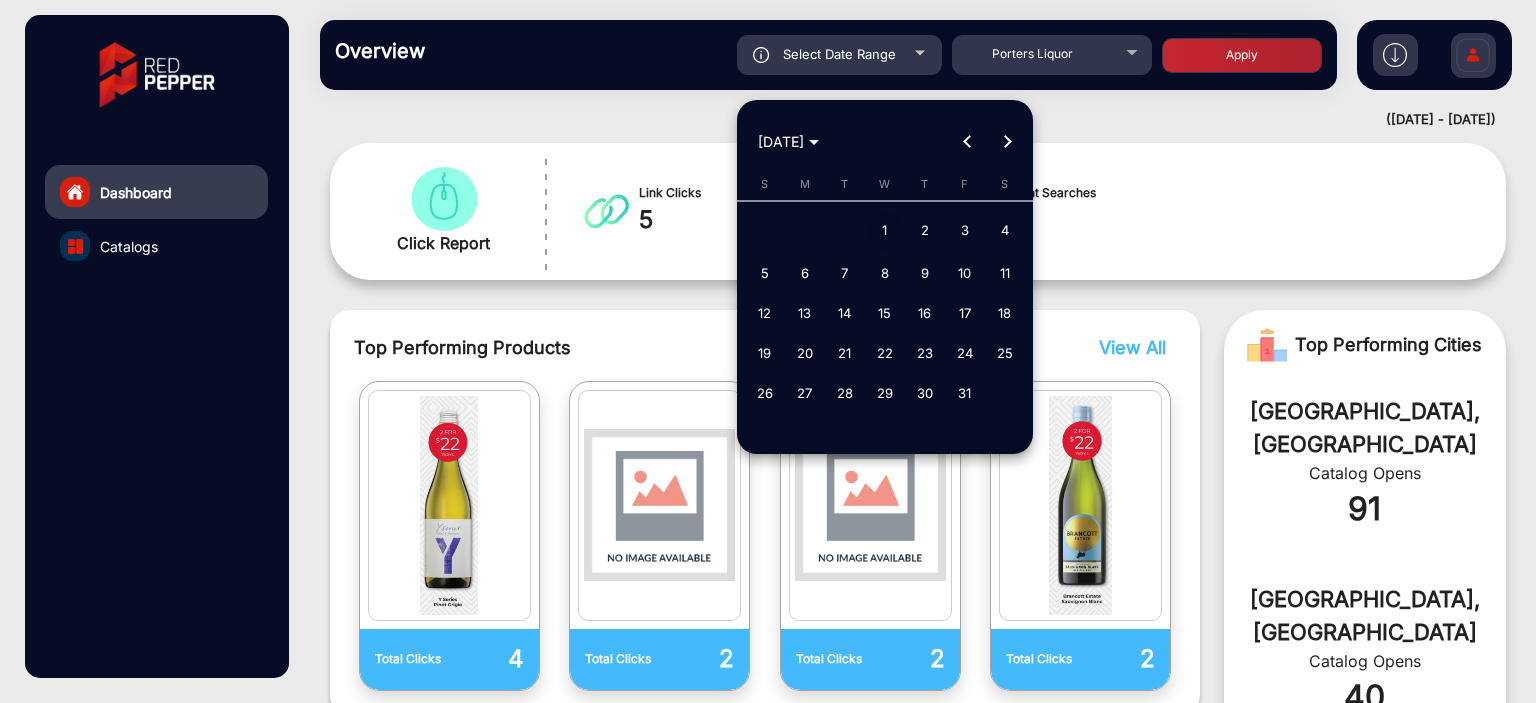 click on "1" at bounding box center (885, 231) 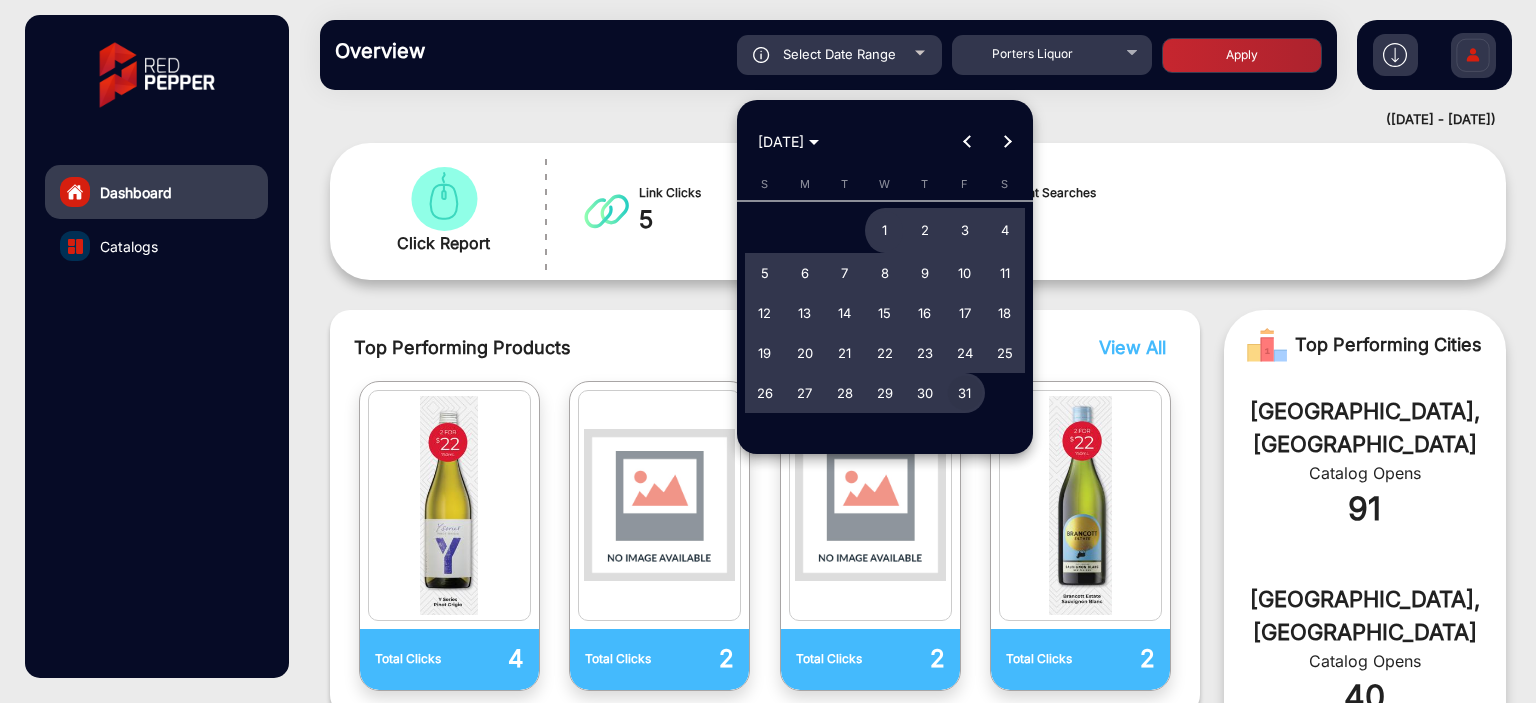 click on "31" at bounding box center (965, 393) 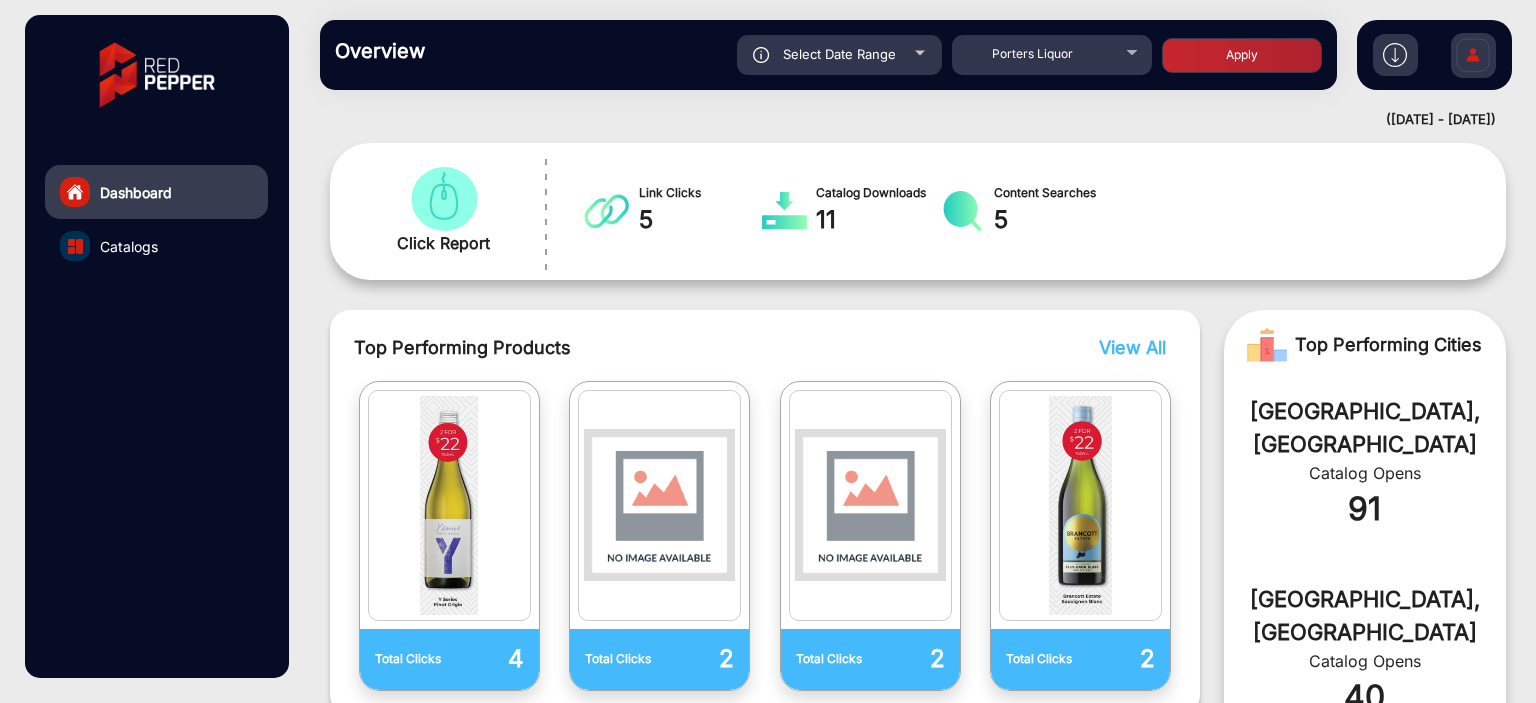 click on "Apply" 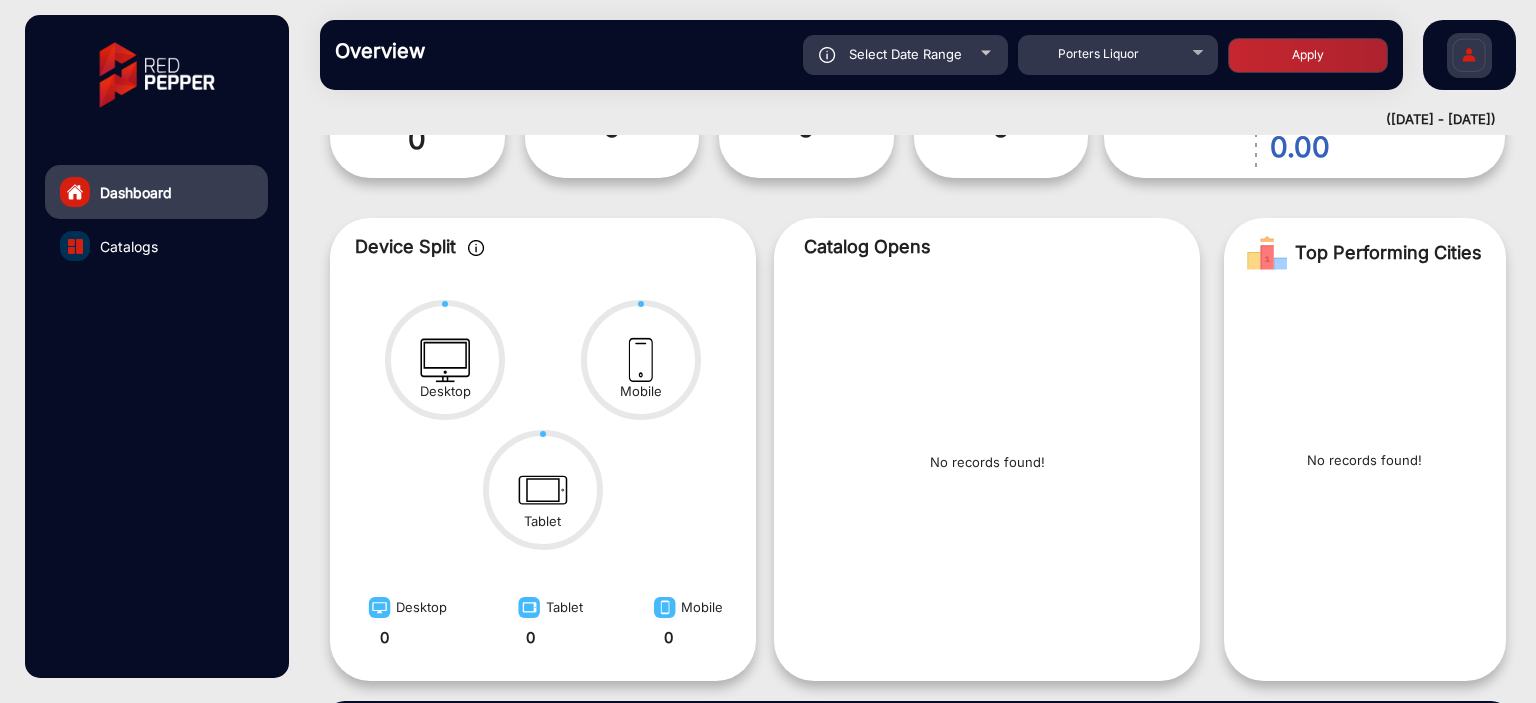 scroll, scrollTop: 2, scrollLeft: 0, axis: vertical 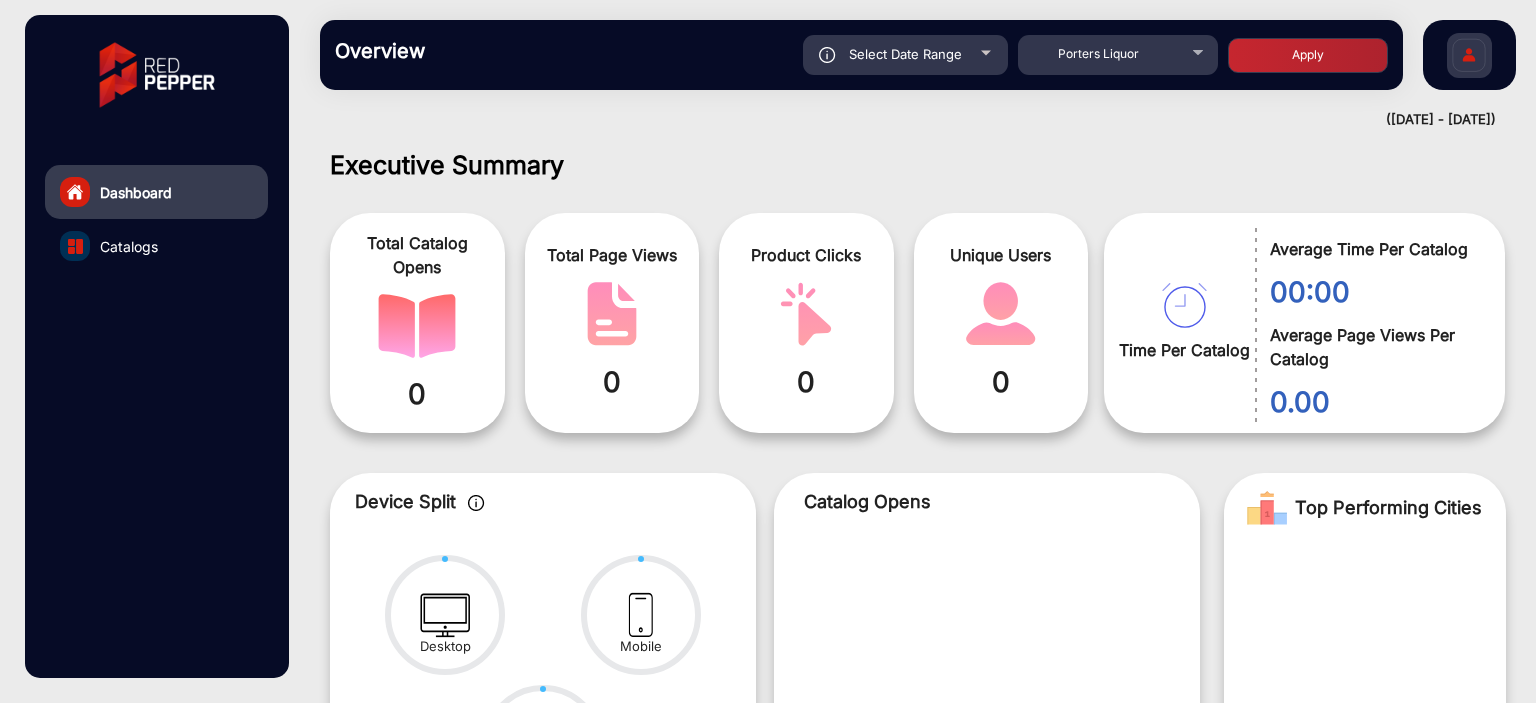 click on "Select Date Range" 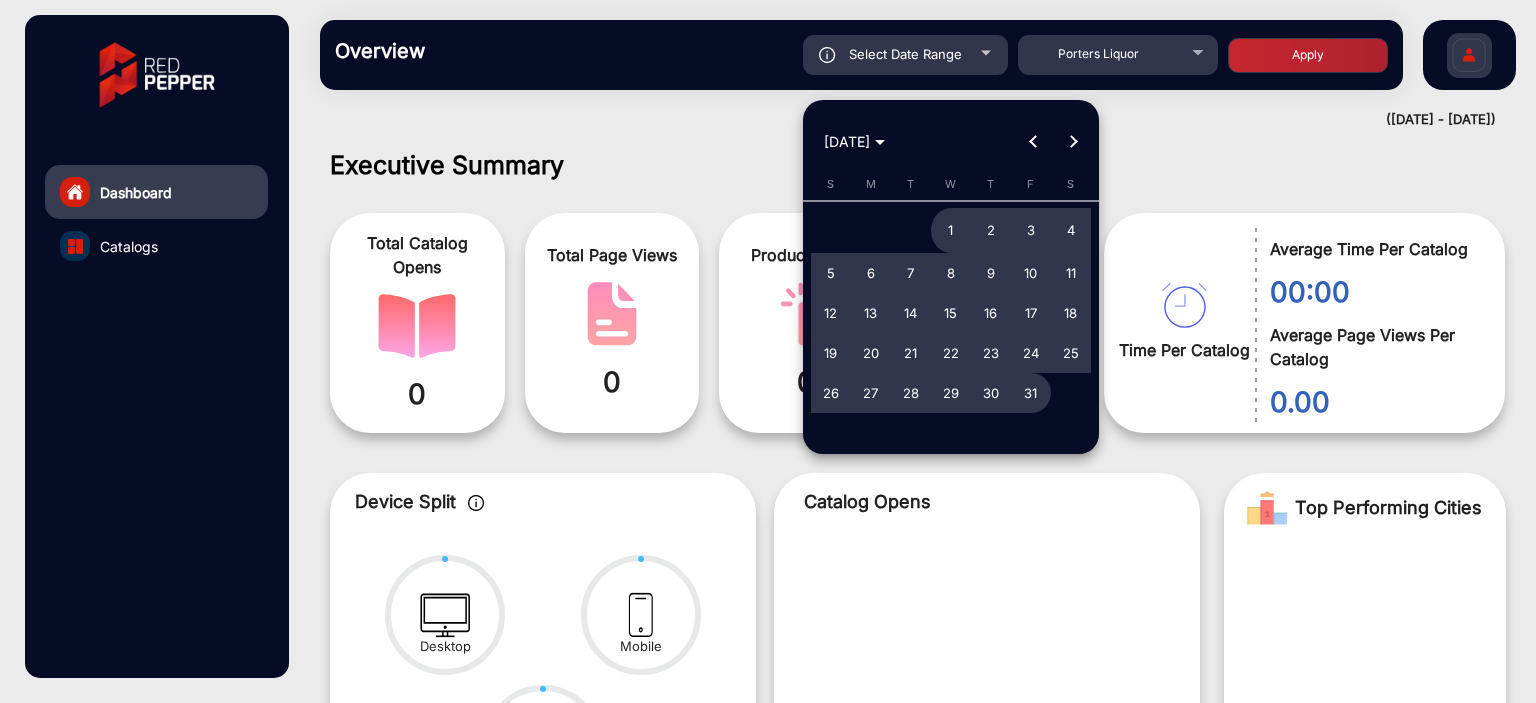 click at bounding box center (1074, 142) 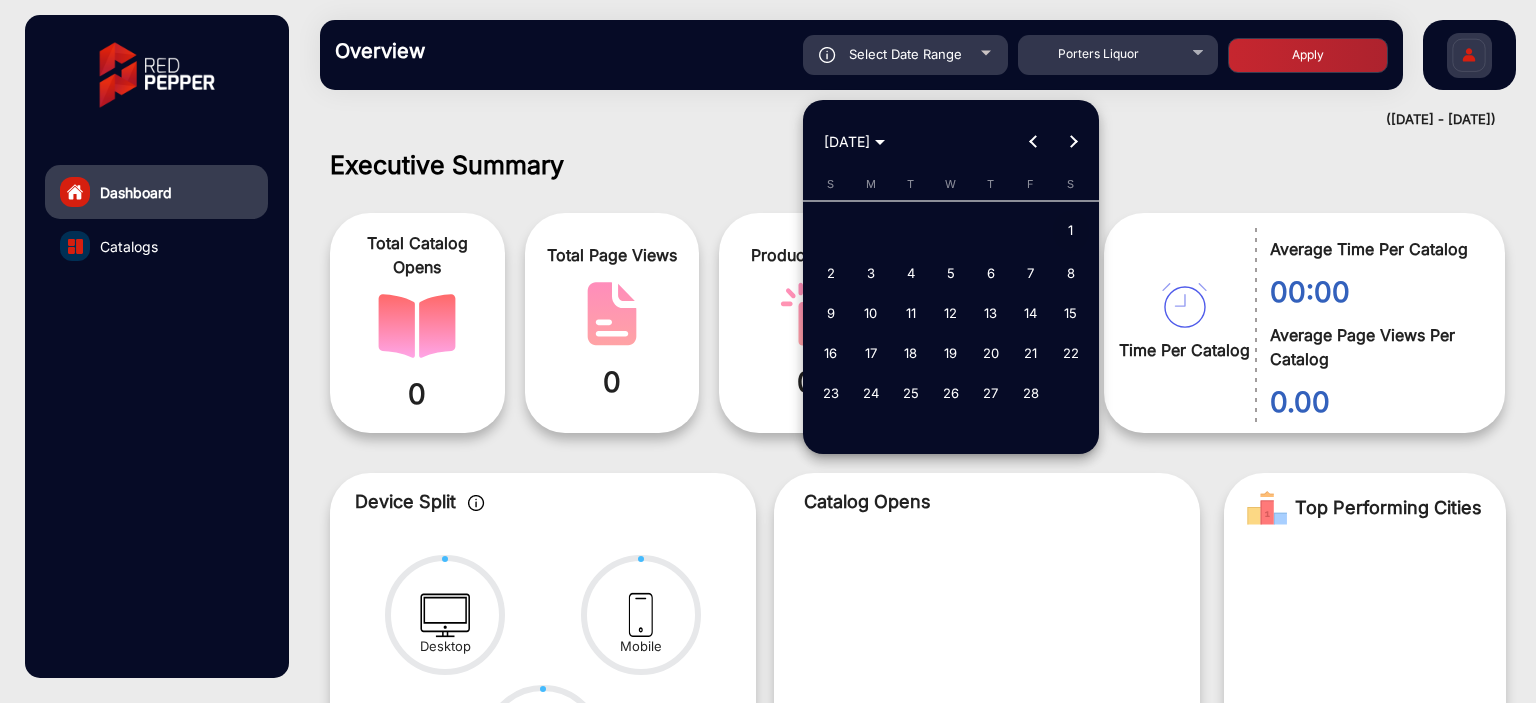 click on "1" at bounding box center [1071, 231] 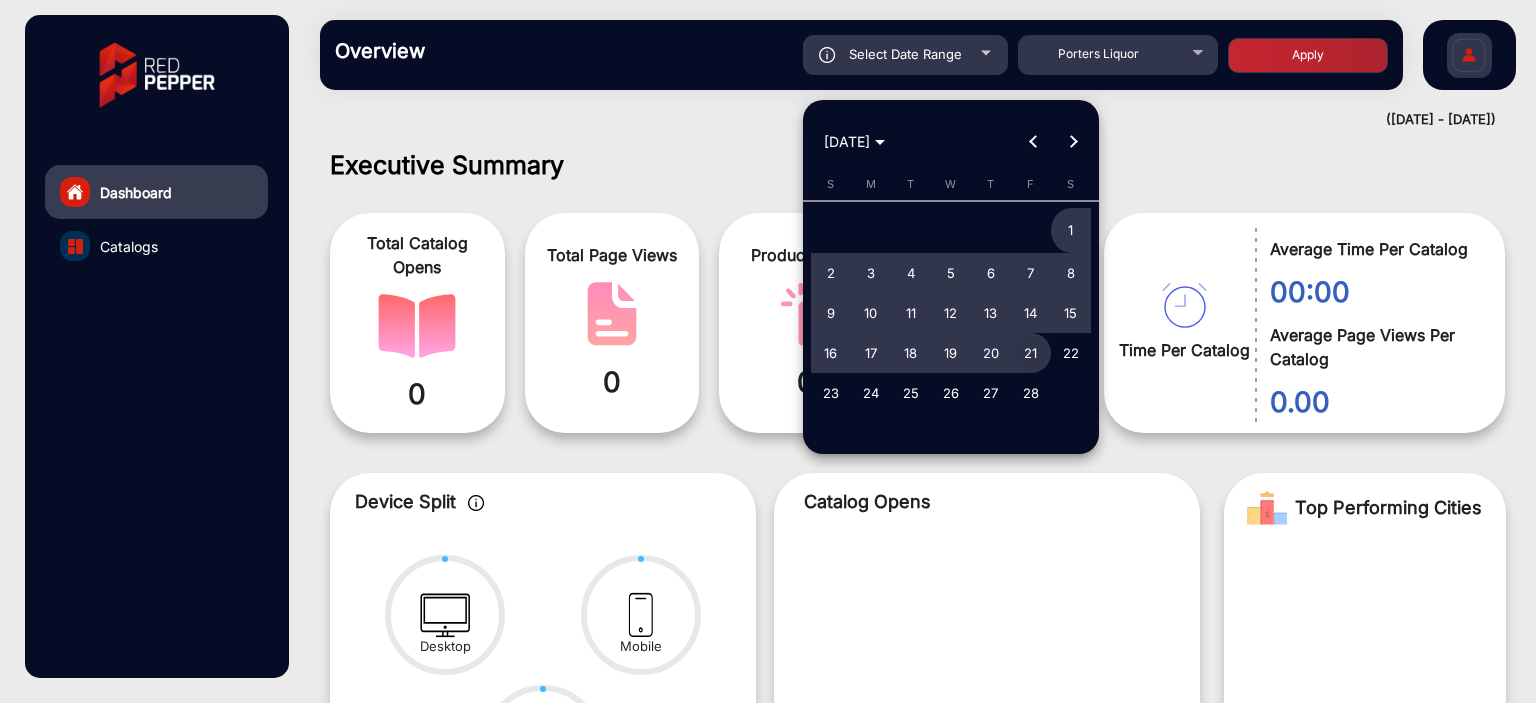click on "21" at bounding box center [1031, 353] 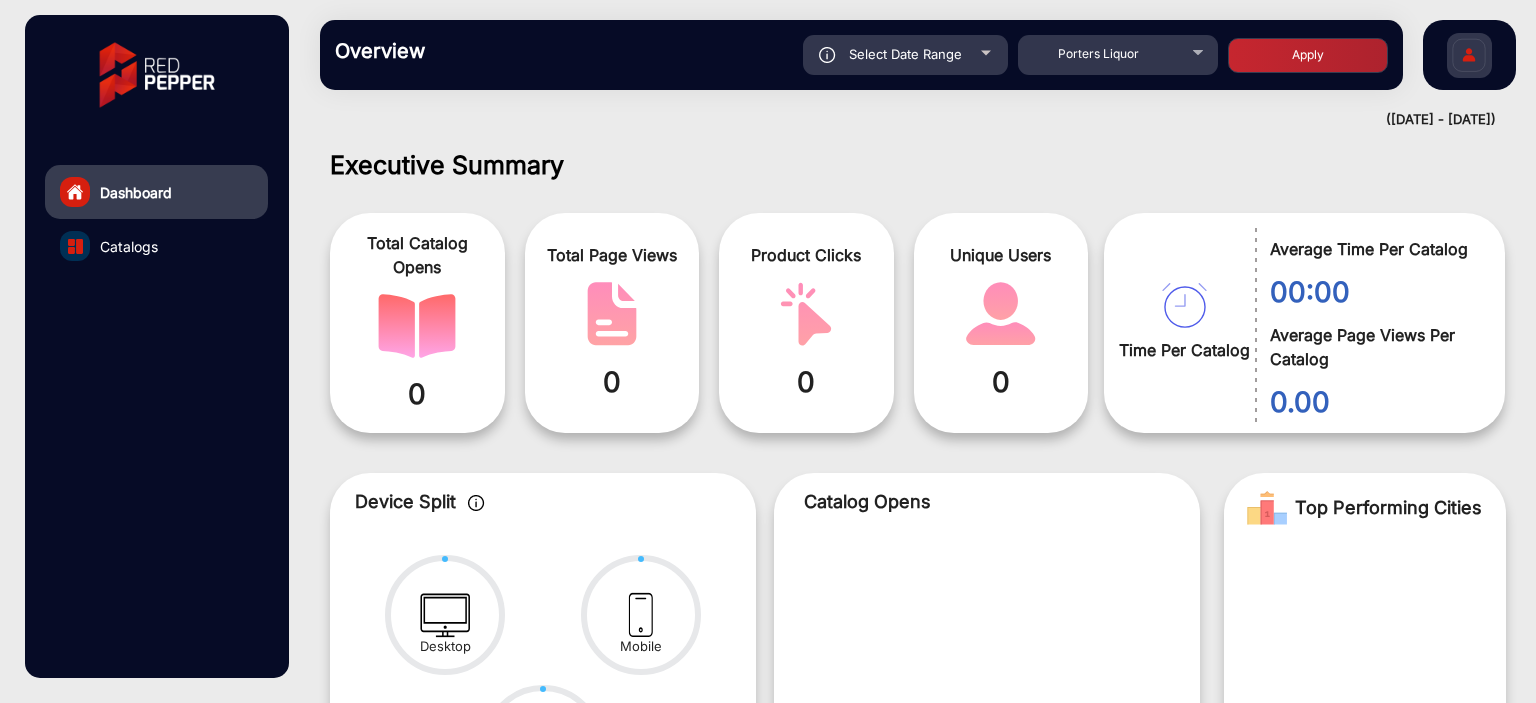 click on "Apply" 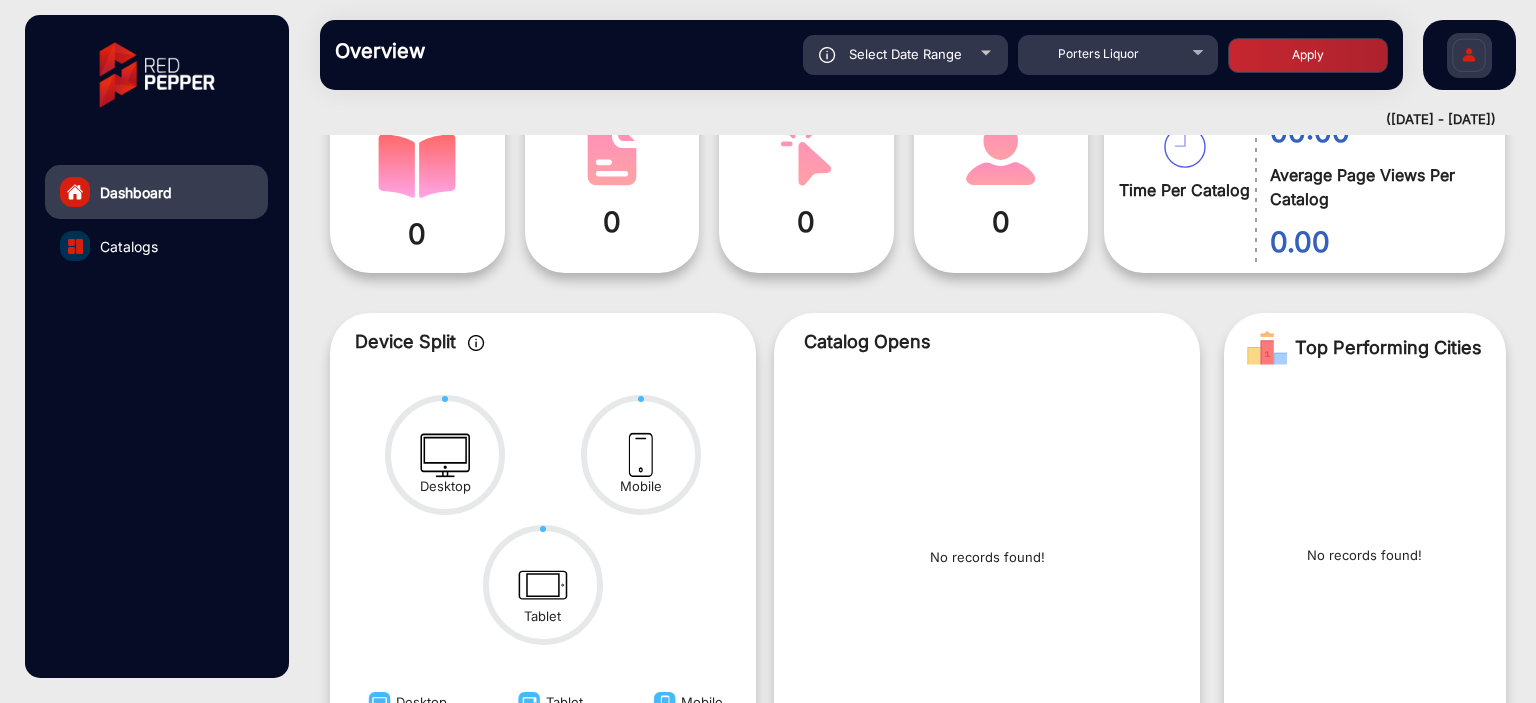 scroll, scrollTop: 360, scrollLeft: 0, axis: vertical 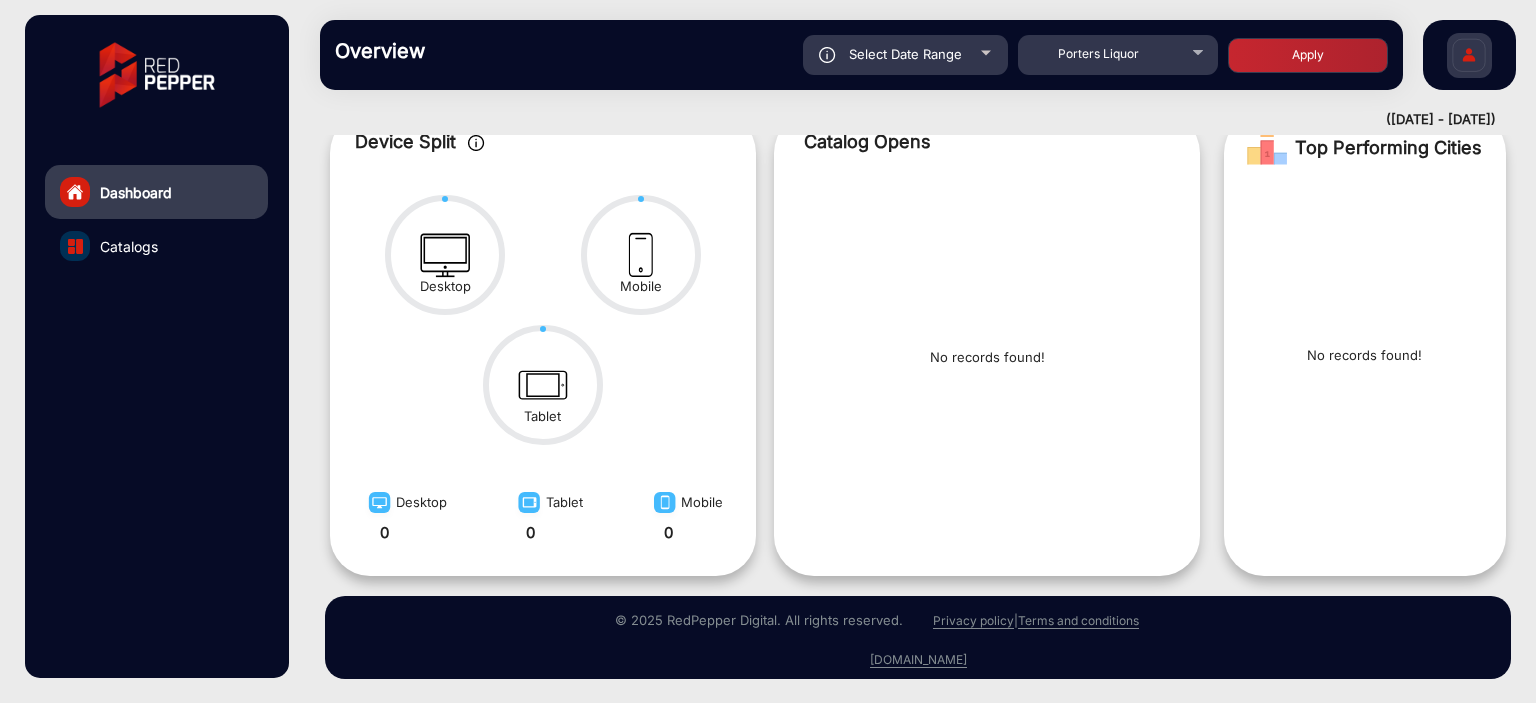 click on "Select Date Range" 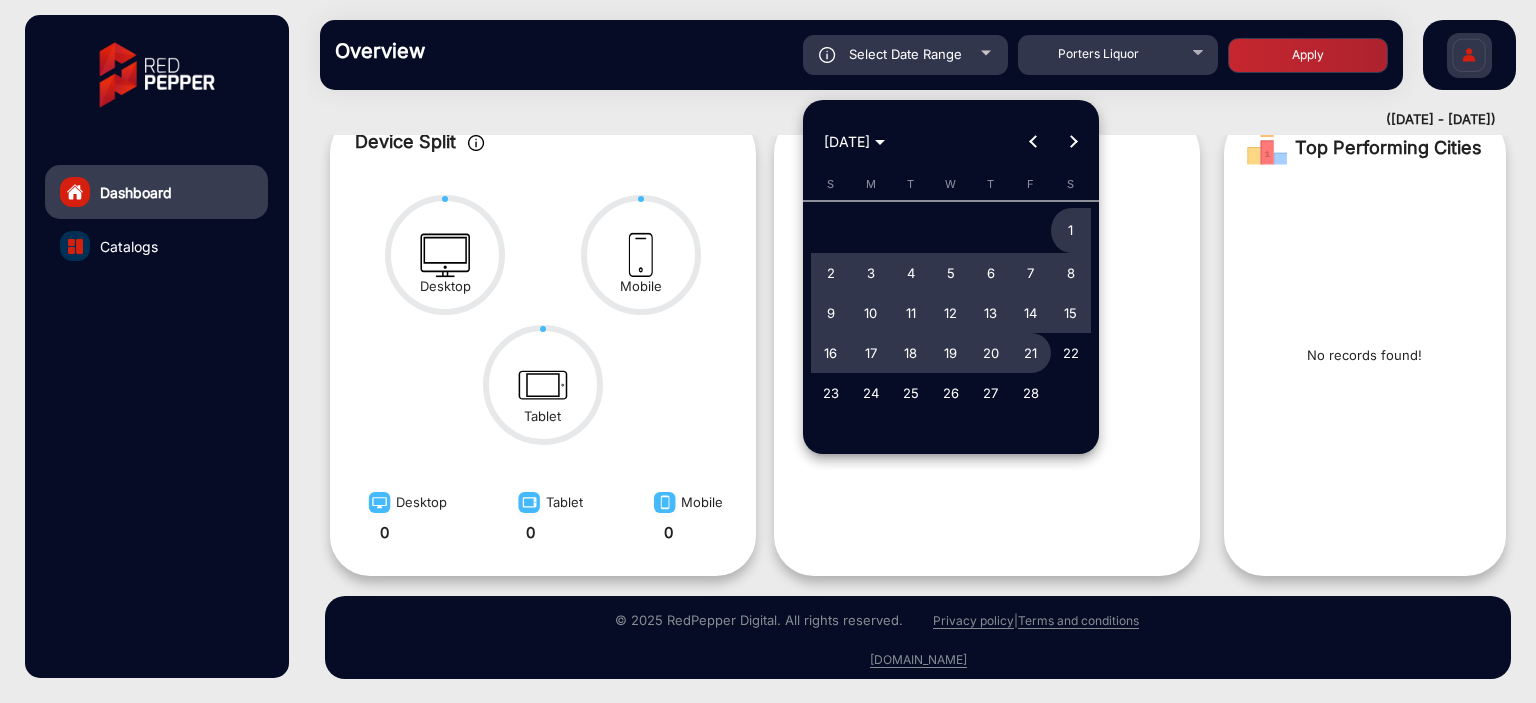 click at bounding box center (1074, 142) 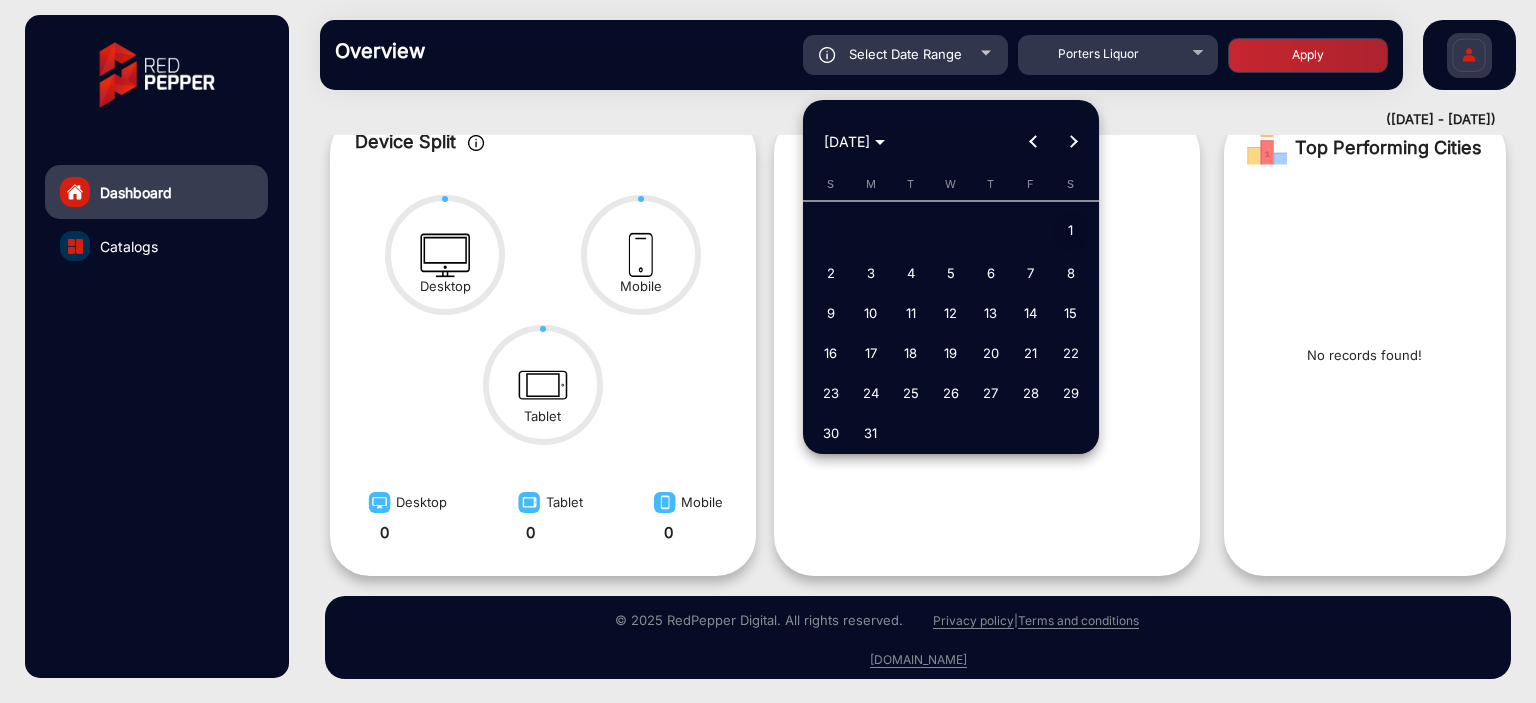 click on "1" at bounding box center (1071, 231) 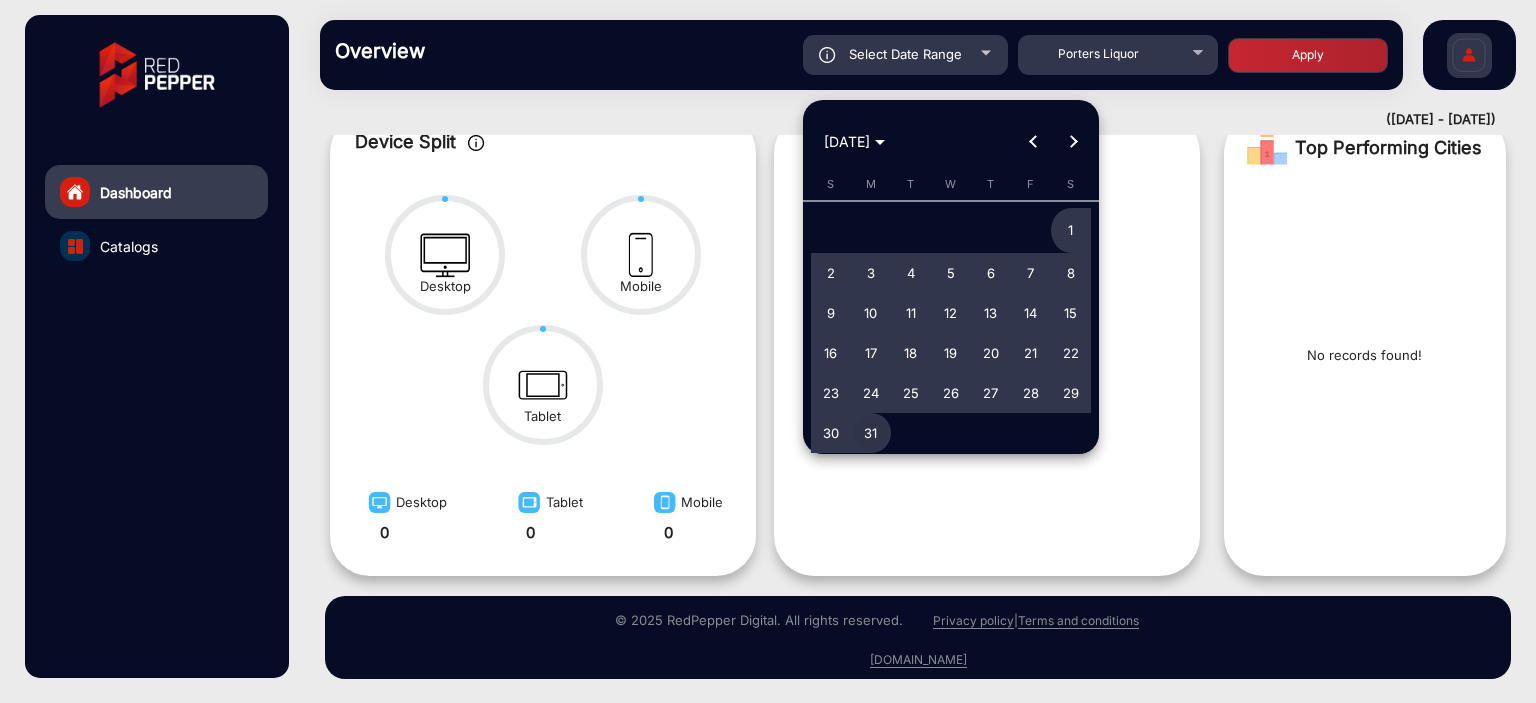 click on "31" at bounding box center (871, 433) 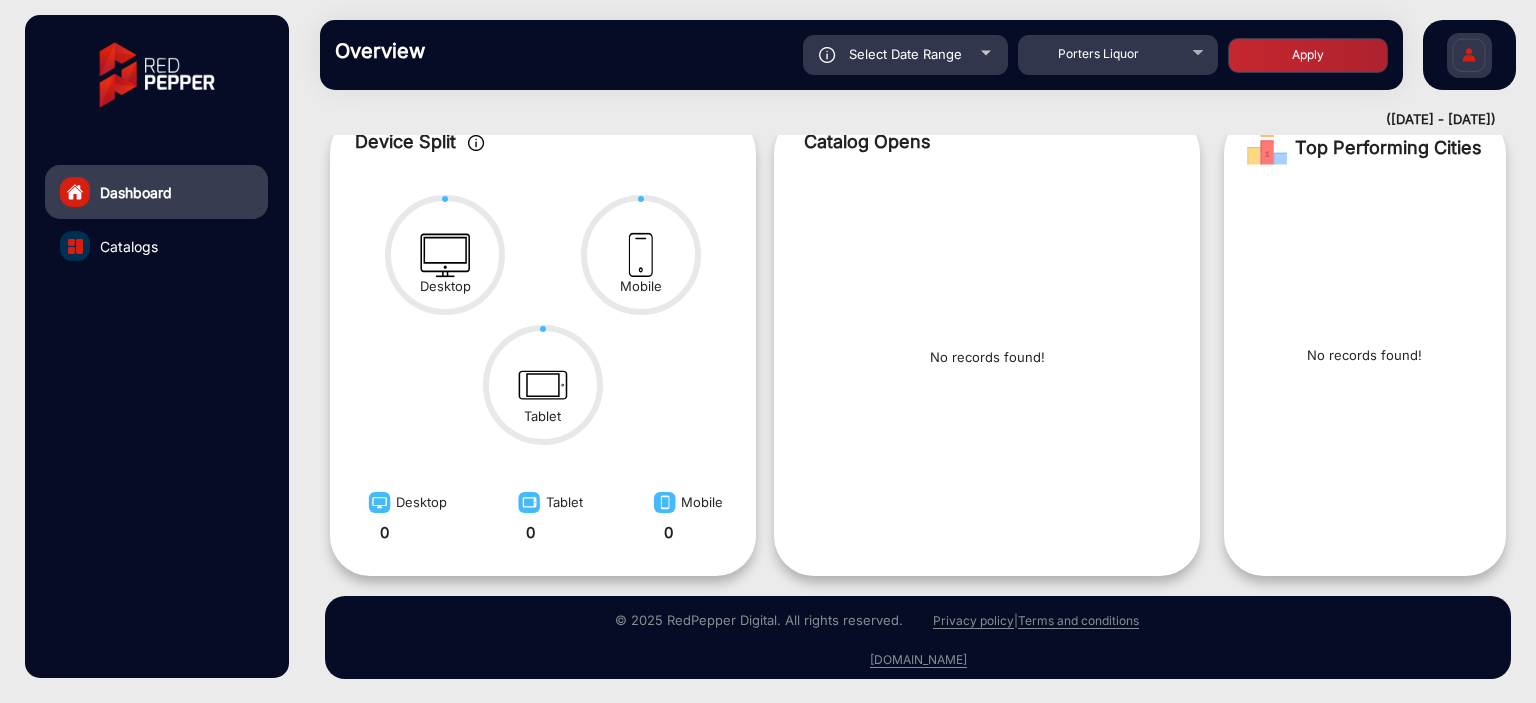 click on "Apply" 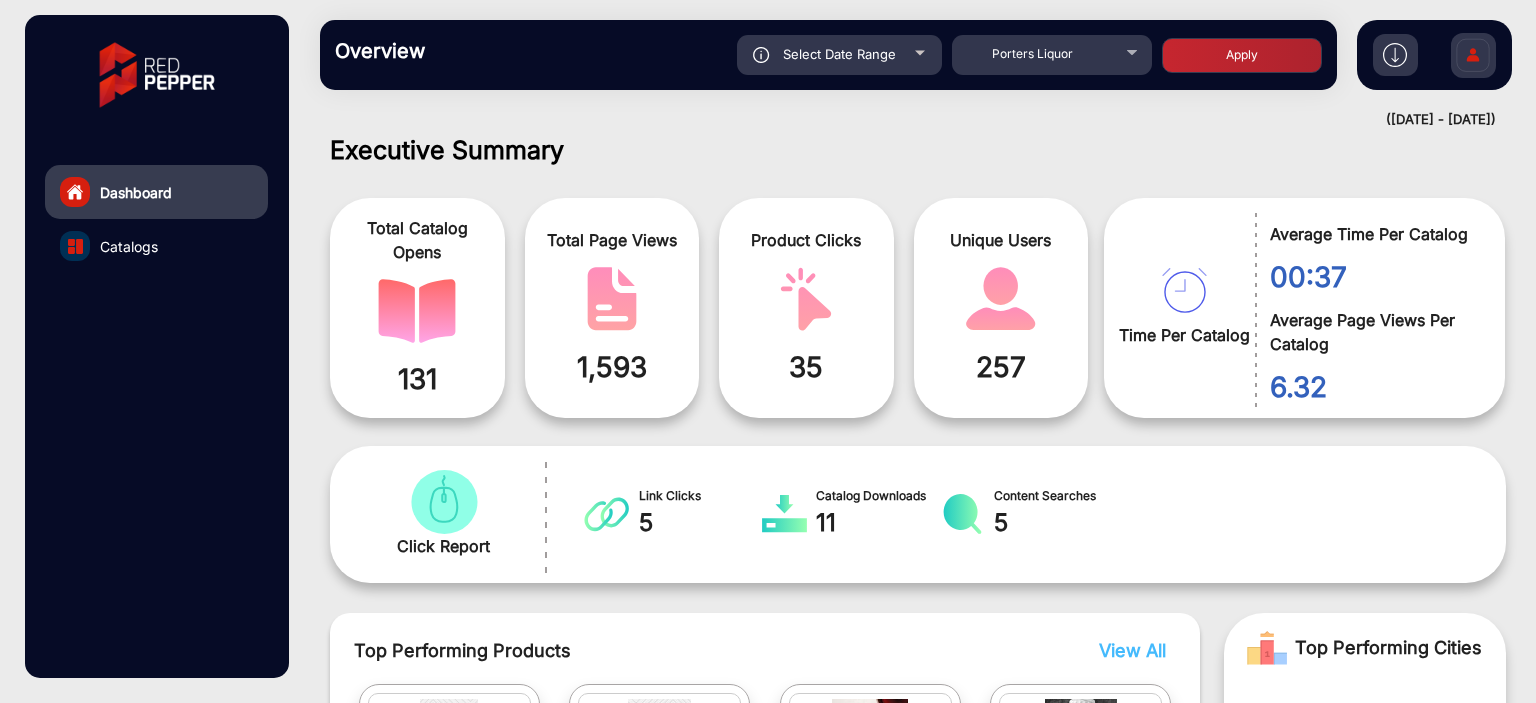 scroll, scrollTop: 999101, scrollLeft: 998828, axis: both 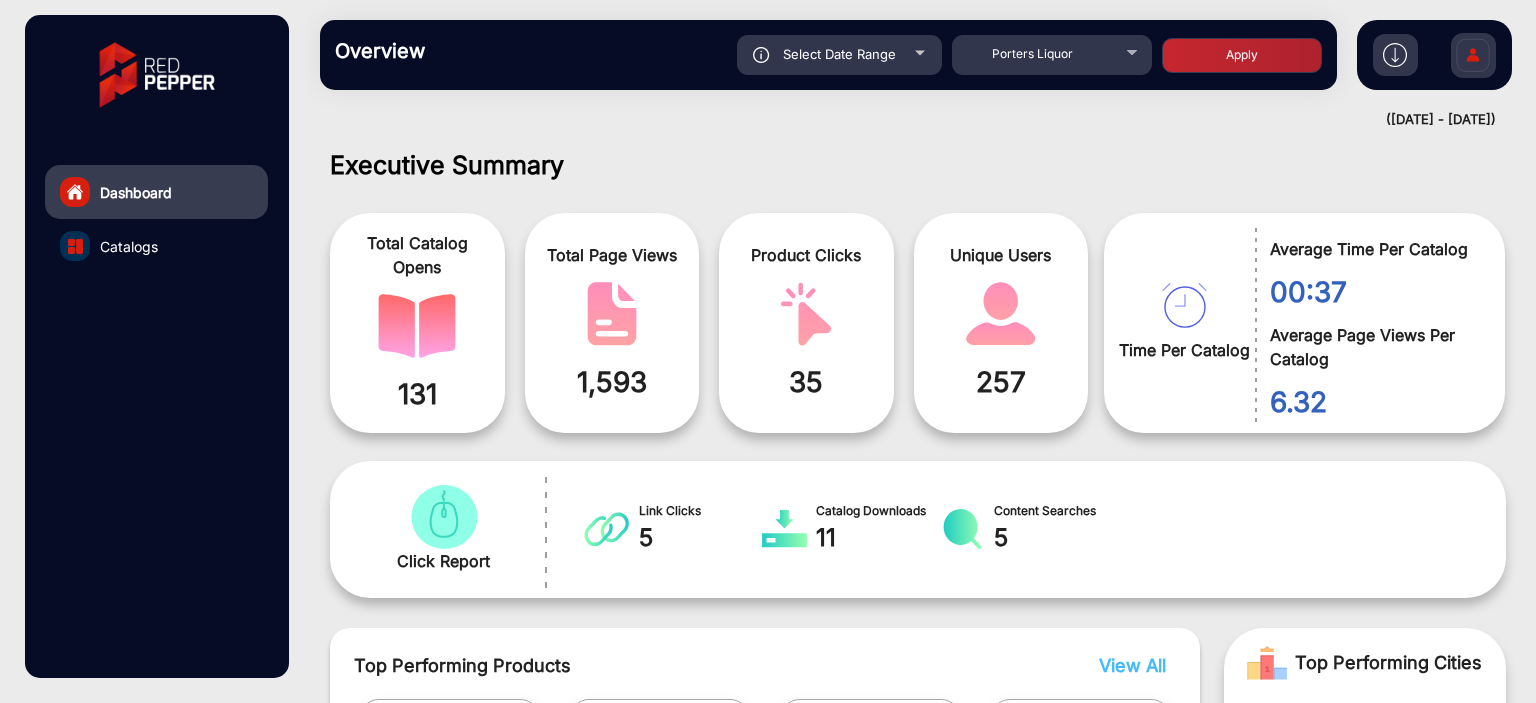 click on "Select Date Range" 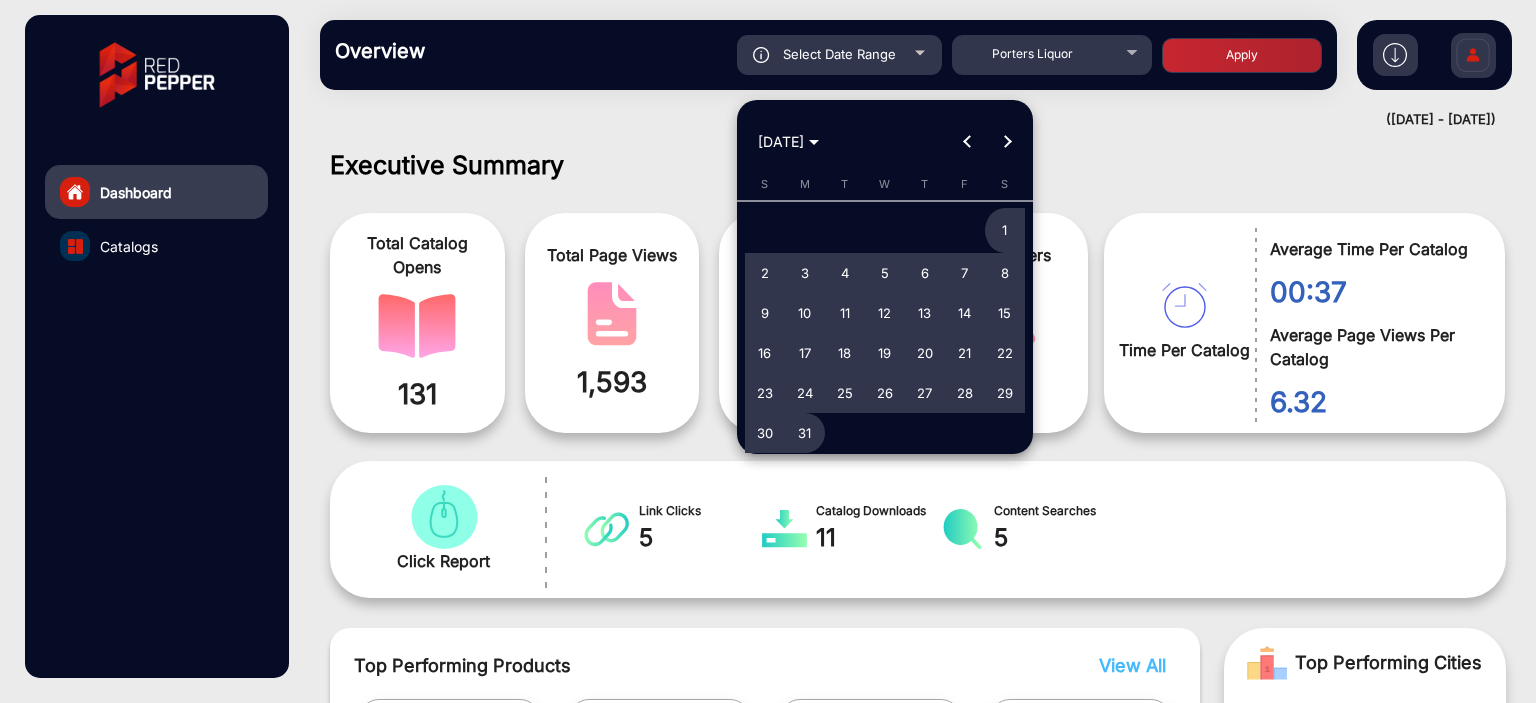 click at bounding box center (1007, 142) 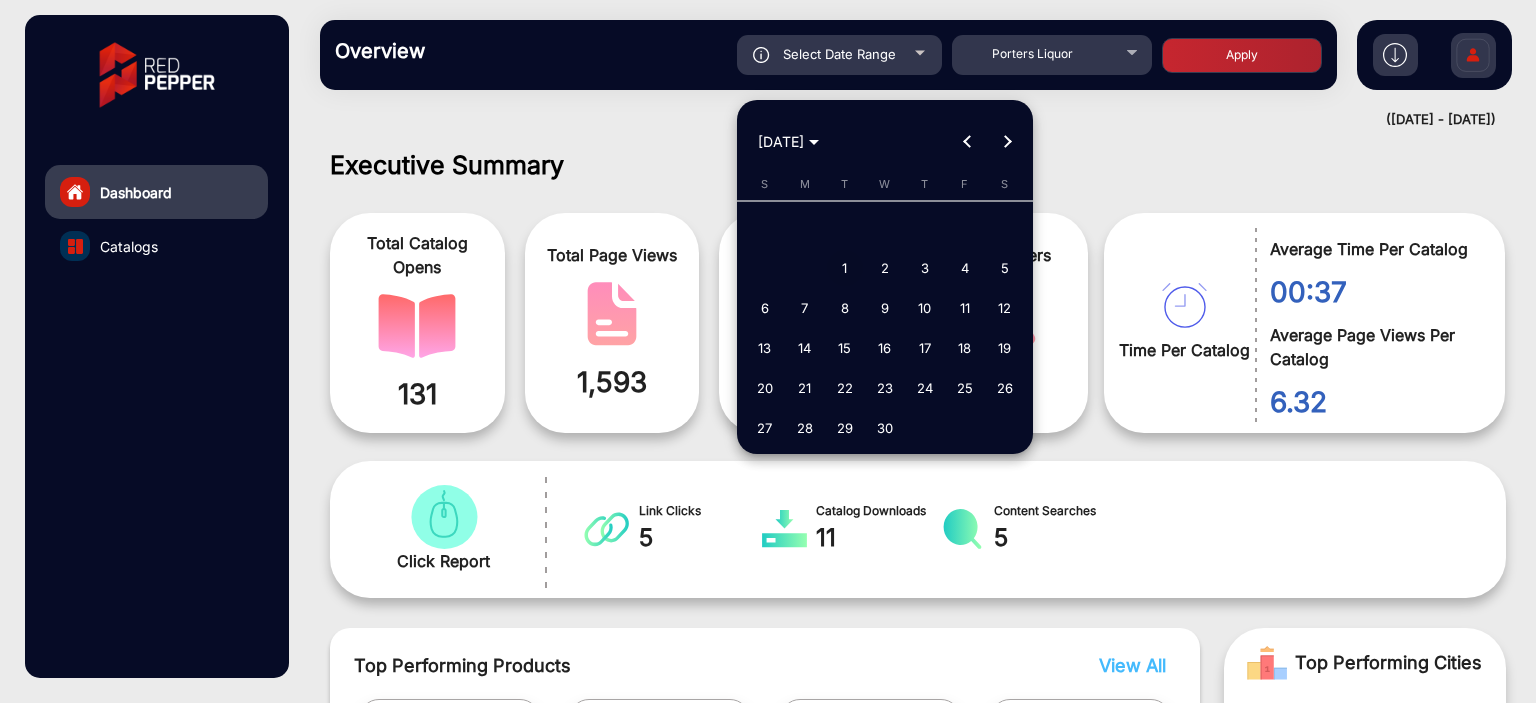 click on "1" at bounding box center (845, 268) 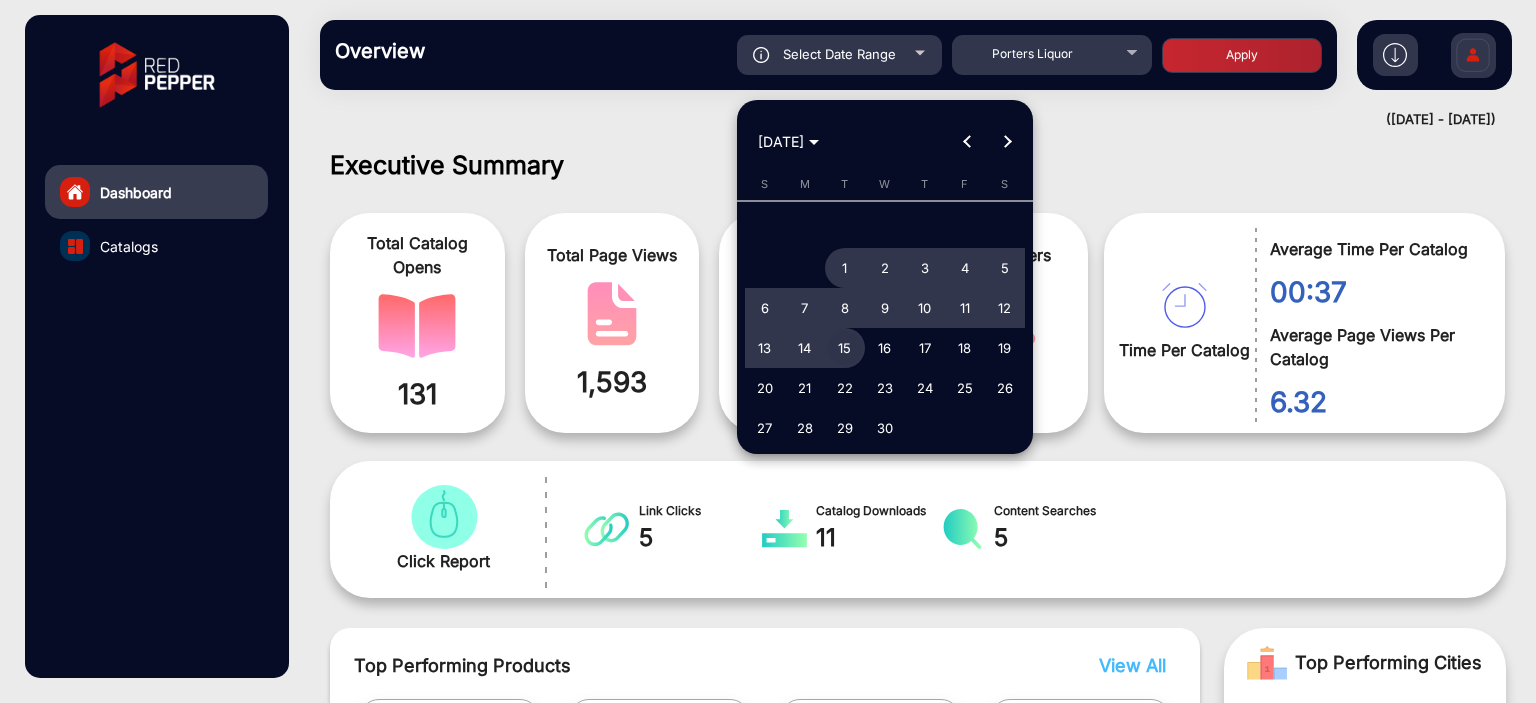 click on "15" at bounding box center (845, 348) 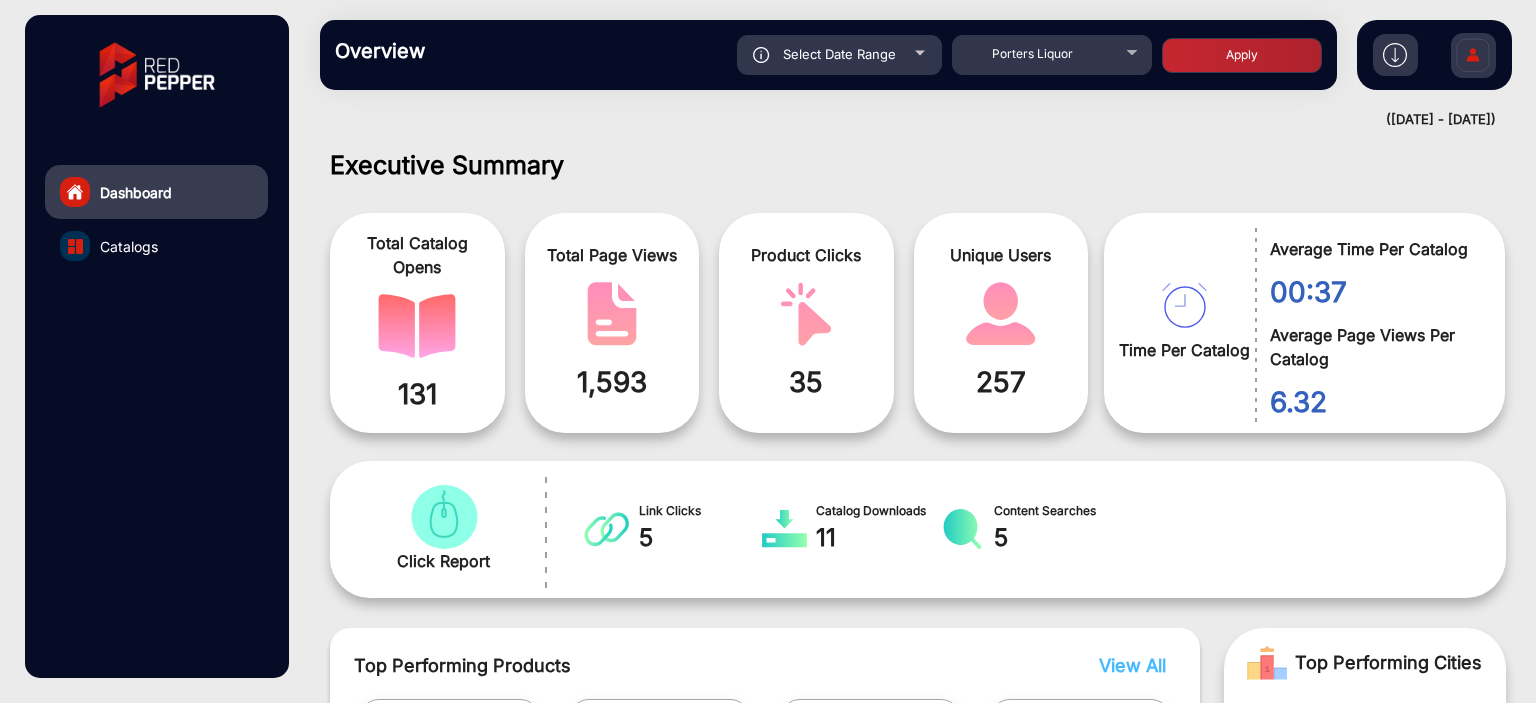 click on "Apply" 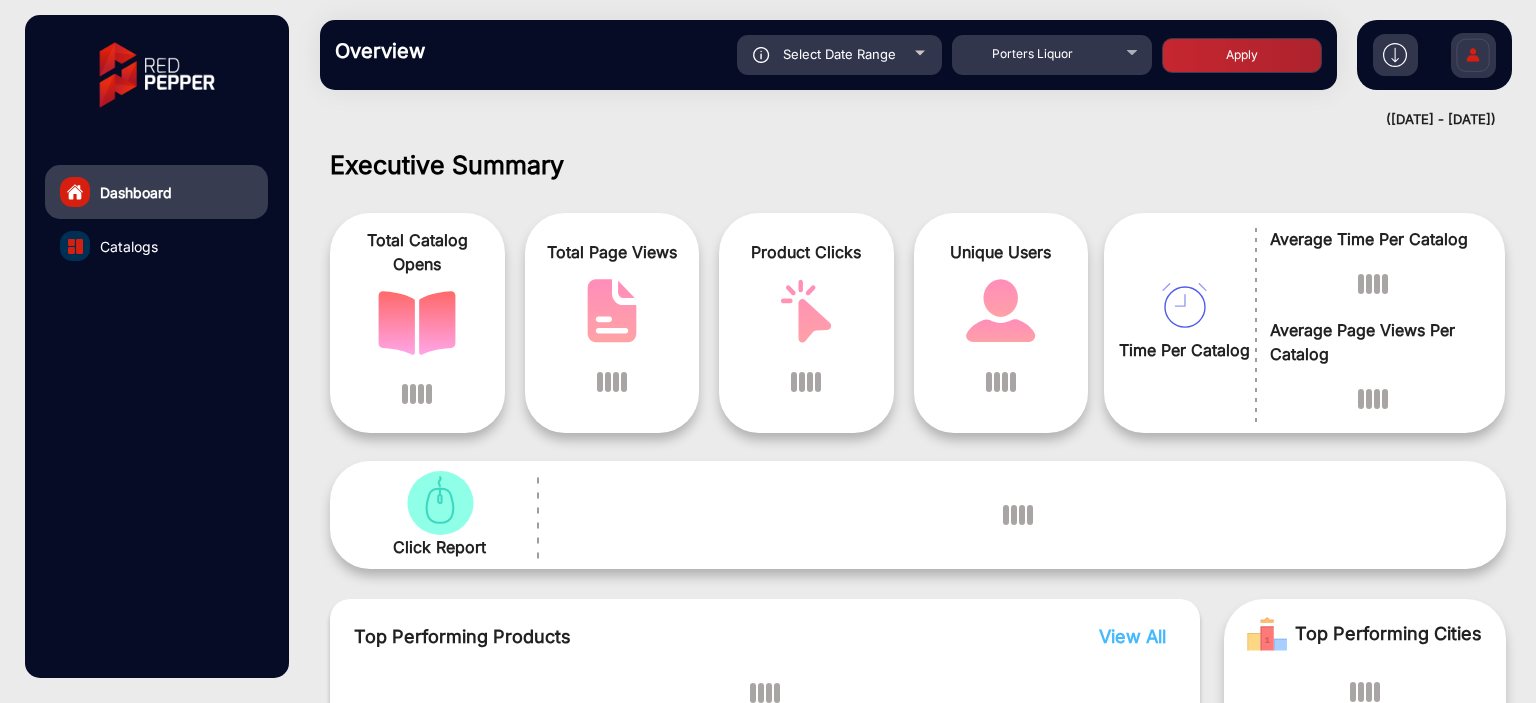 scroll, scrollTop: 15, scrollLeft: 0, axis: vertical 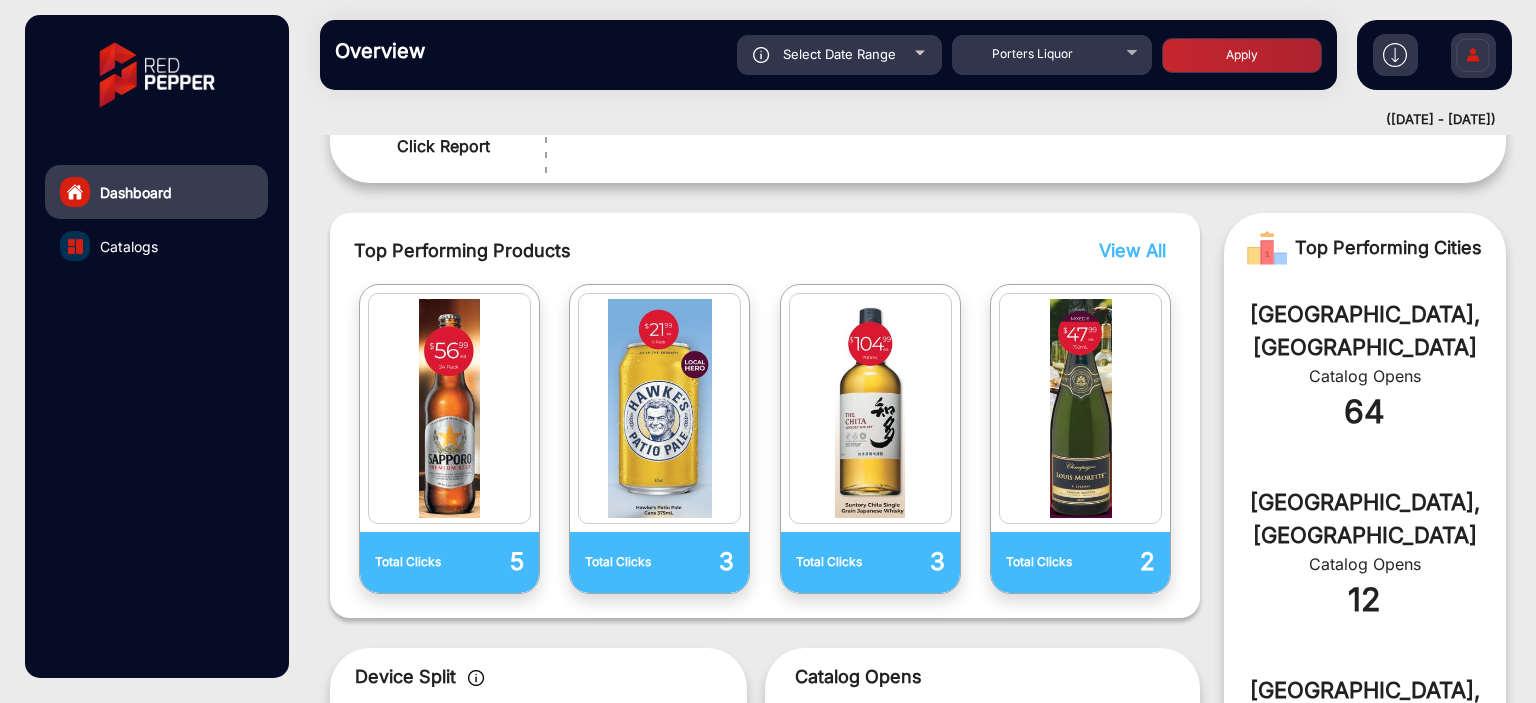 click on "Select Date Range" 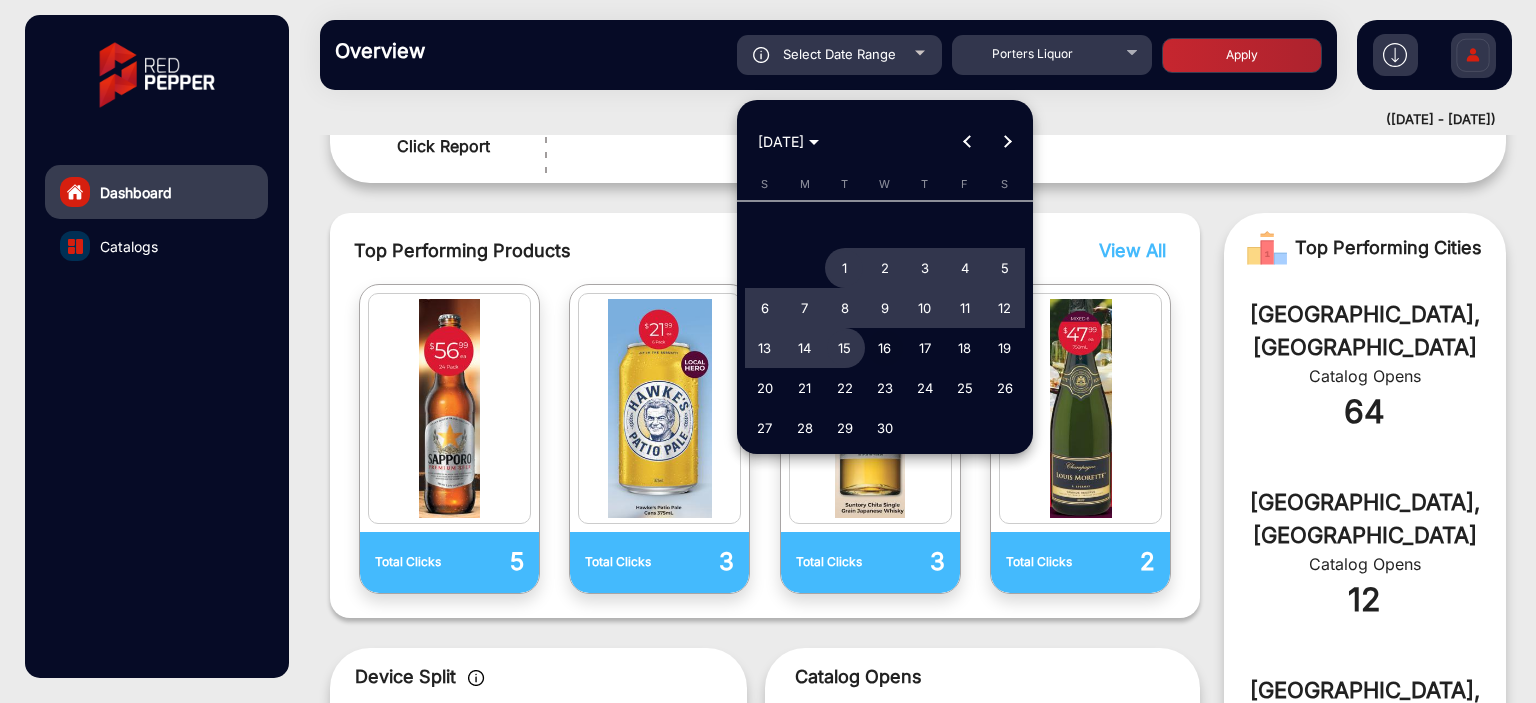 click on "16" at bounding box center (885, 348) 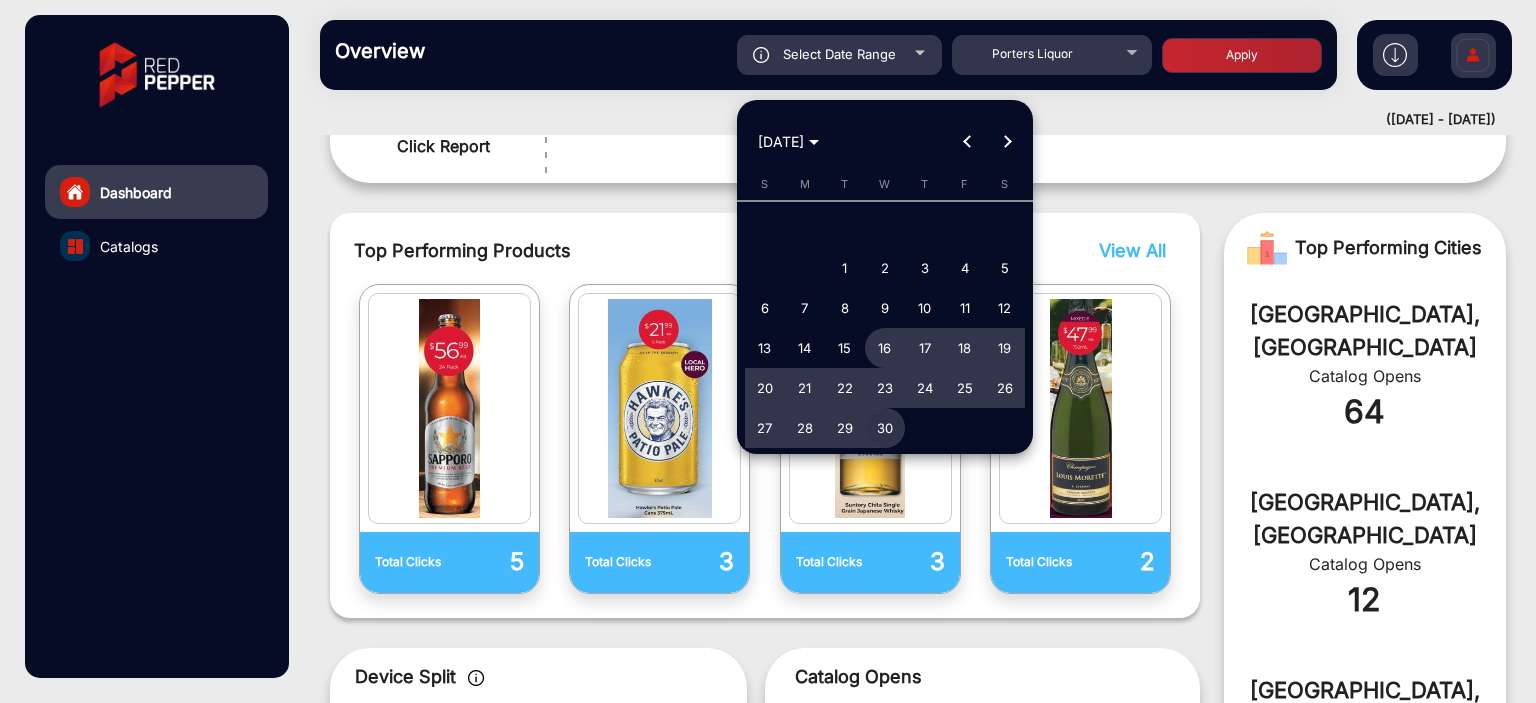 click on "30" at bounding box center (885, 428) 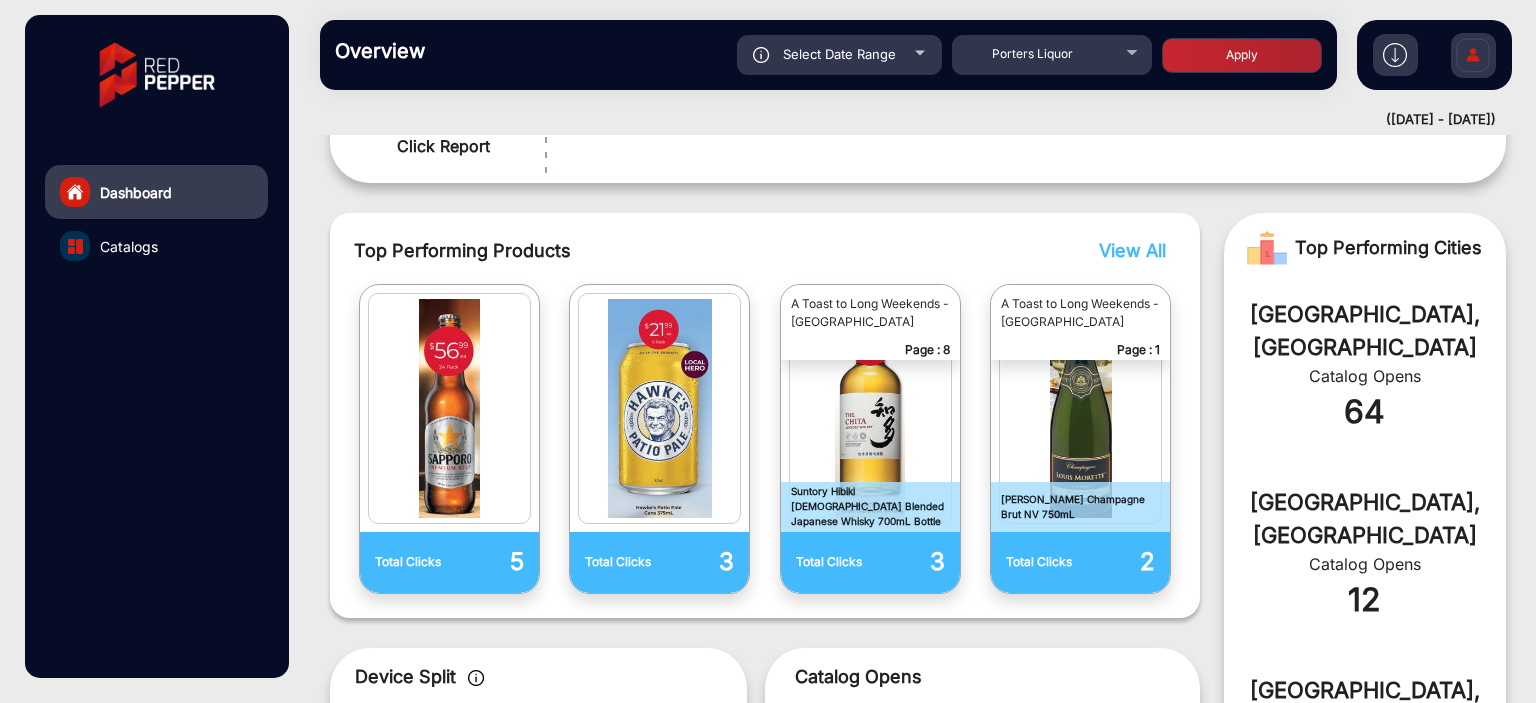 click on "Apply" 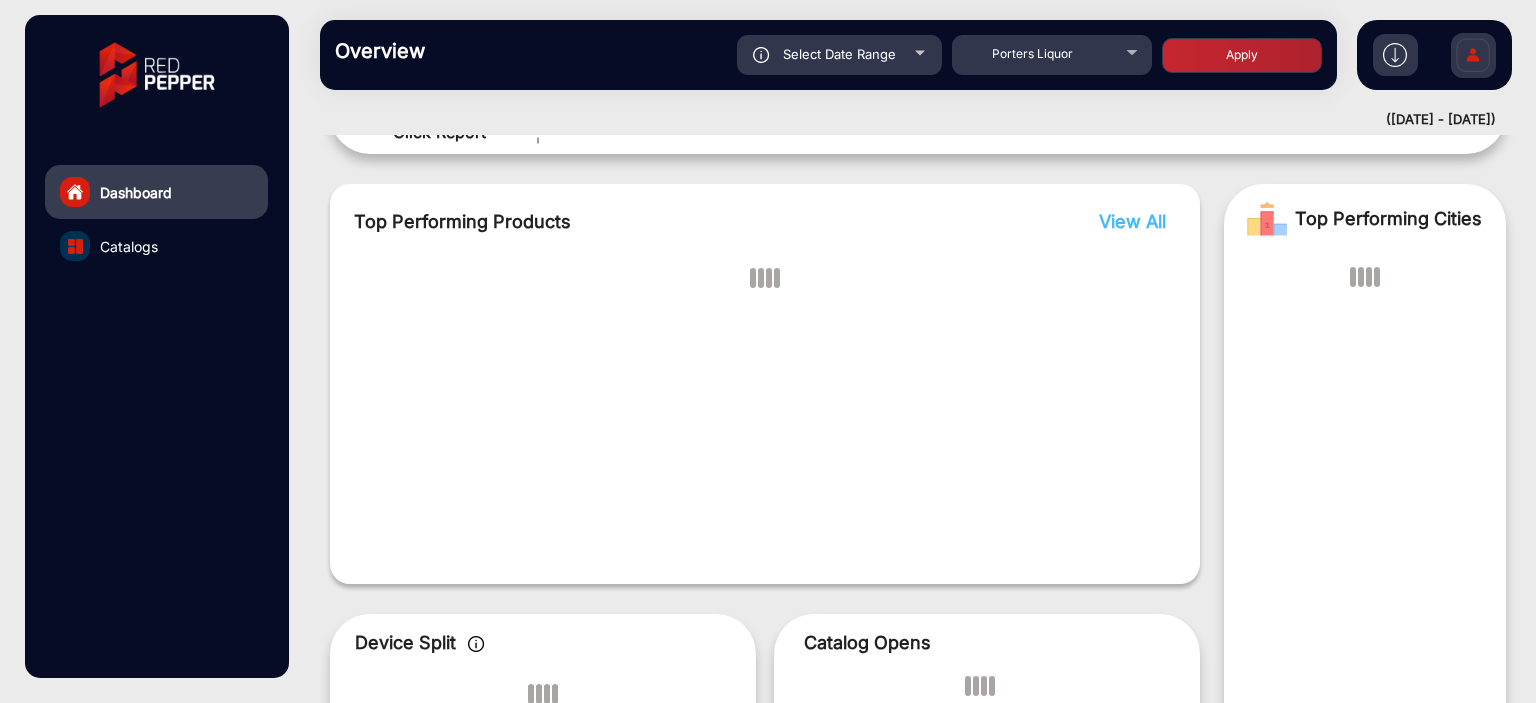 scroll, scrollTop: 15, scrollLeft: 0, axis: vertical 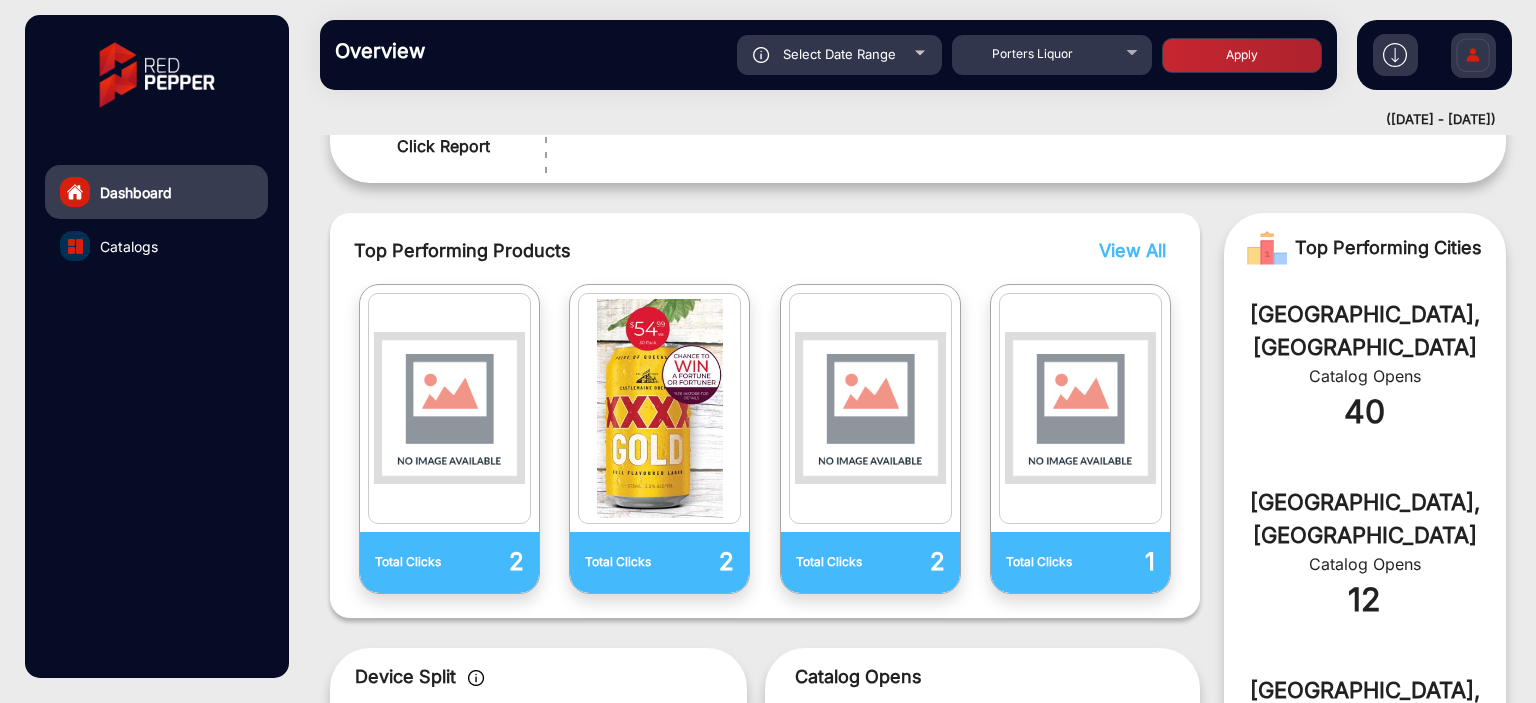 click on "Select Date Range" 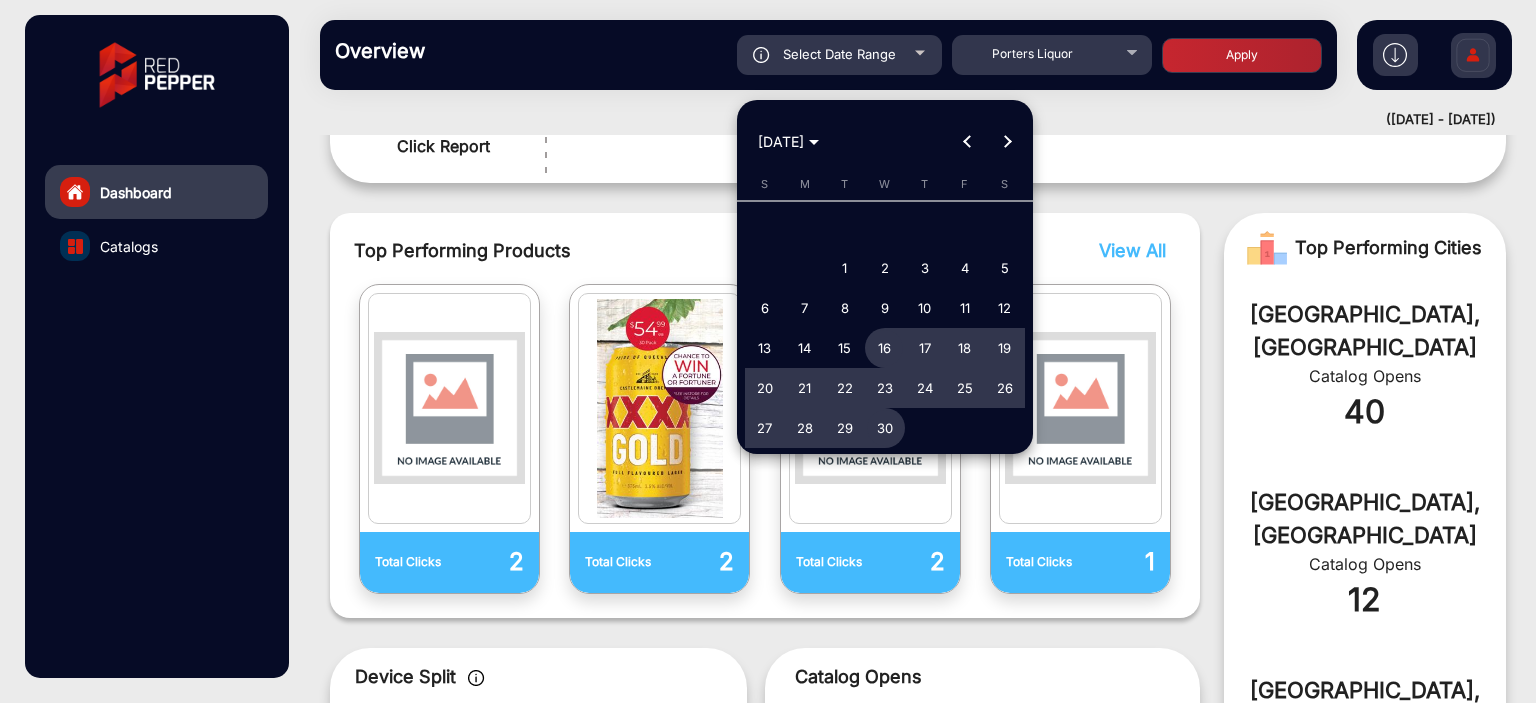 click on "16" at bounding box center (885, 348) 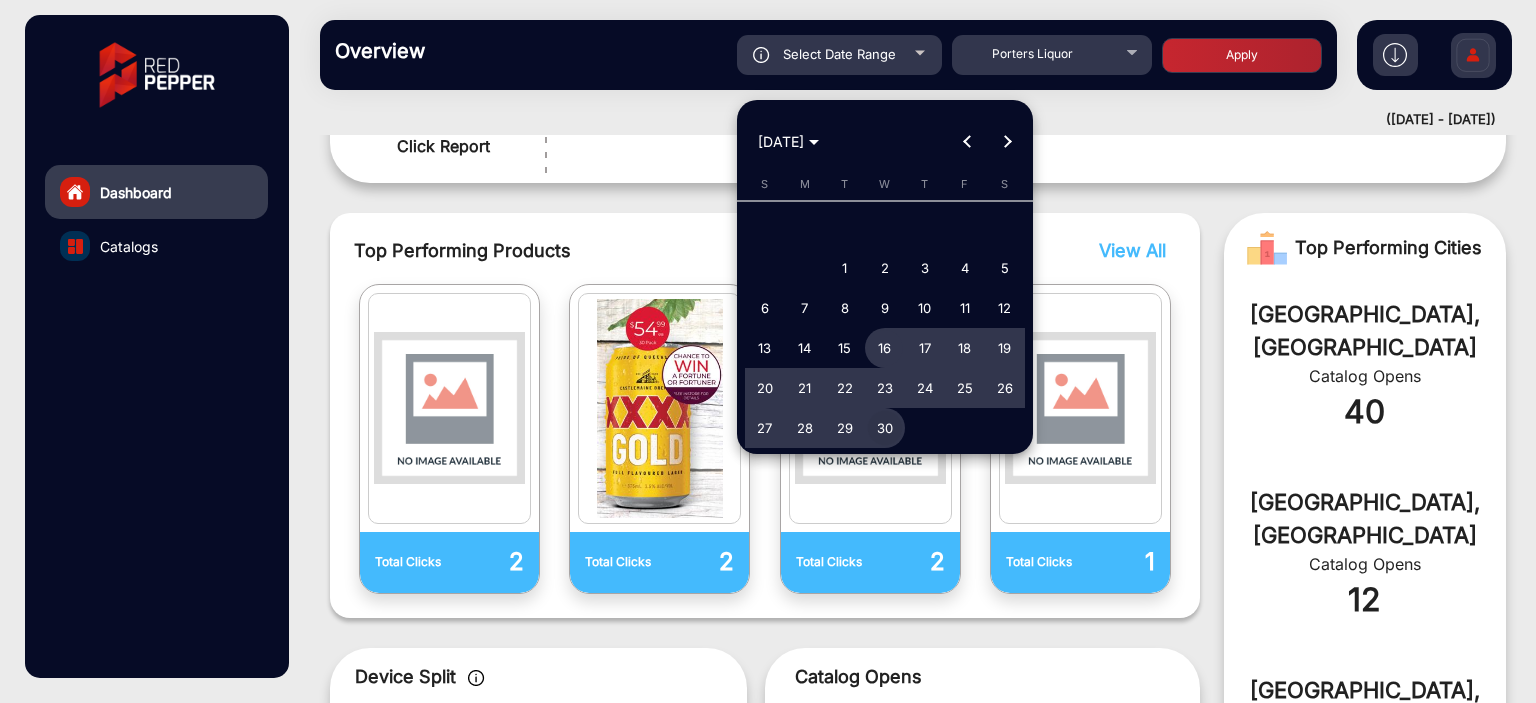 click on "30" at bounding box center [885, 428] 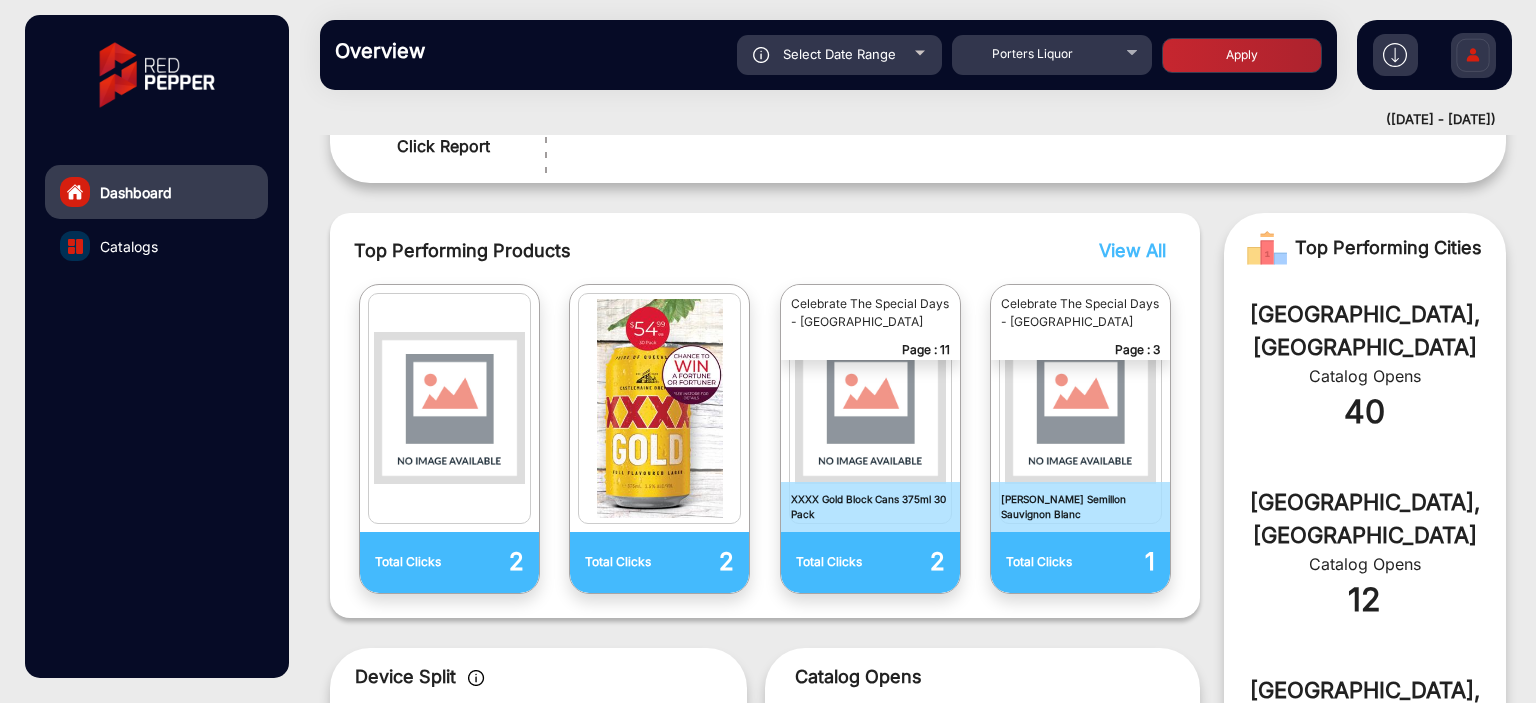 click on "Apply" 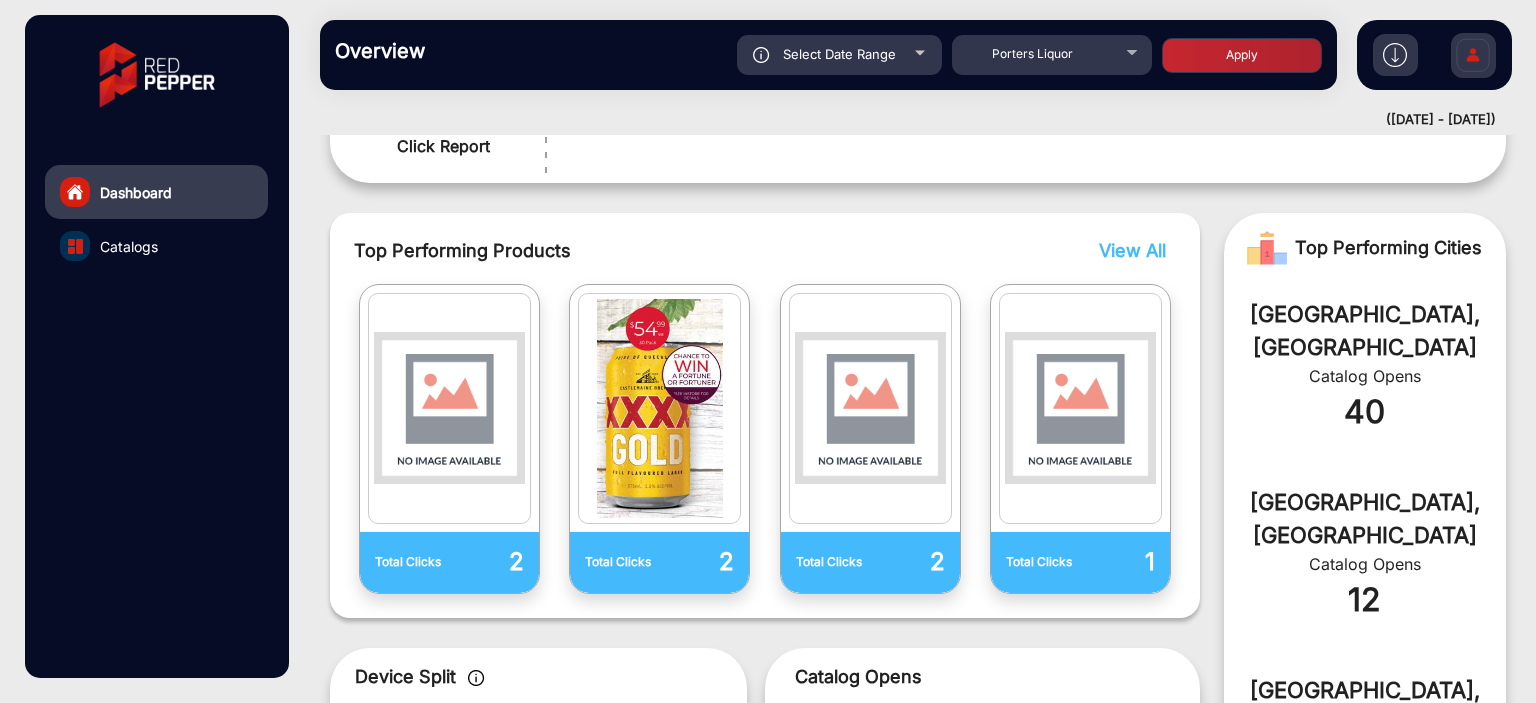 click on "Select Date Range" 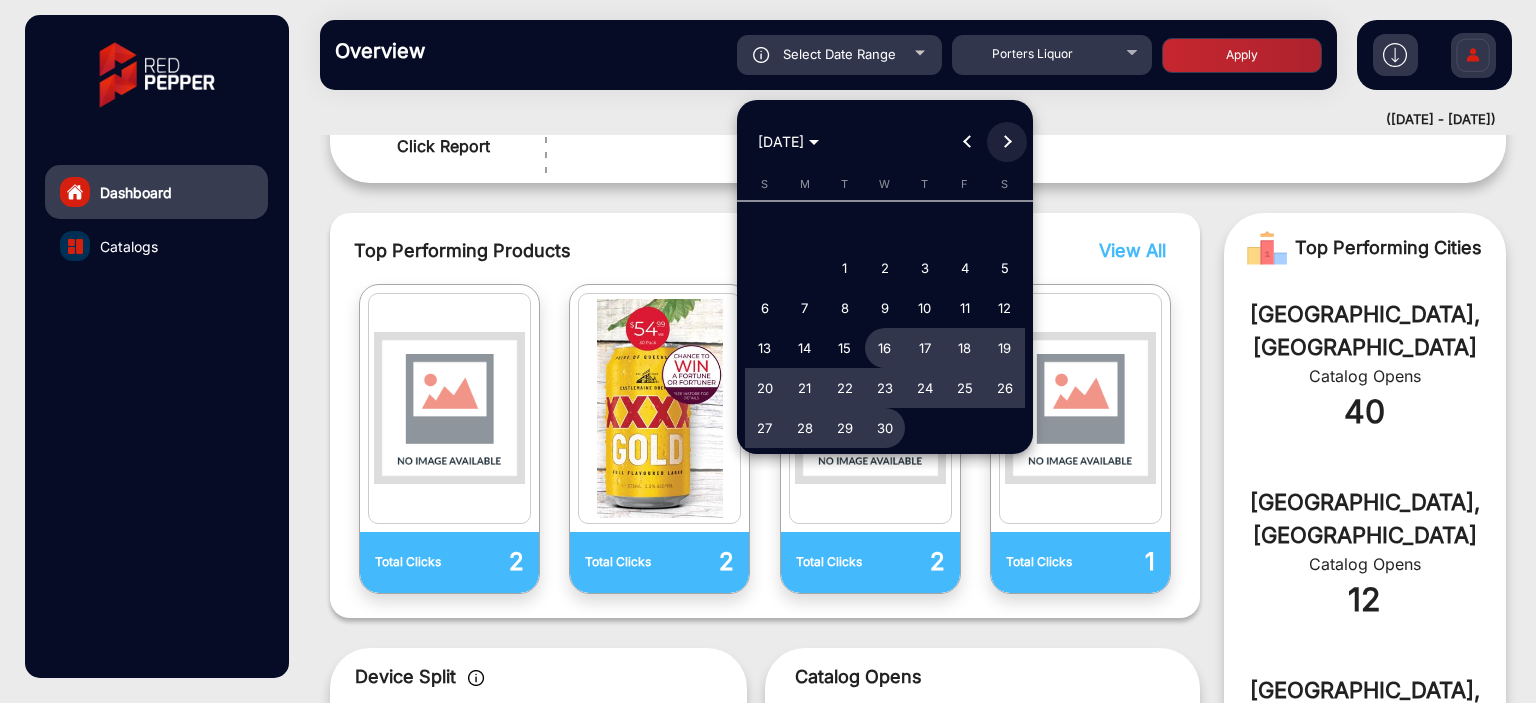 click at bounding box center [1007, 142] 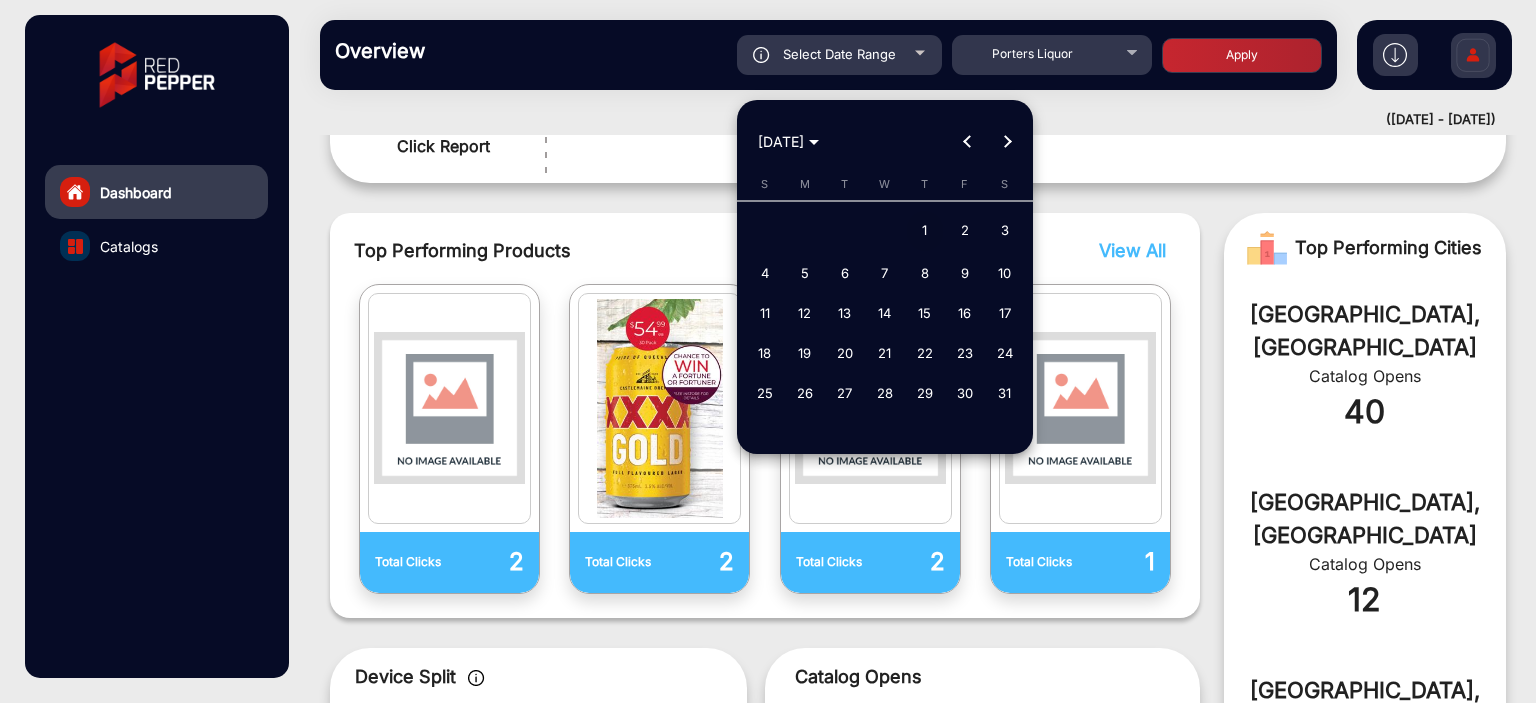 click on "1" at bounding box center (925, 231) 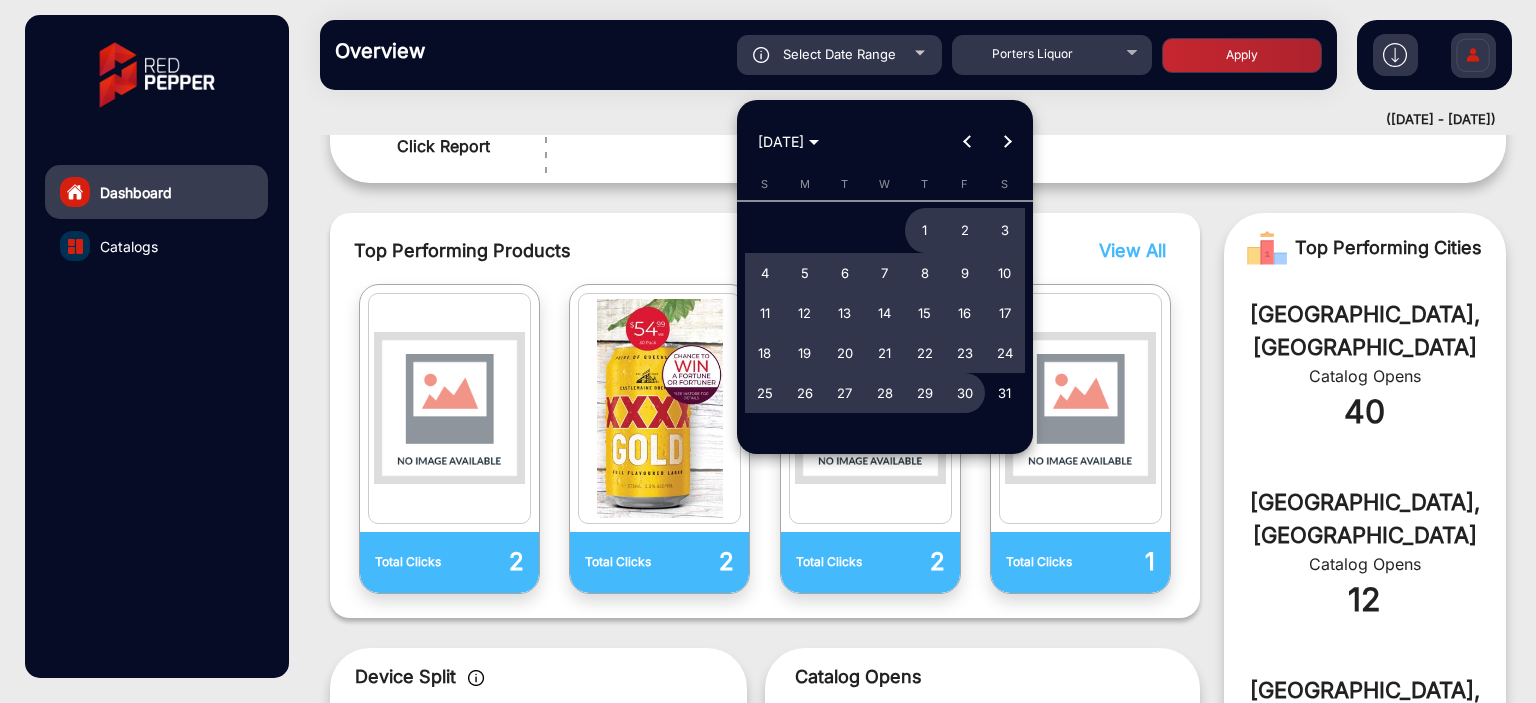 click on "S M T W T F S  [DATE]   2   3   4   5   6   7   8   9   10   11   12   13   14   15   16   17   18   19   20   21   22   23   24   25   26   27   28   29   30   31" at bounding box center [885, 295] 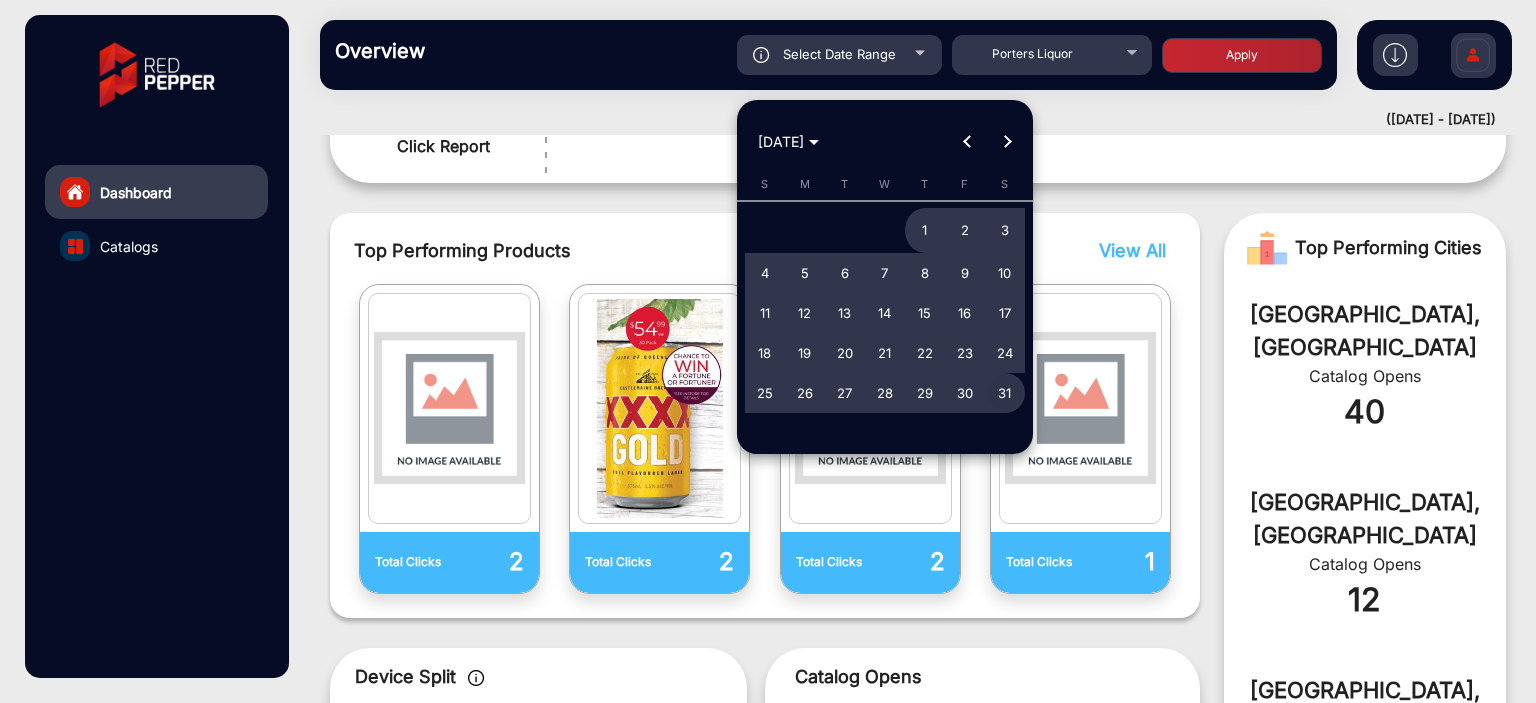 click on "31" at bounding box center (1005, 393) 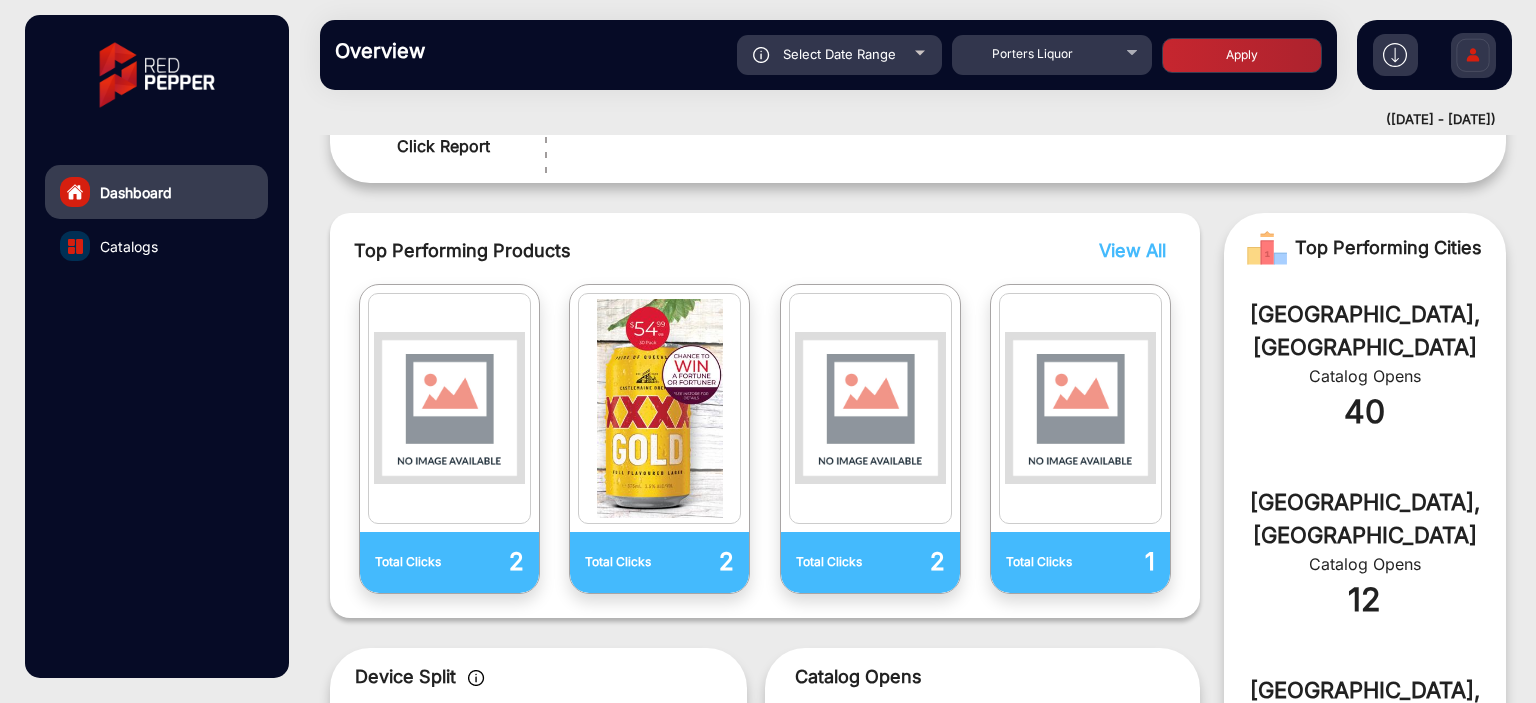 click on "Apply" 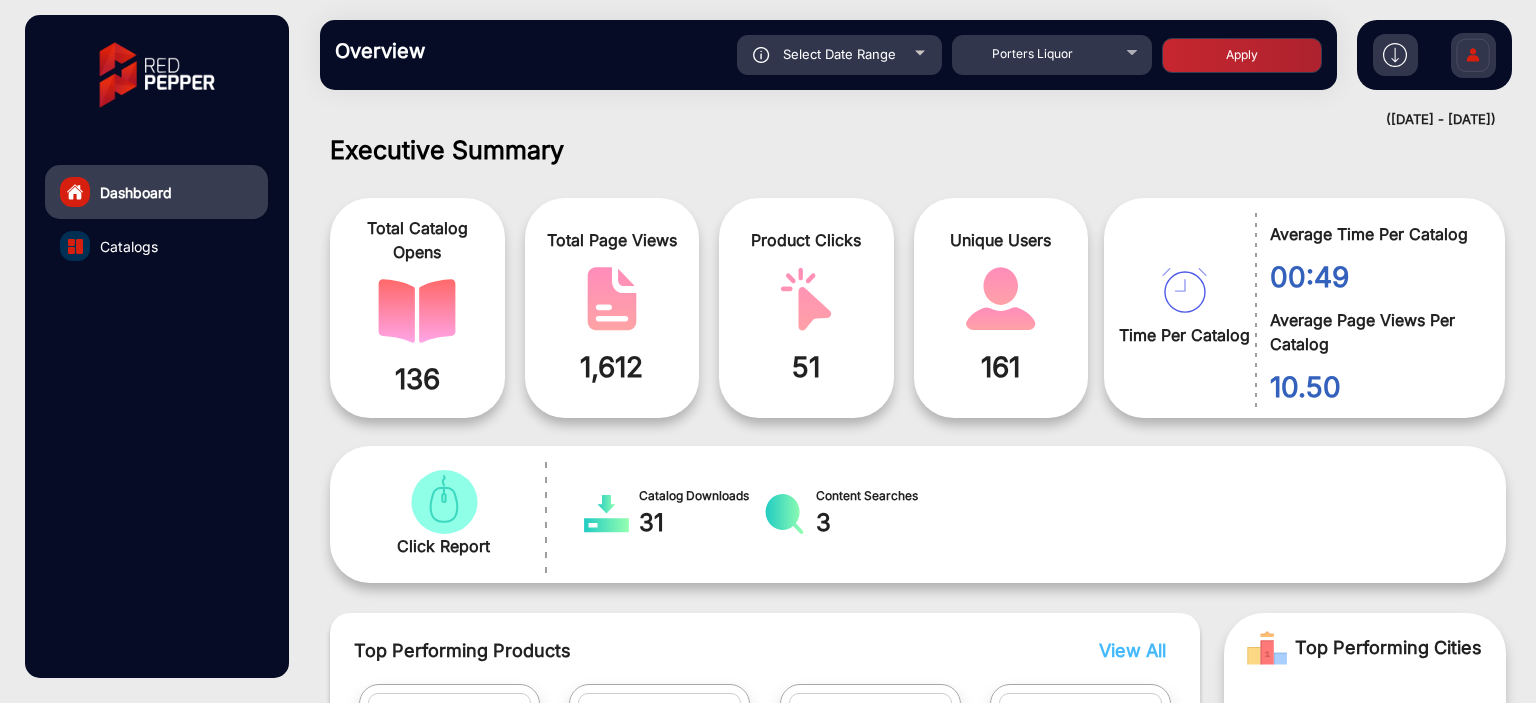 scroll, scrollTop: 198, scrollLeft: 0, axis: vertical 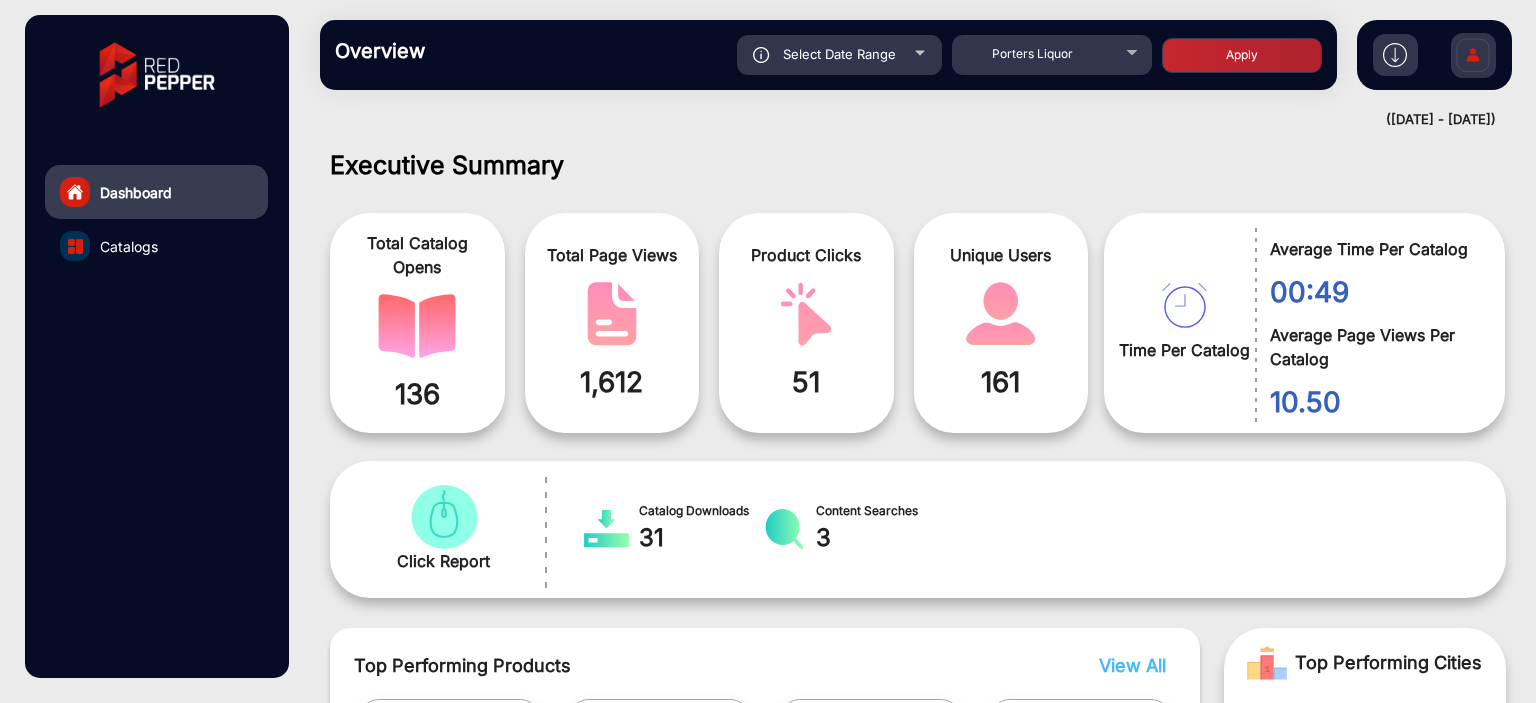 click on "Select Date Range" 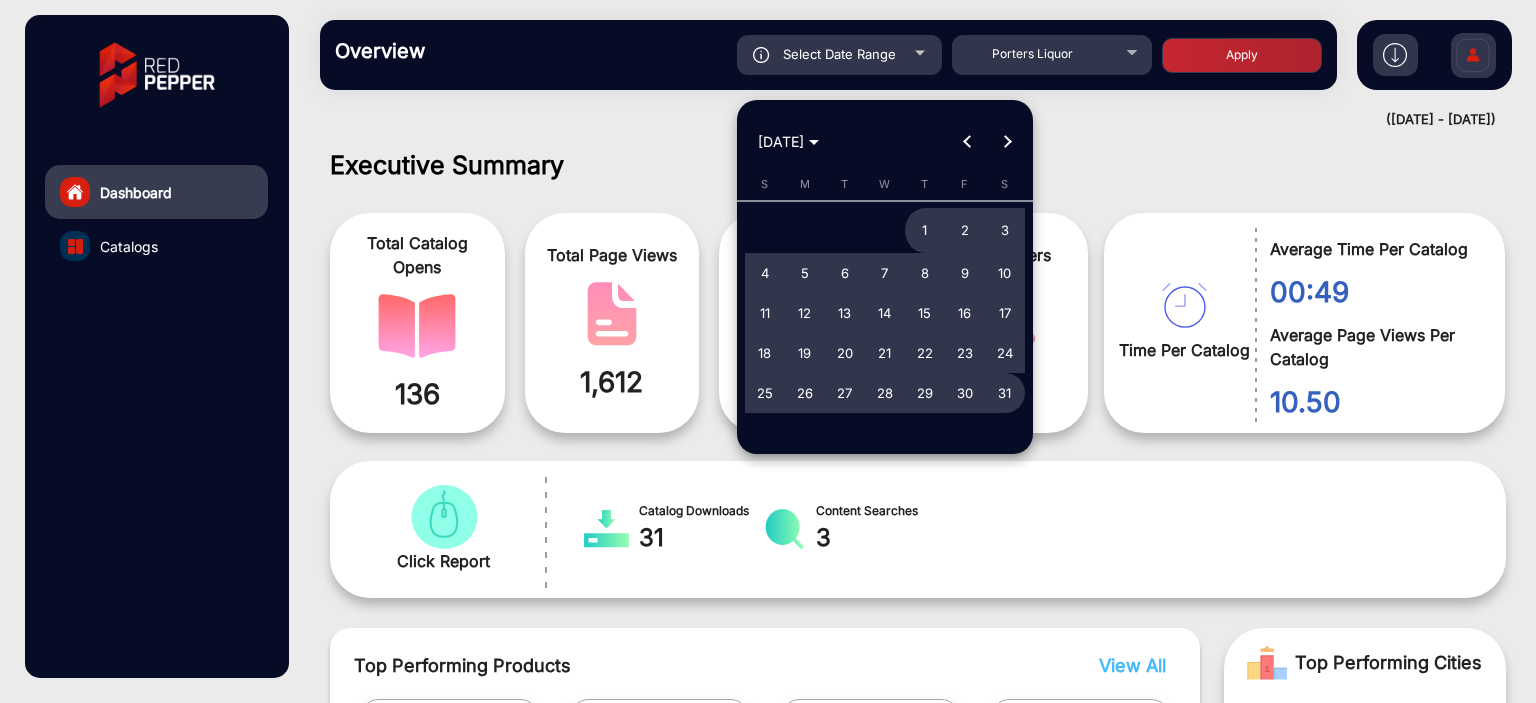 click at bounding box center (1007, 142) 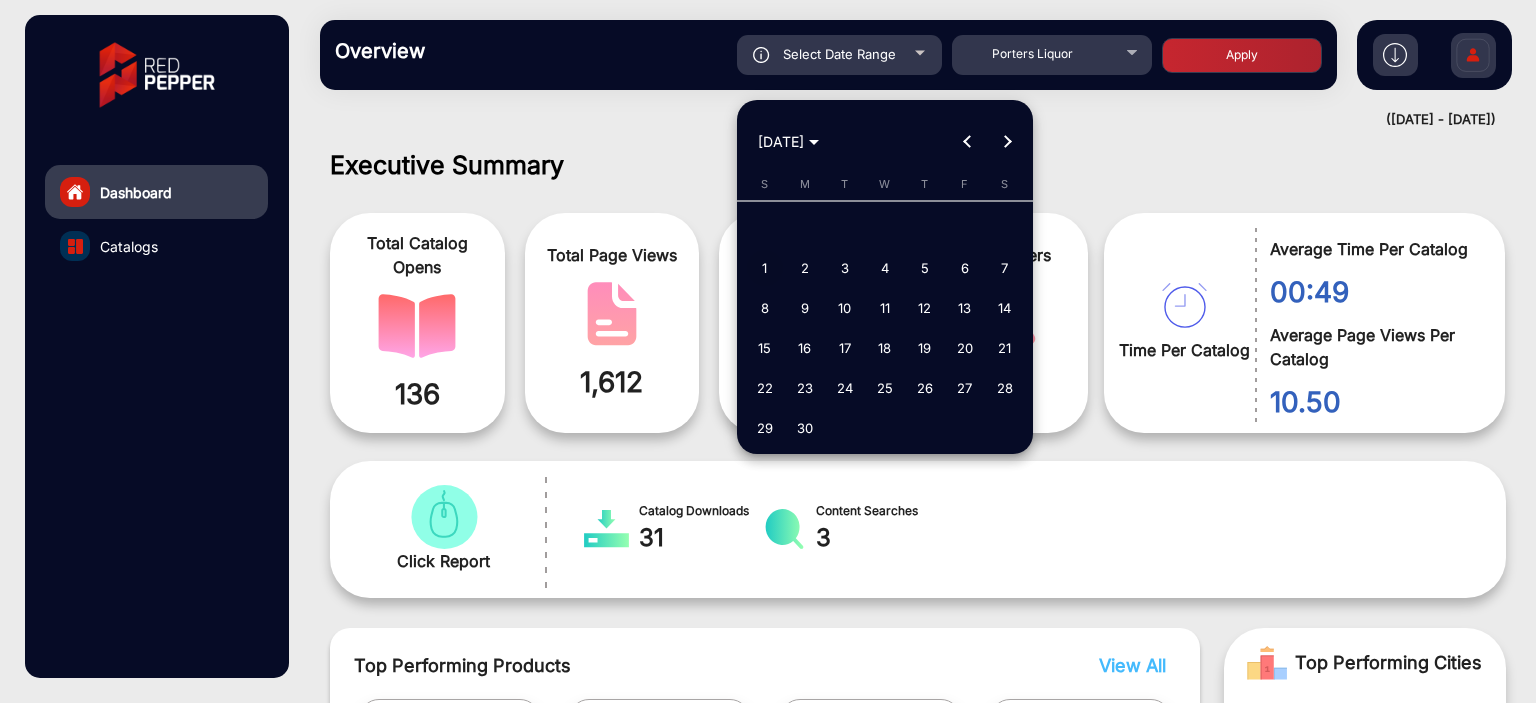 click on "1" at bounding box center [765, 268] 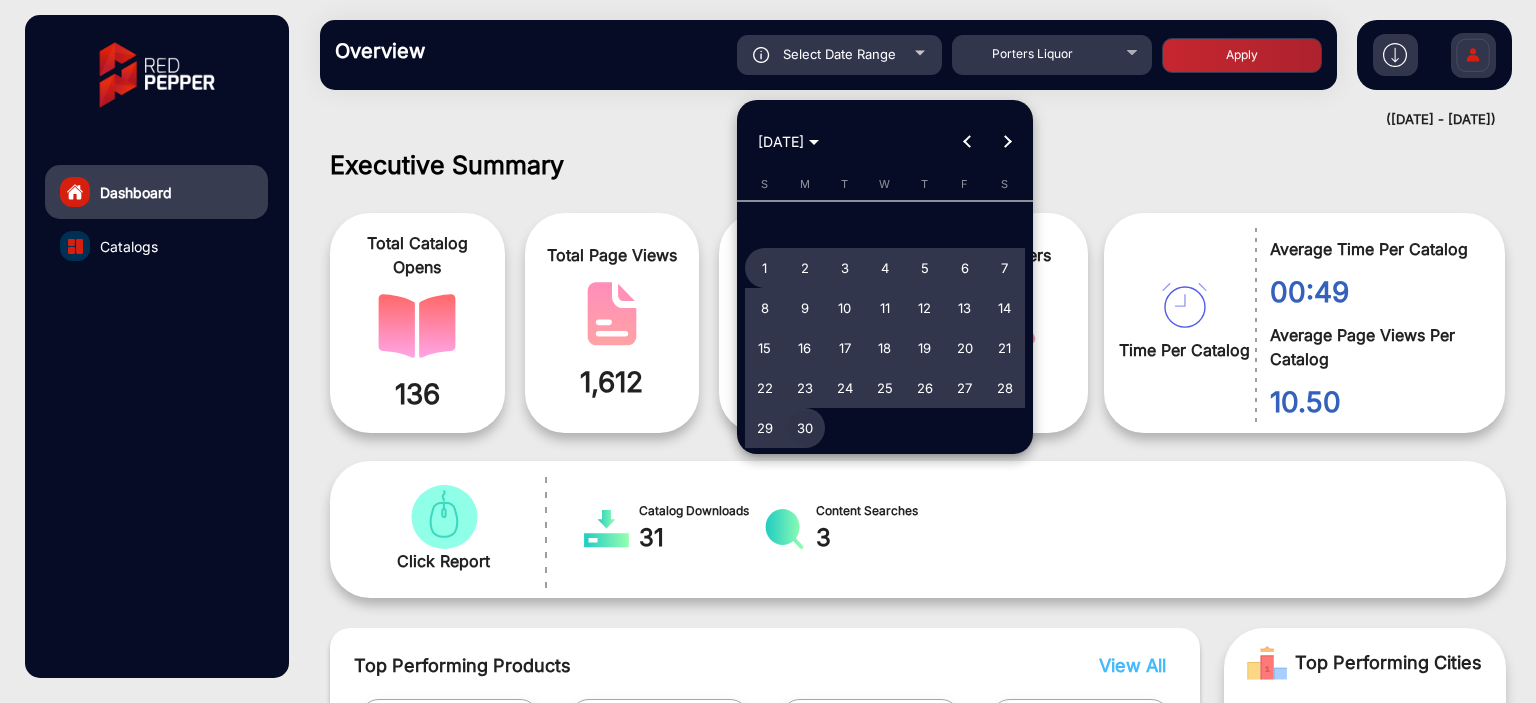 click on "30" at bounding box center (805, 428) 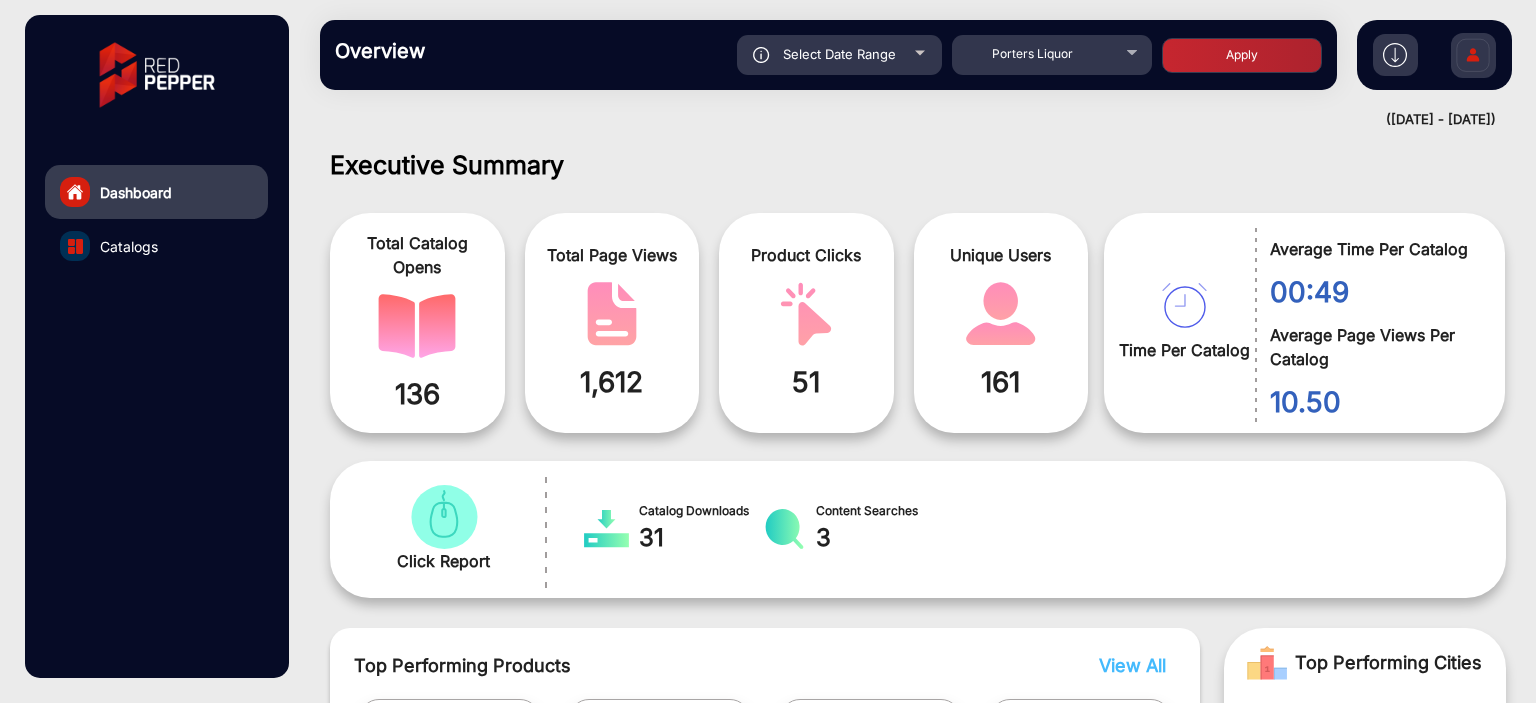 click on "Apply" 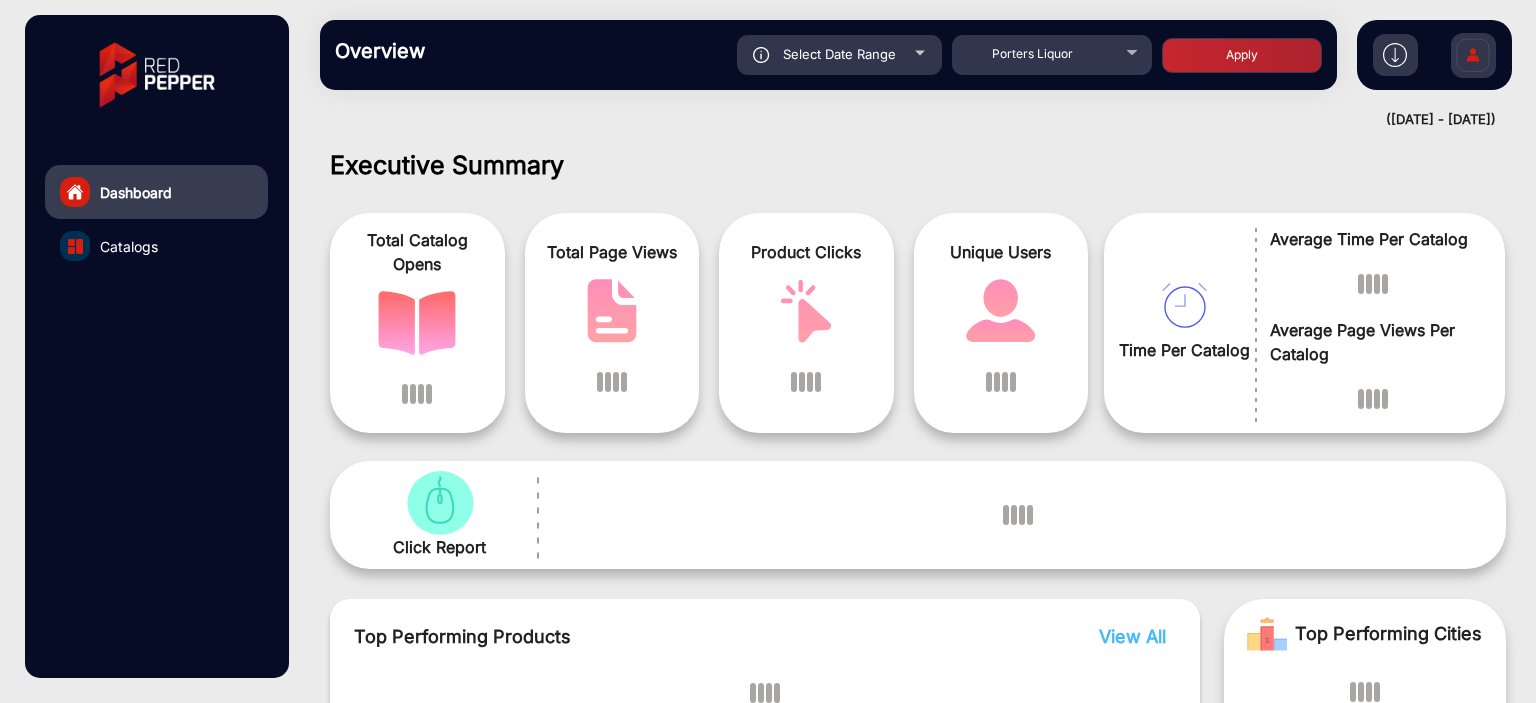 scroll, scrollTop: 15, scrollLeft: 0, axis: vertical 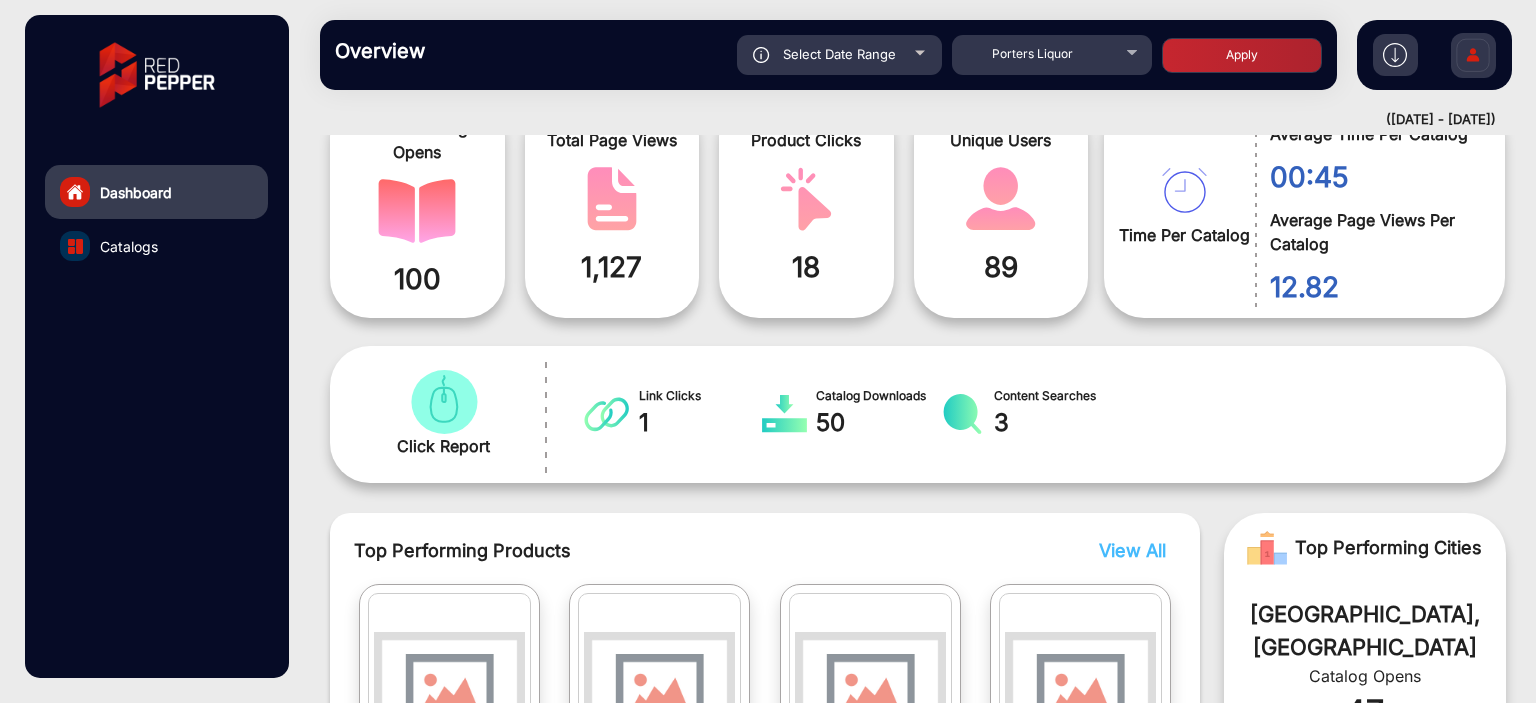 click on "Select Date Range" 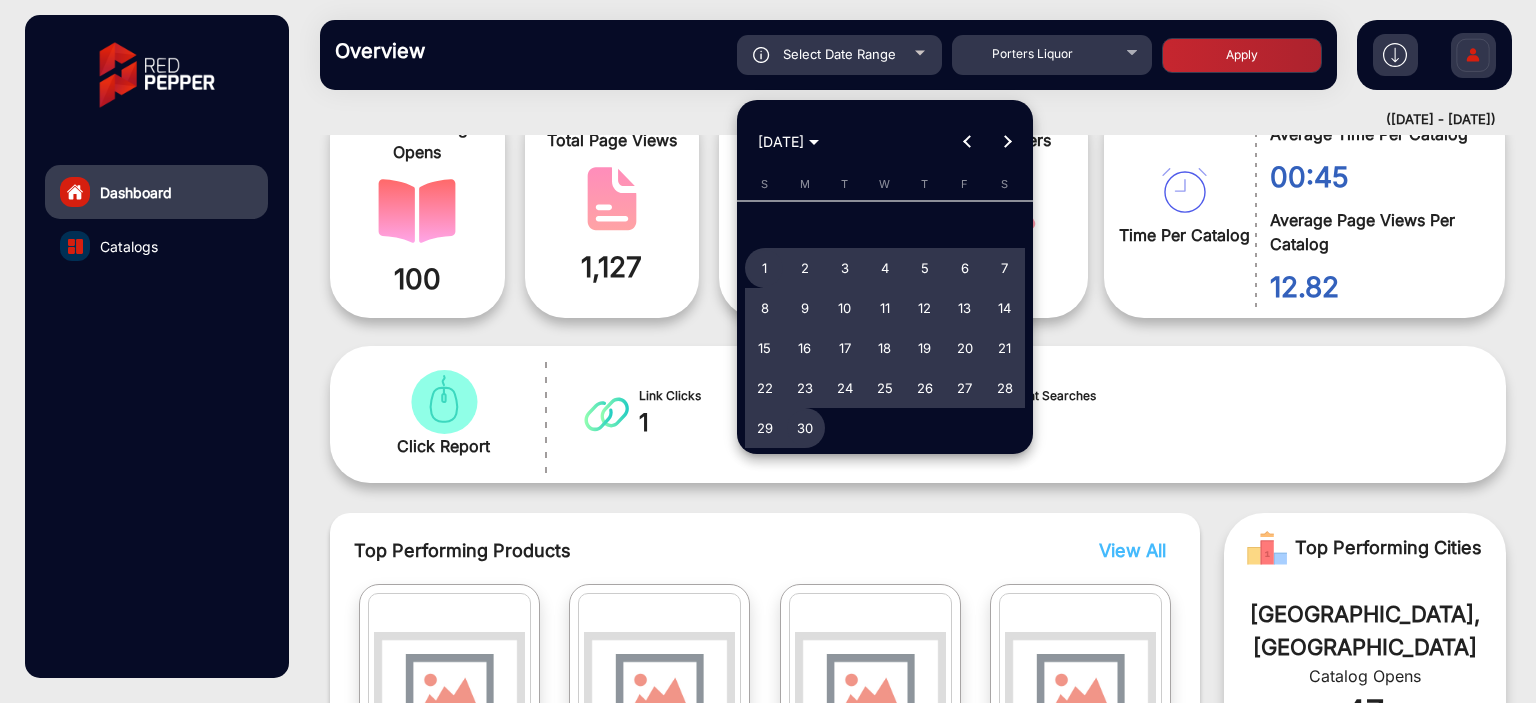 click at bounding box center (768, 351) 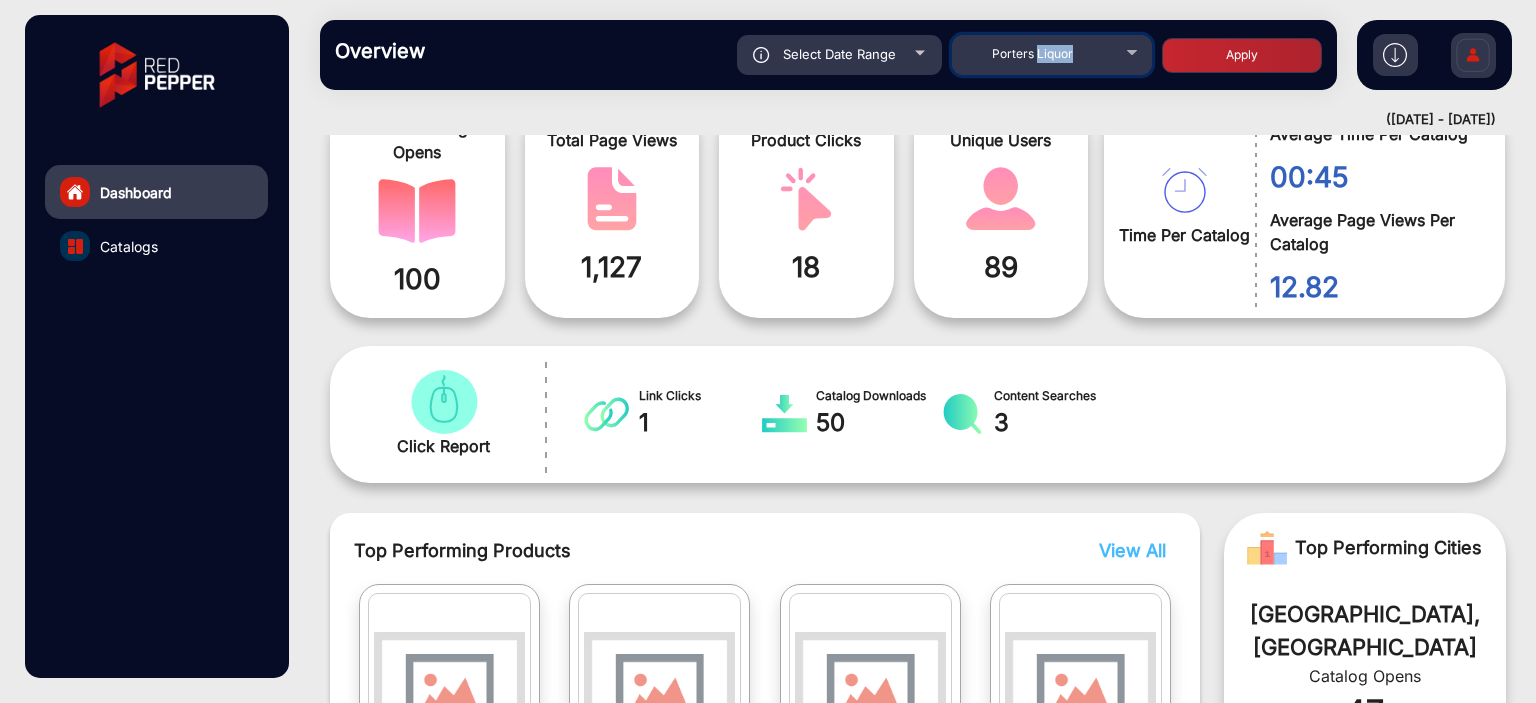 click on "Porters Liquor" at bounding box center (1052, 54) 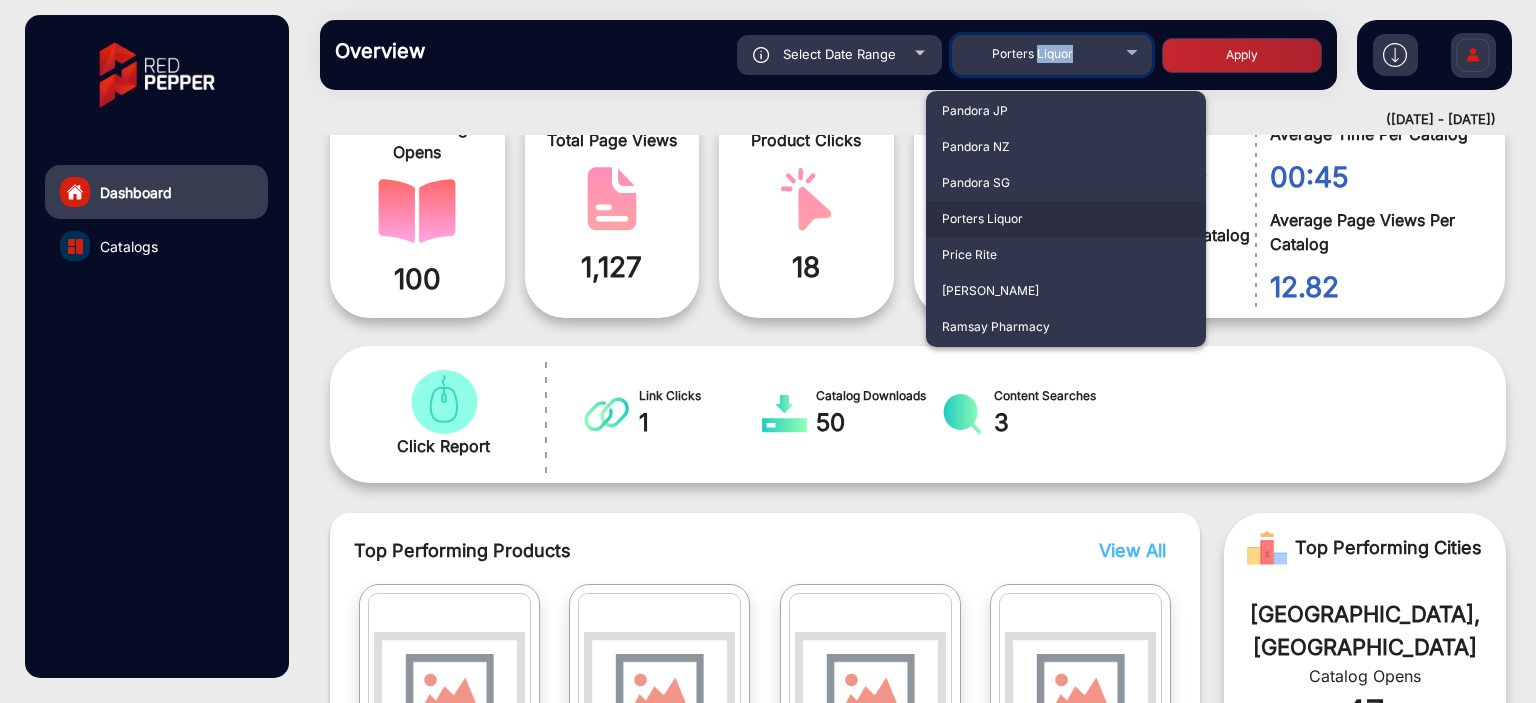 scroll, scrollTop: 2916, scrollLeft: 0, axis: vertical 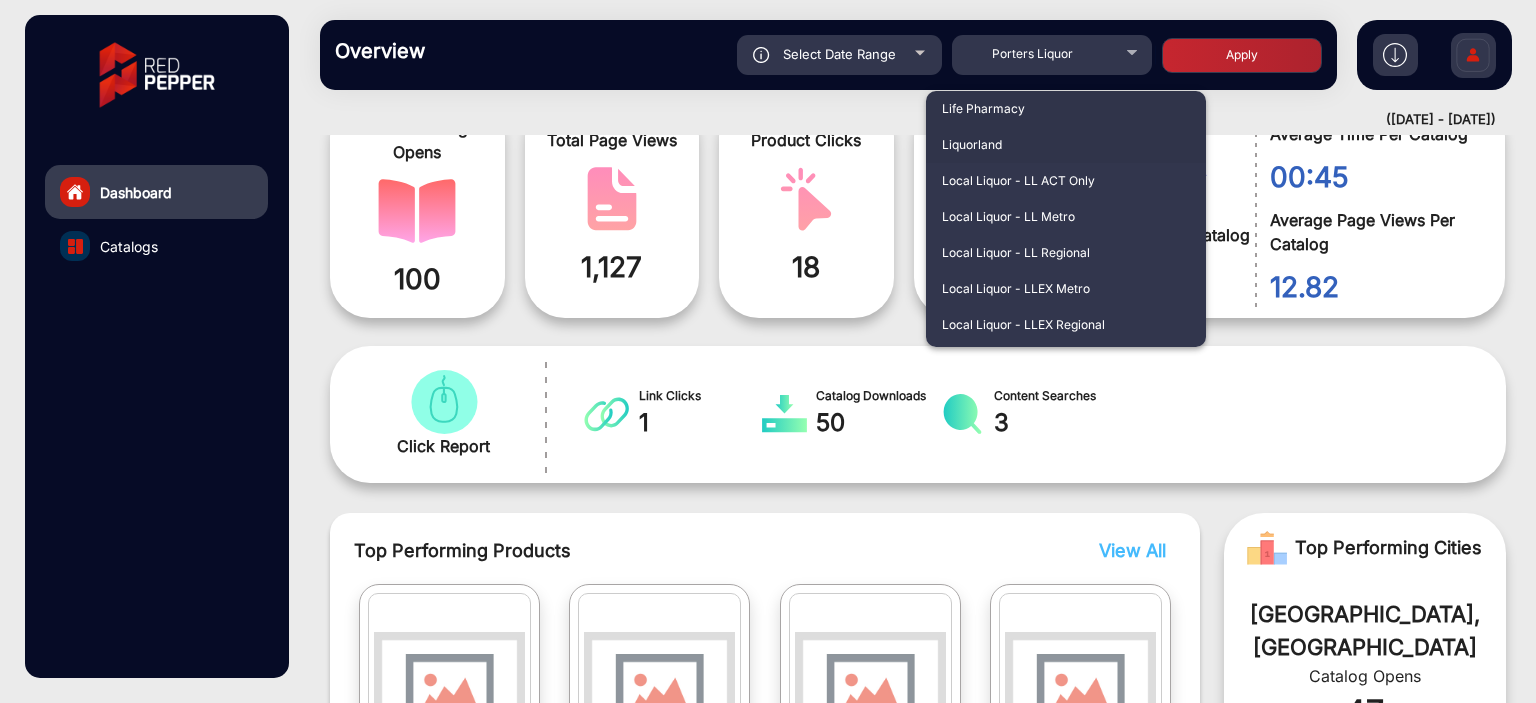 click on "Liquorland" at bounding box center [1066, 145] 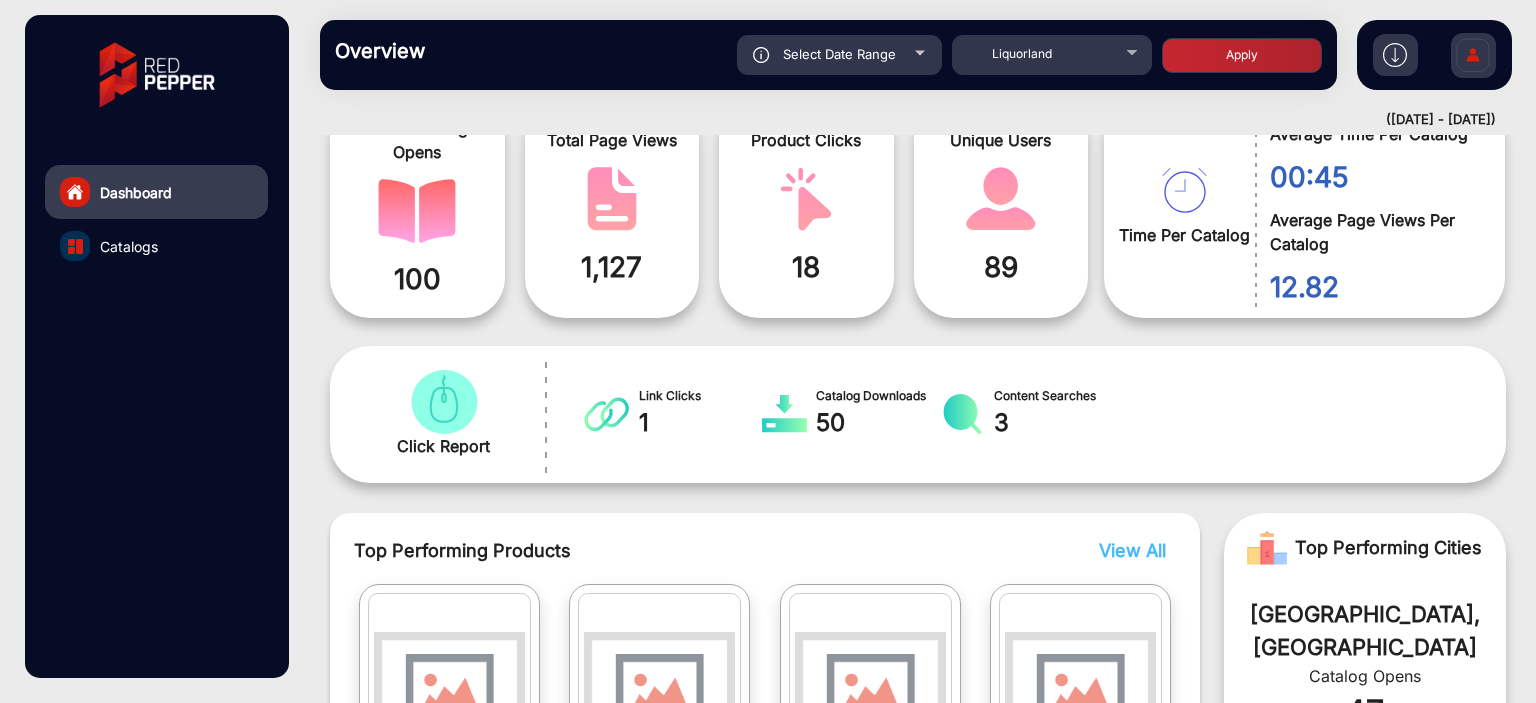 click on "Apply" 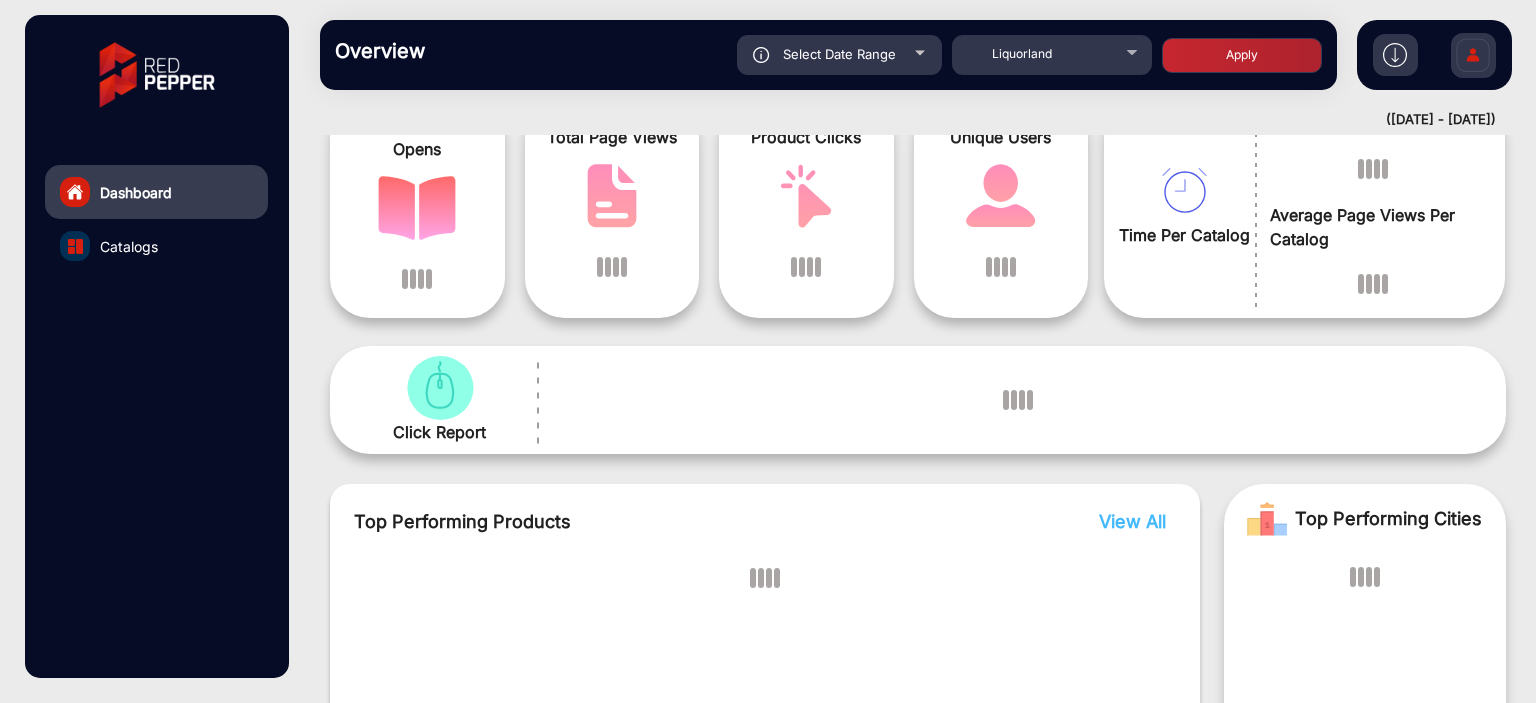 scroll, scrollTop: 15, scrollLeft: 0, axis: vertical 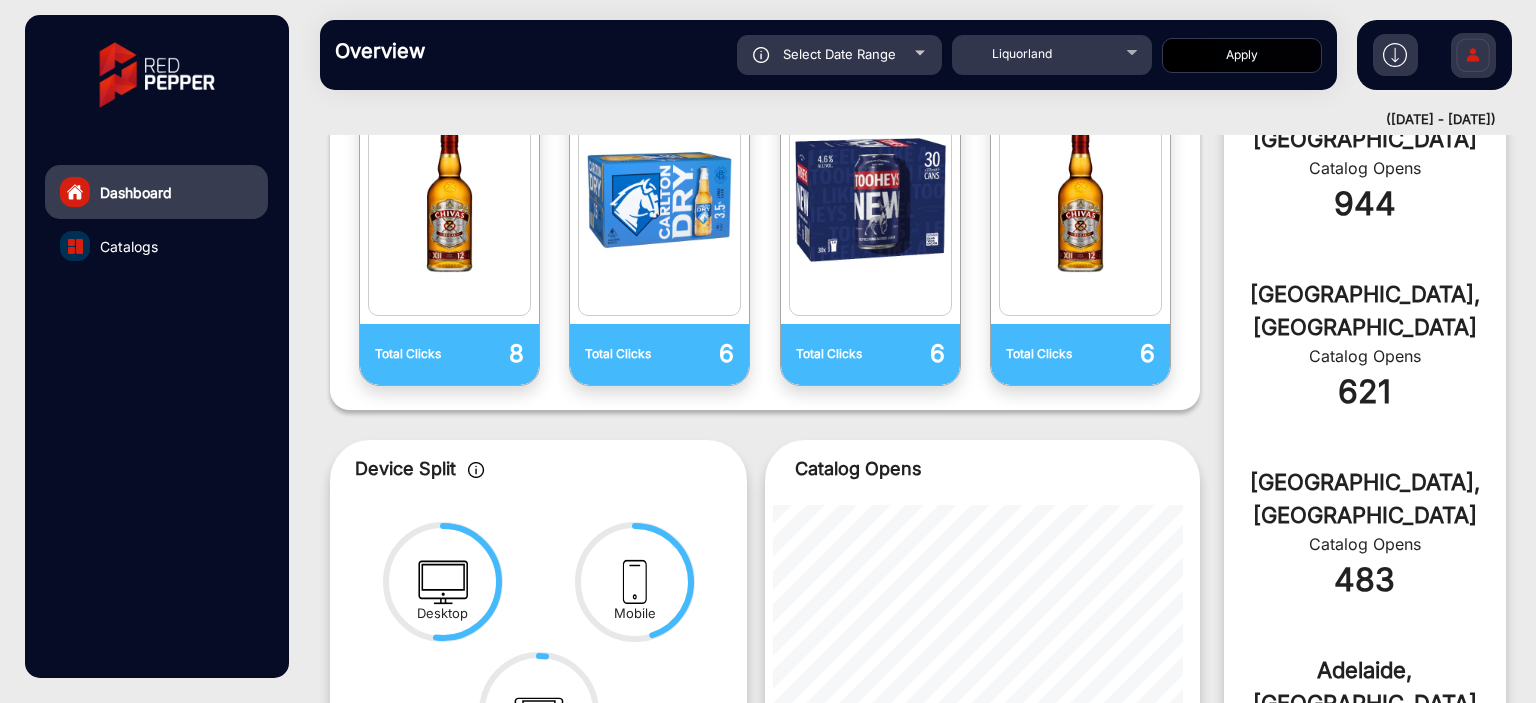 click on "Select Date Range" 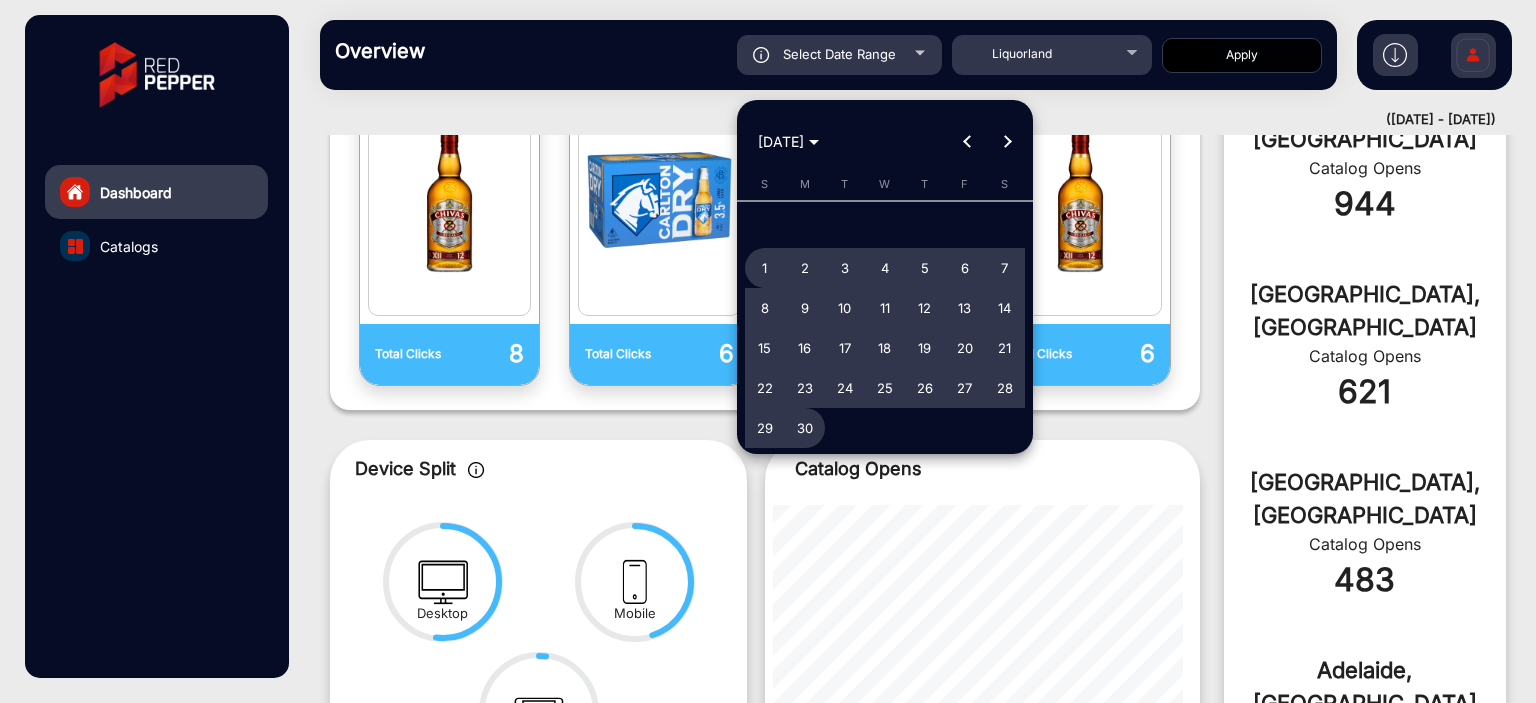 click on "[DATE]" at bounding box center [885, 142] 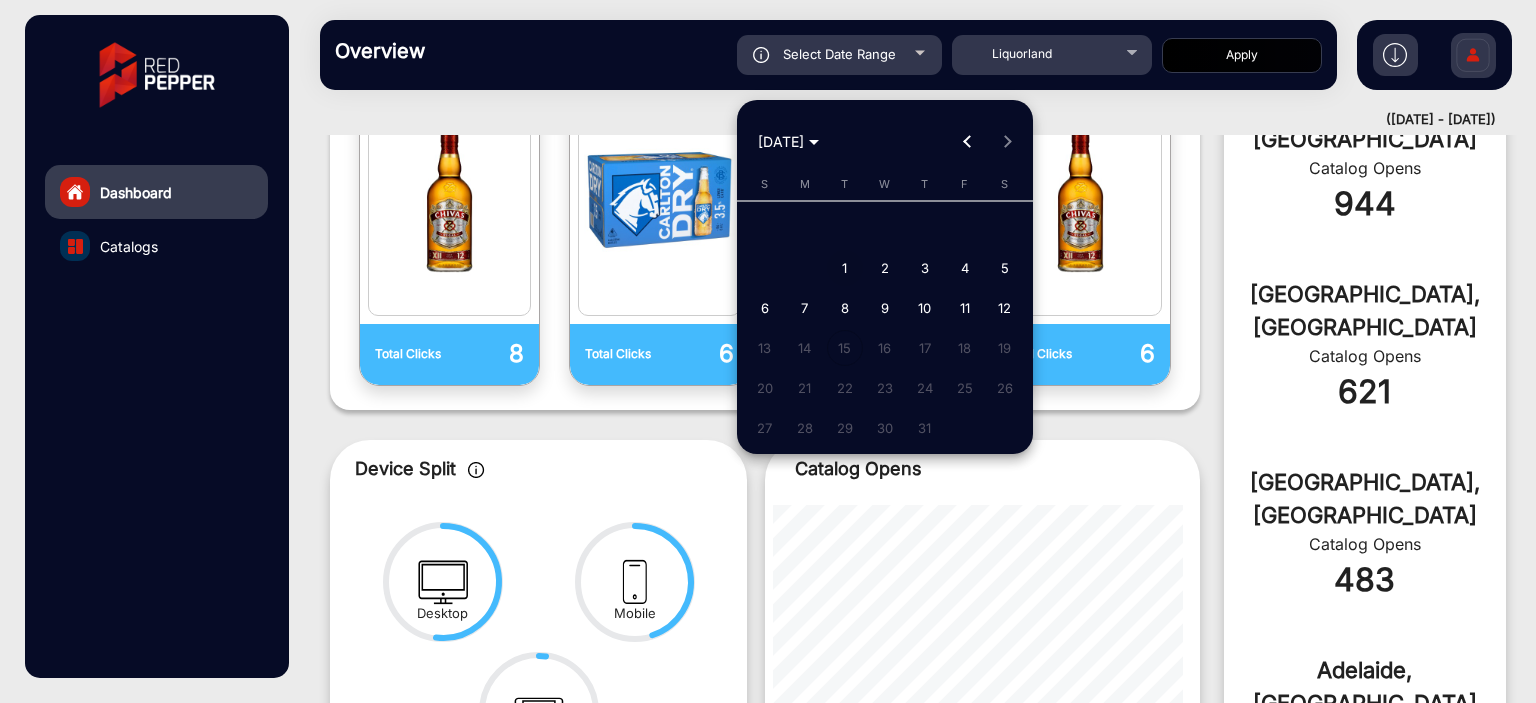 click on "1" at bounding box center [845, 268] 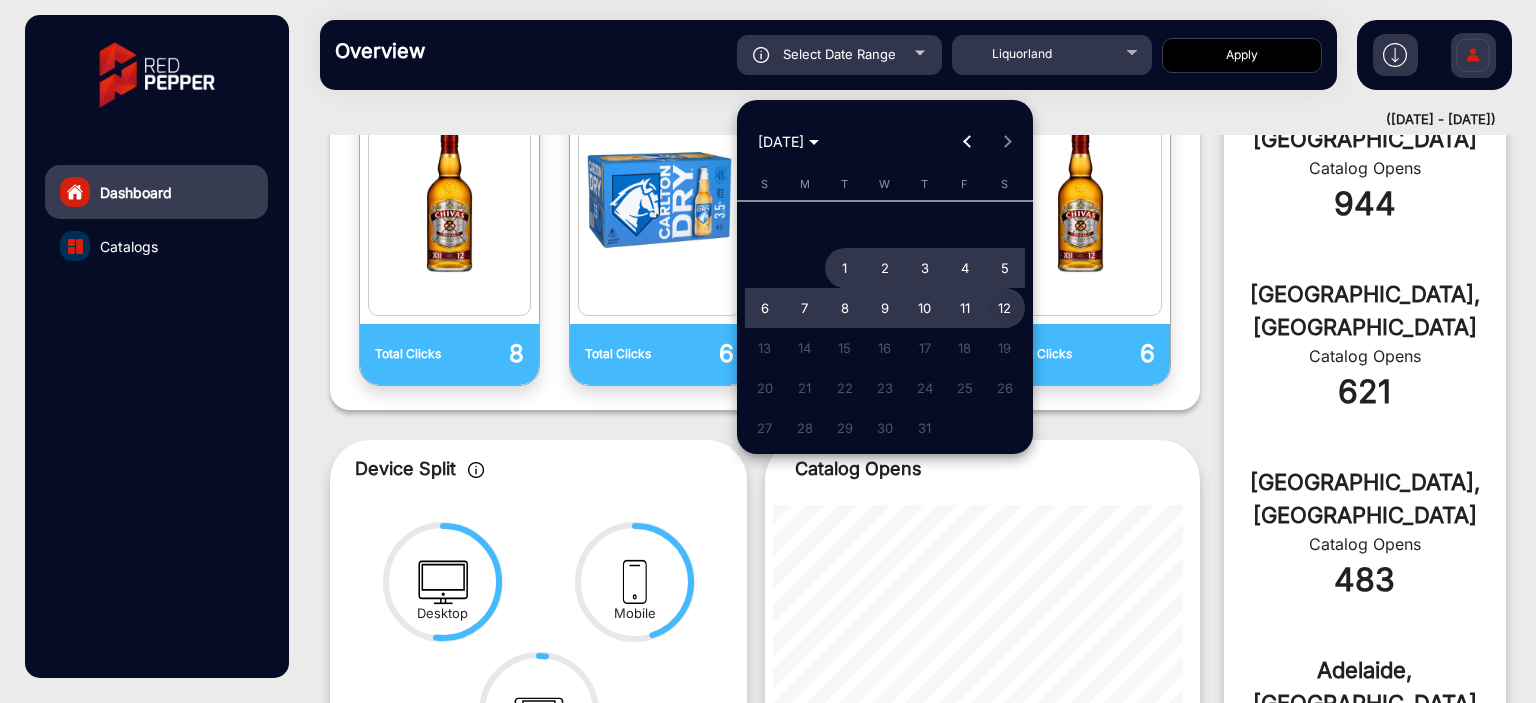 click on "12" at bounding box center [1005, 308] 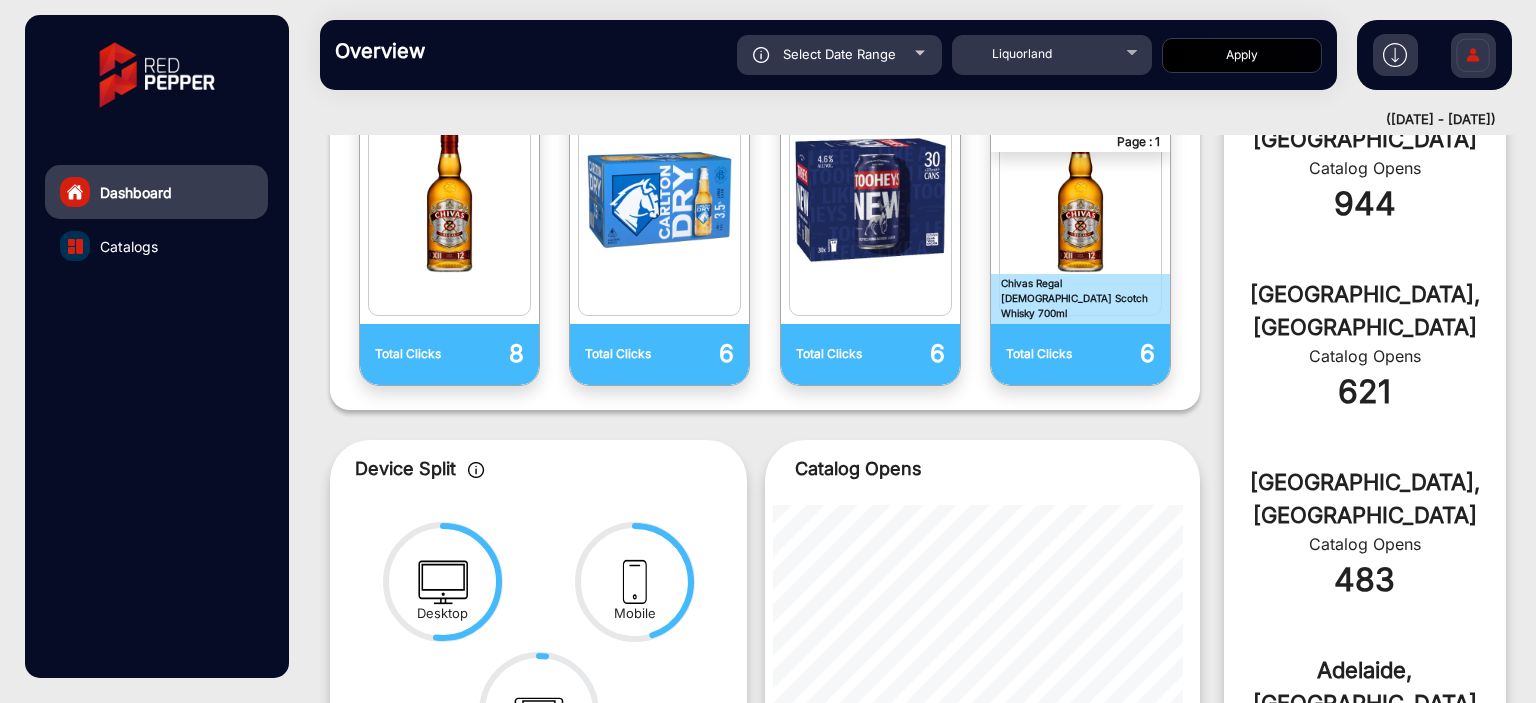 click on "Apply" 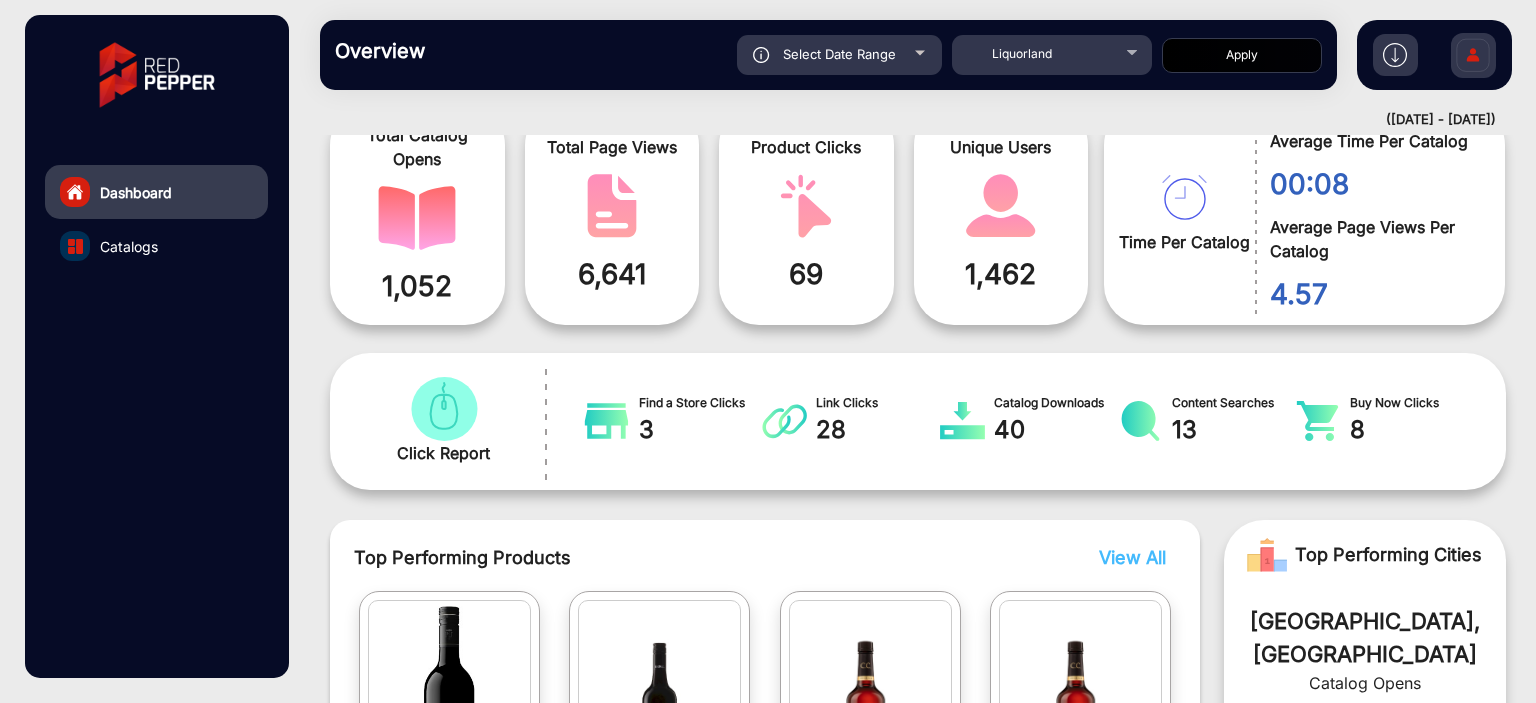 scroll, scrollTop: 417, scrollLeft: 0, axis: vertical 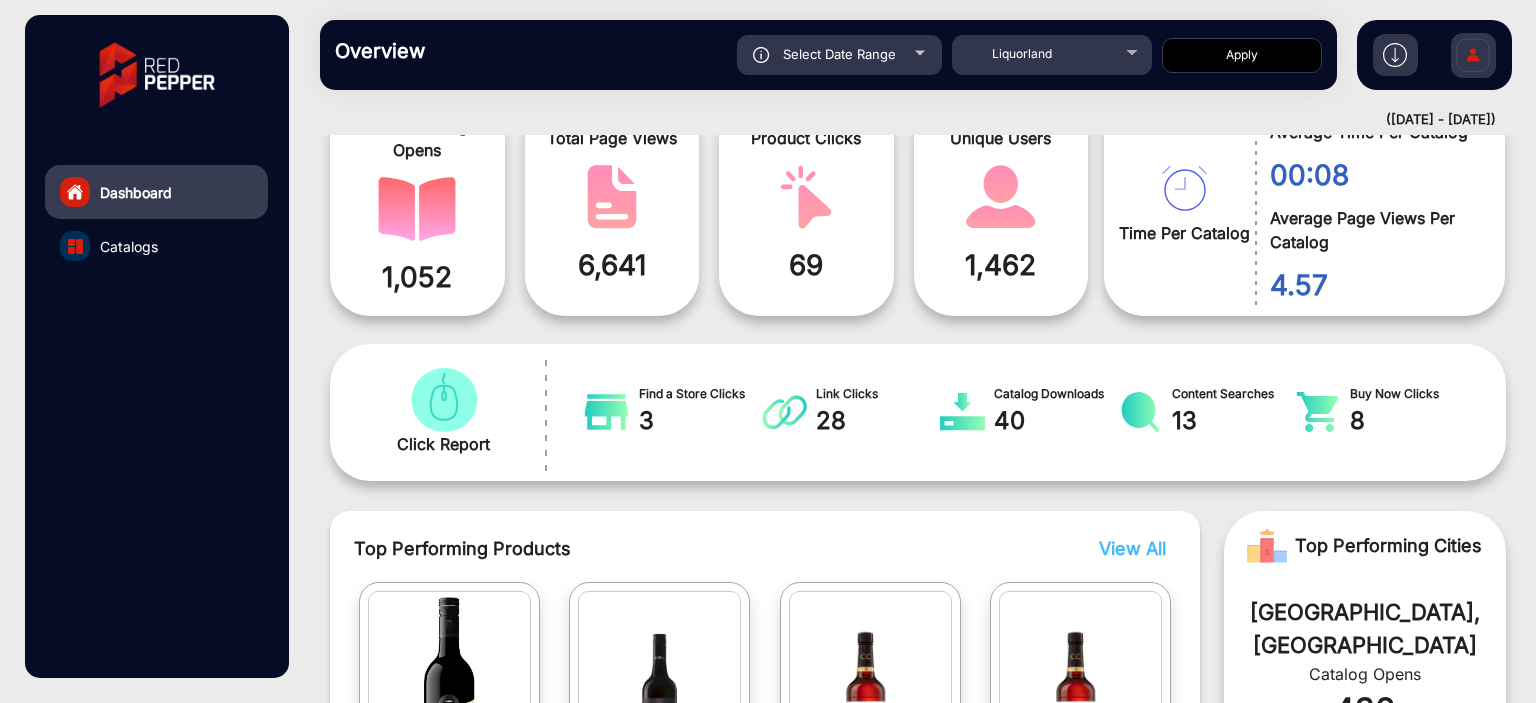 click on "Select Date Range" 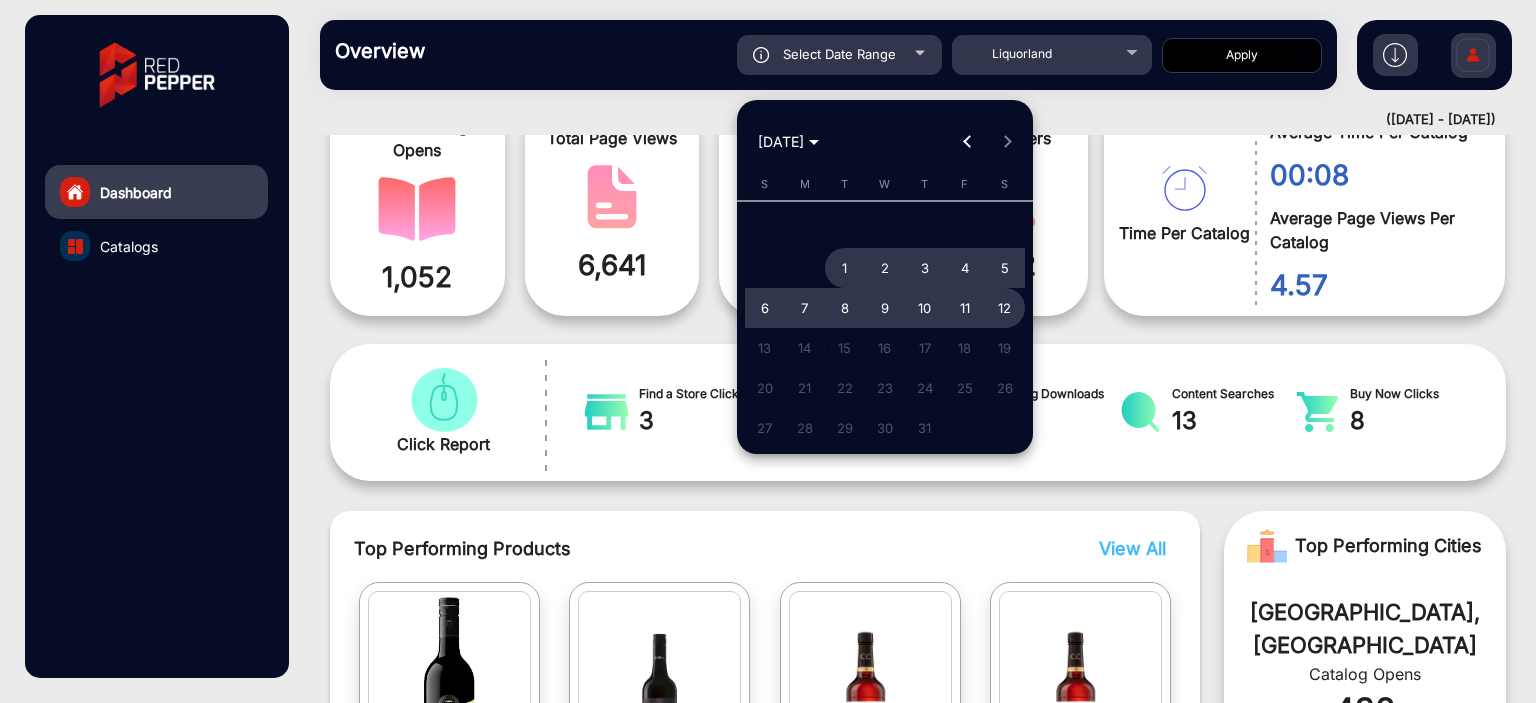 click at bounding box center (768, 351) 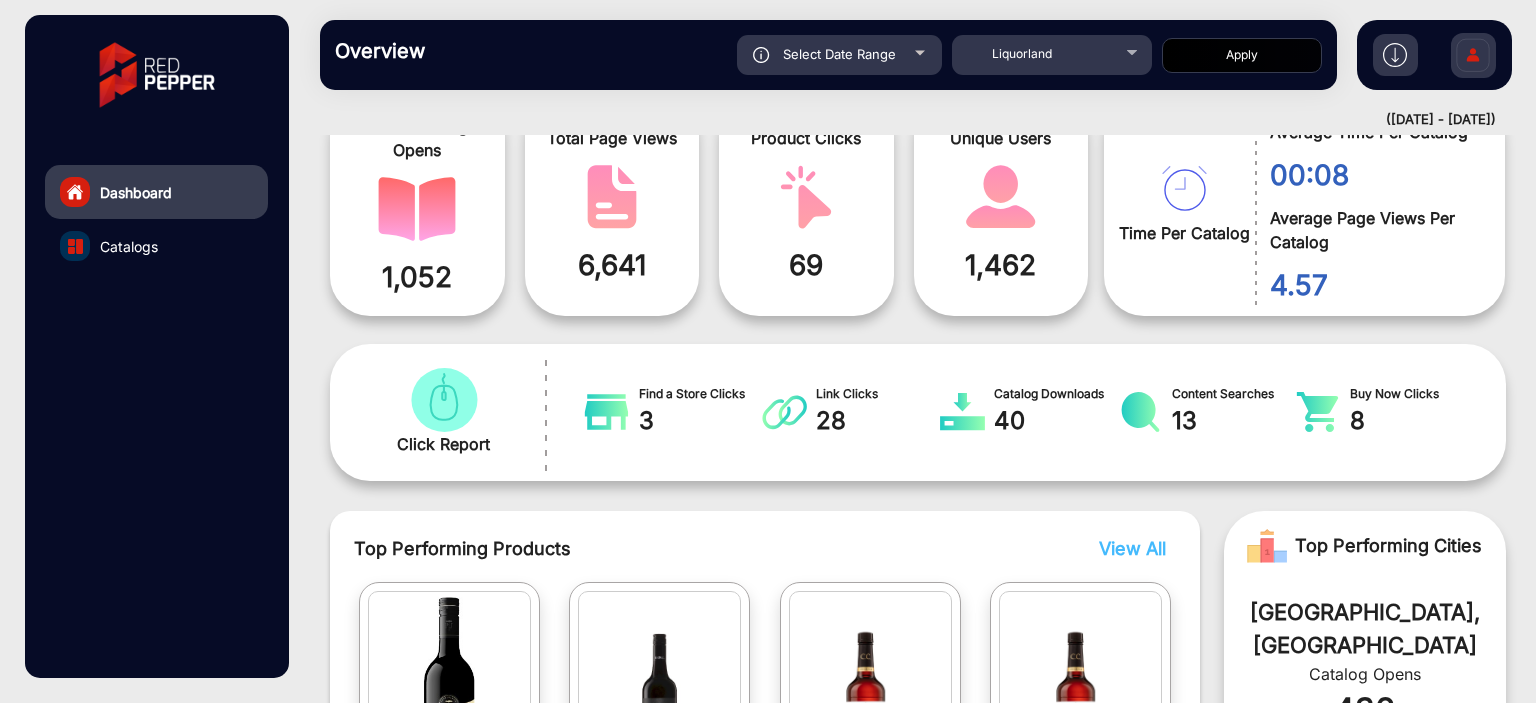click on "Select Date Range" 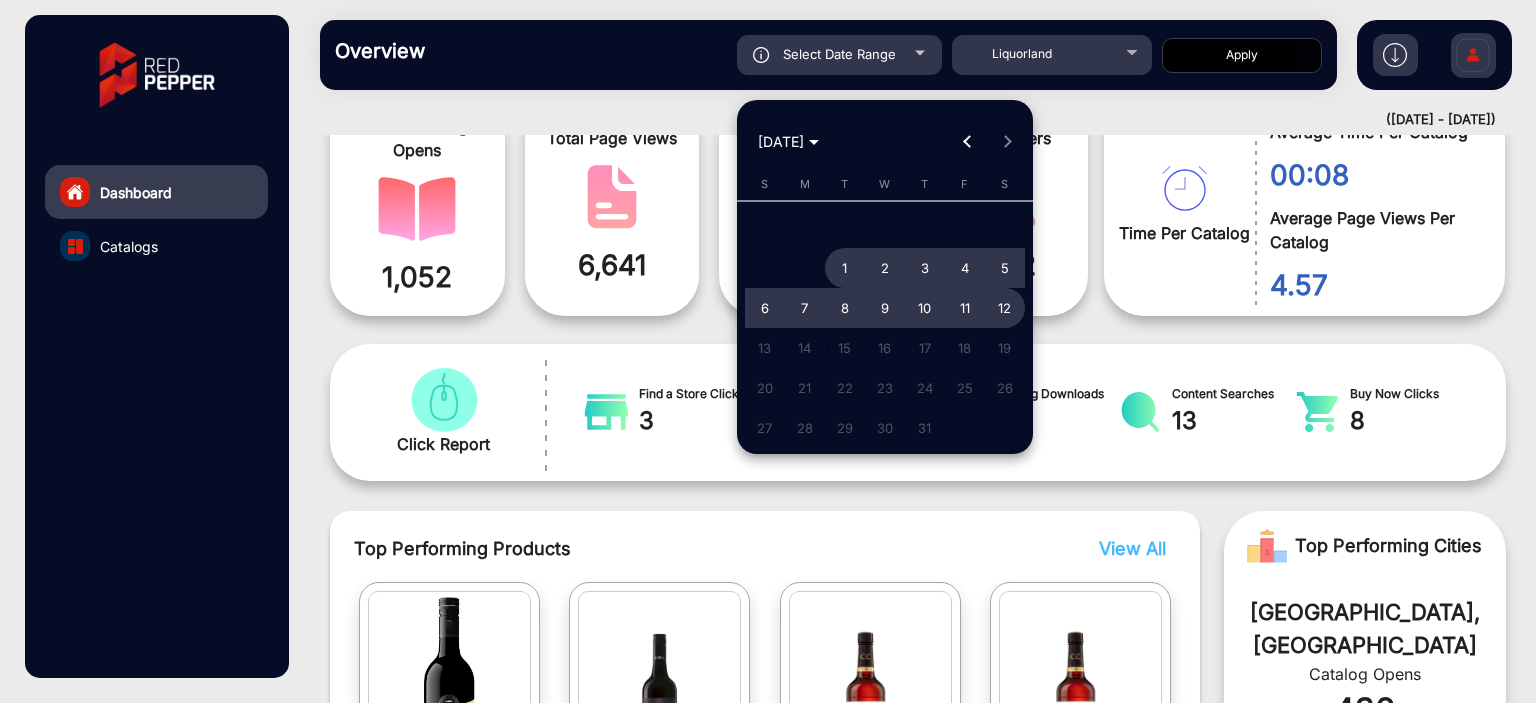 click at bounding box center [967, 142] 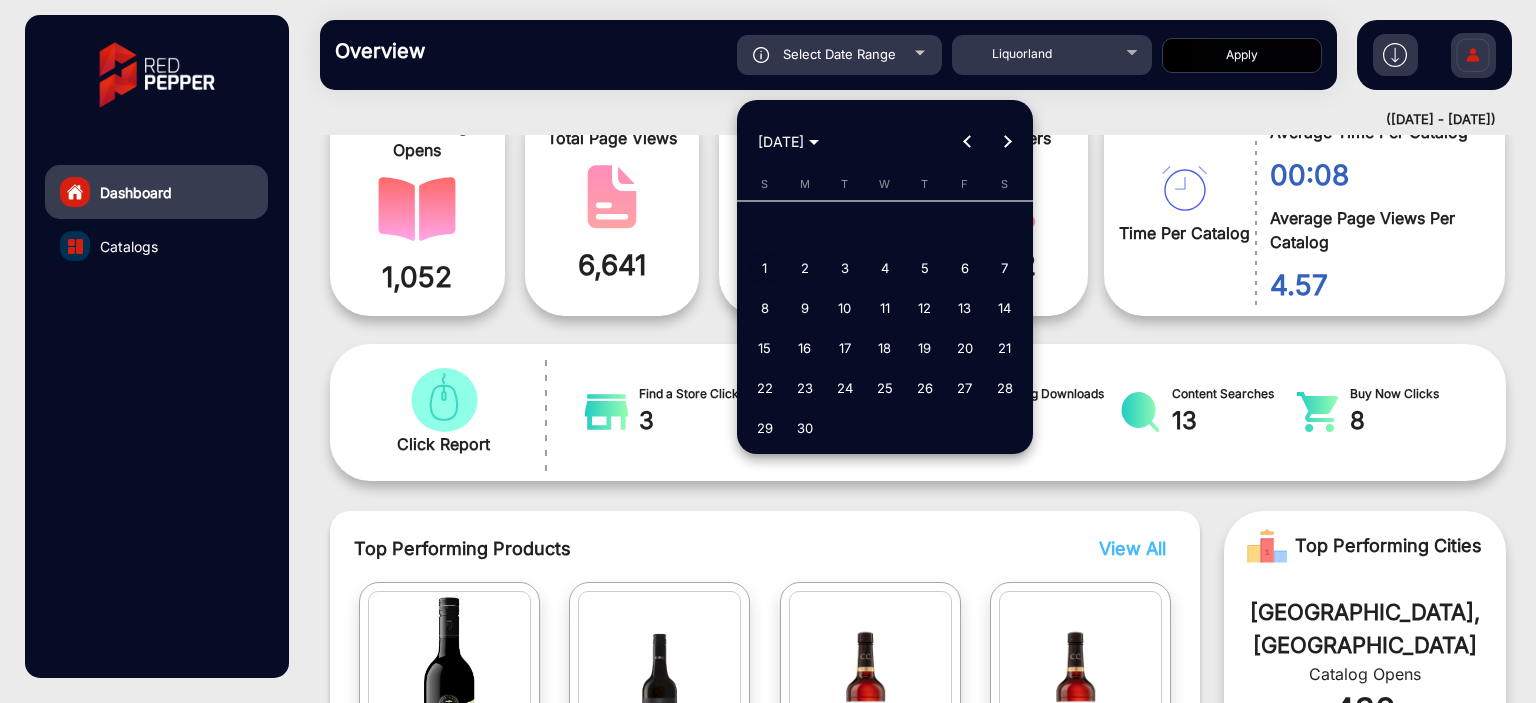 click on "1" at bounding box center (765, 268) 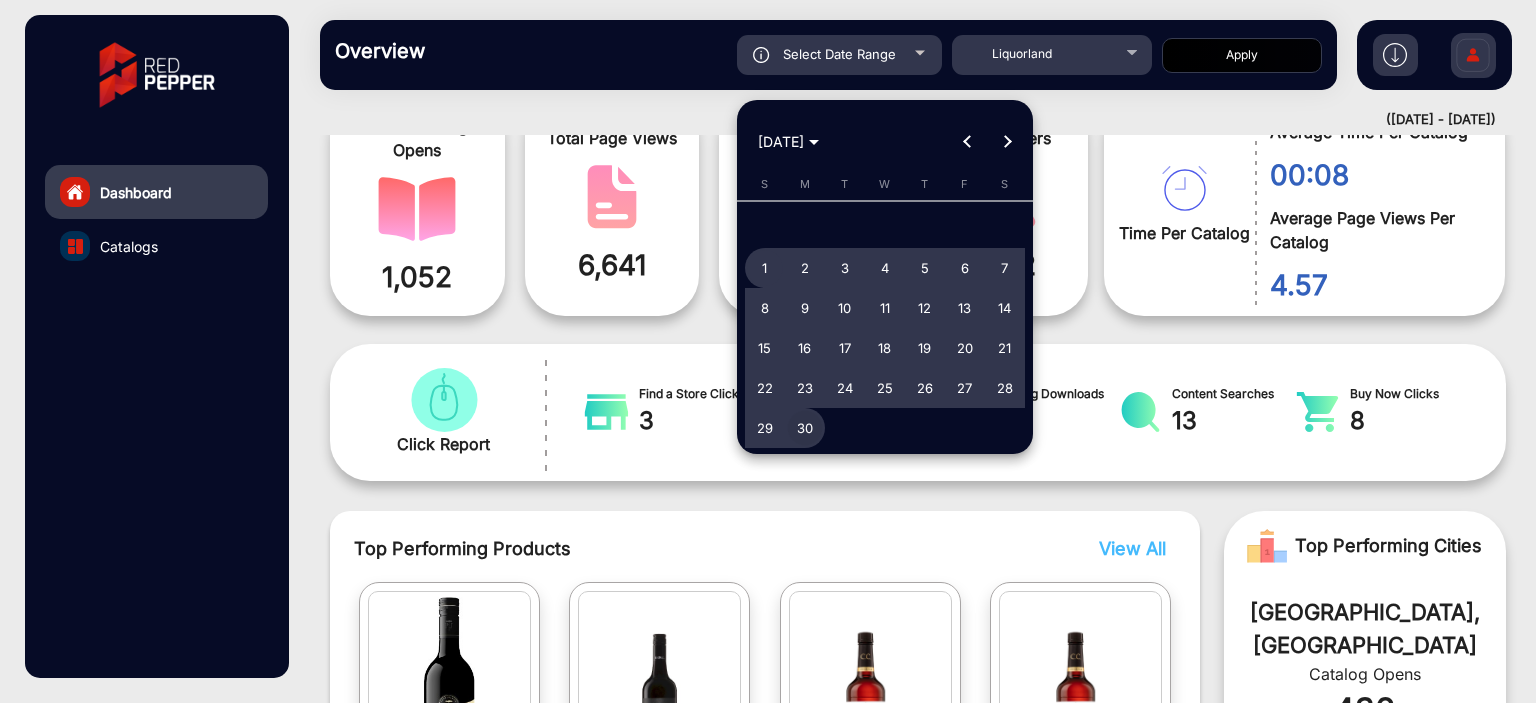 click on "30" at bounding box center [805, 428] 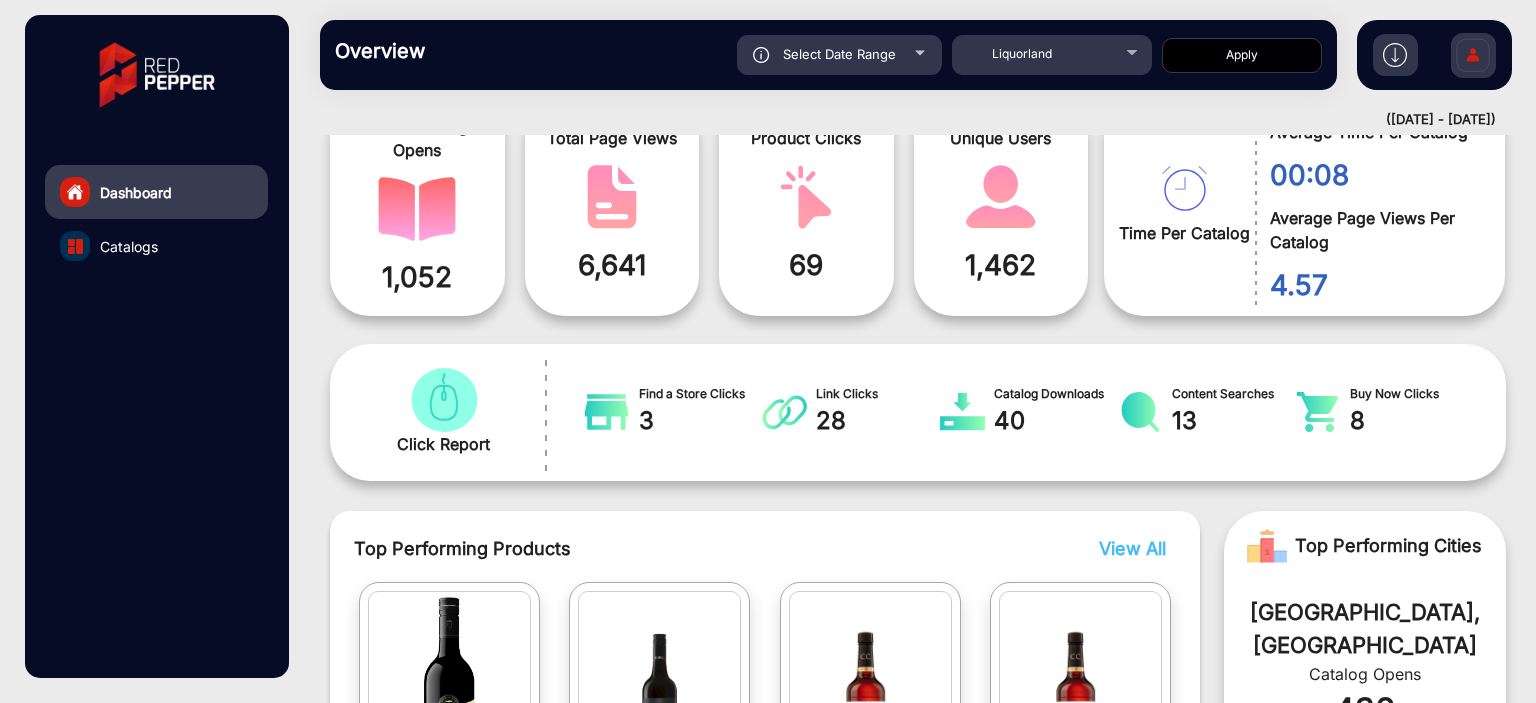 click on "Apply" 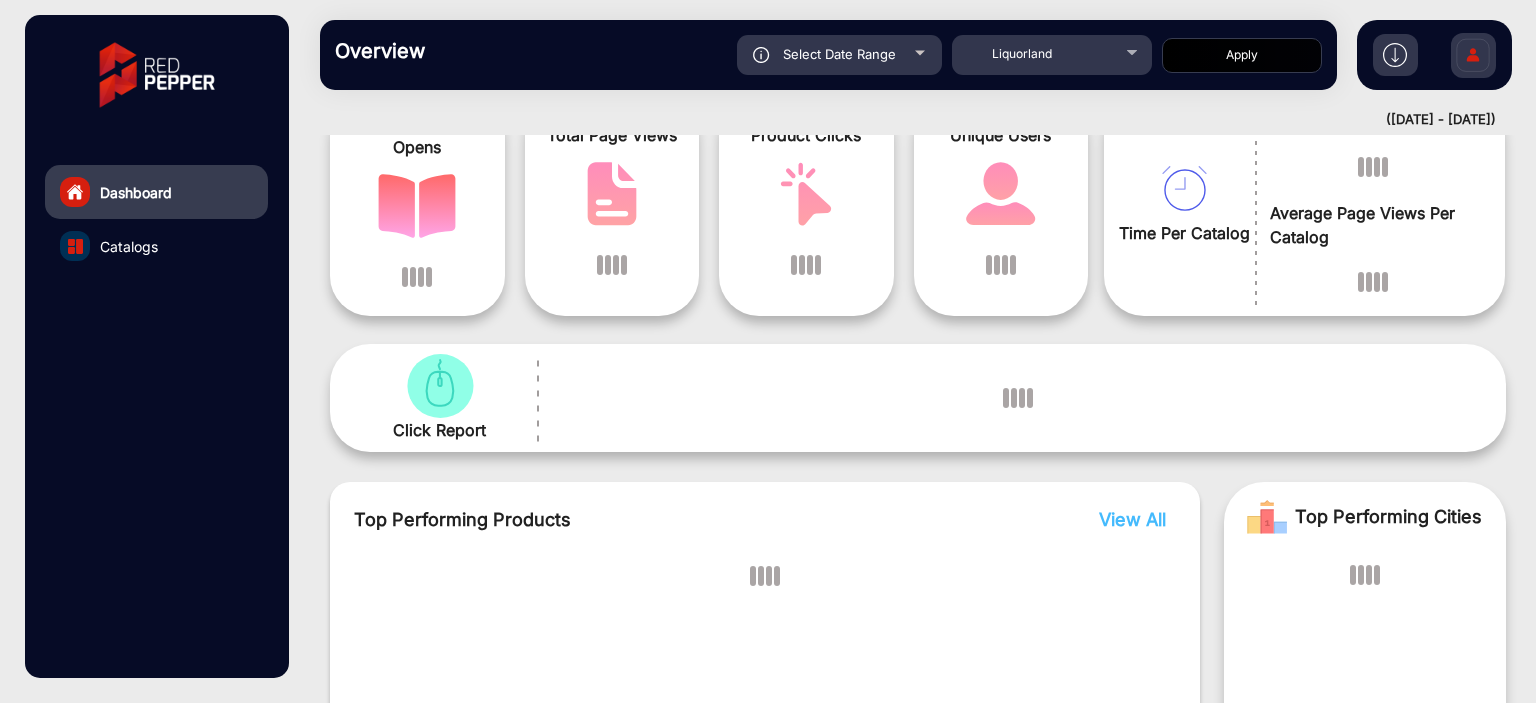scroll, scrollTop: 15, scrollLeft: 0, axis: vertical 